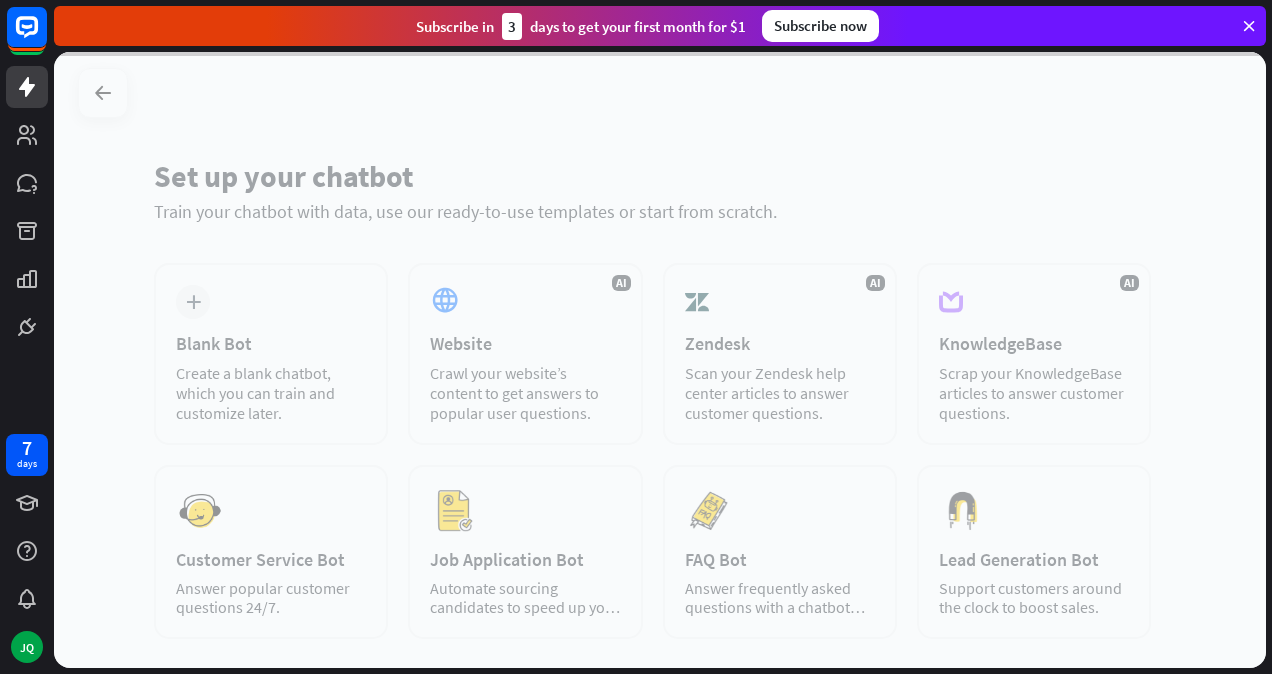 scroll, scrollTop: 0, scrollLeft: 0, axis: both 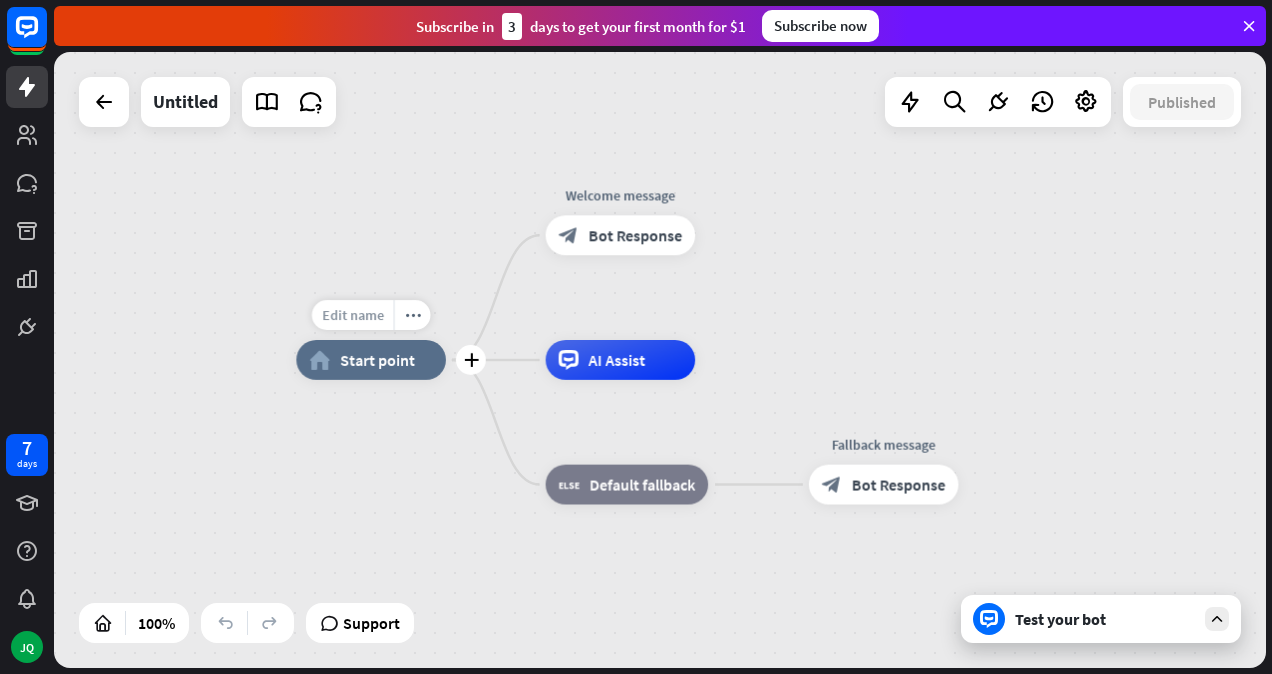 click on "Edit name" at bounding box center (353, 315) 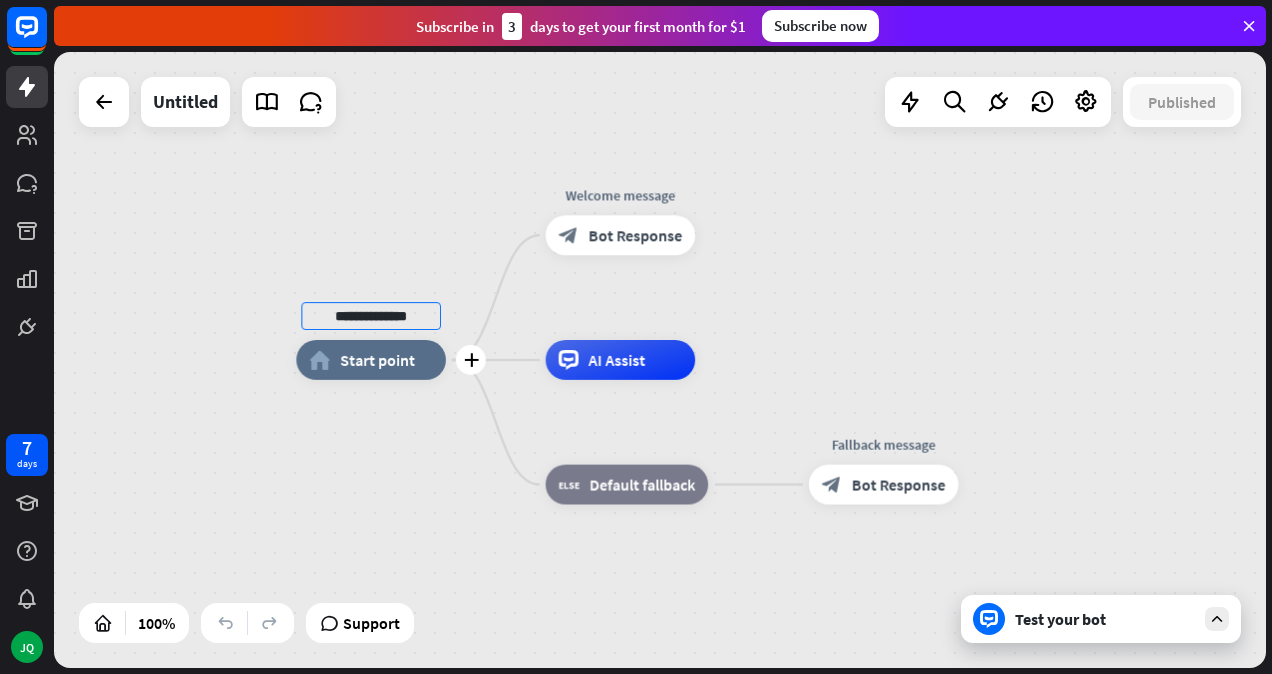 click on "**********" at bounding box center (371, 316) 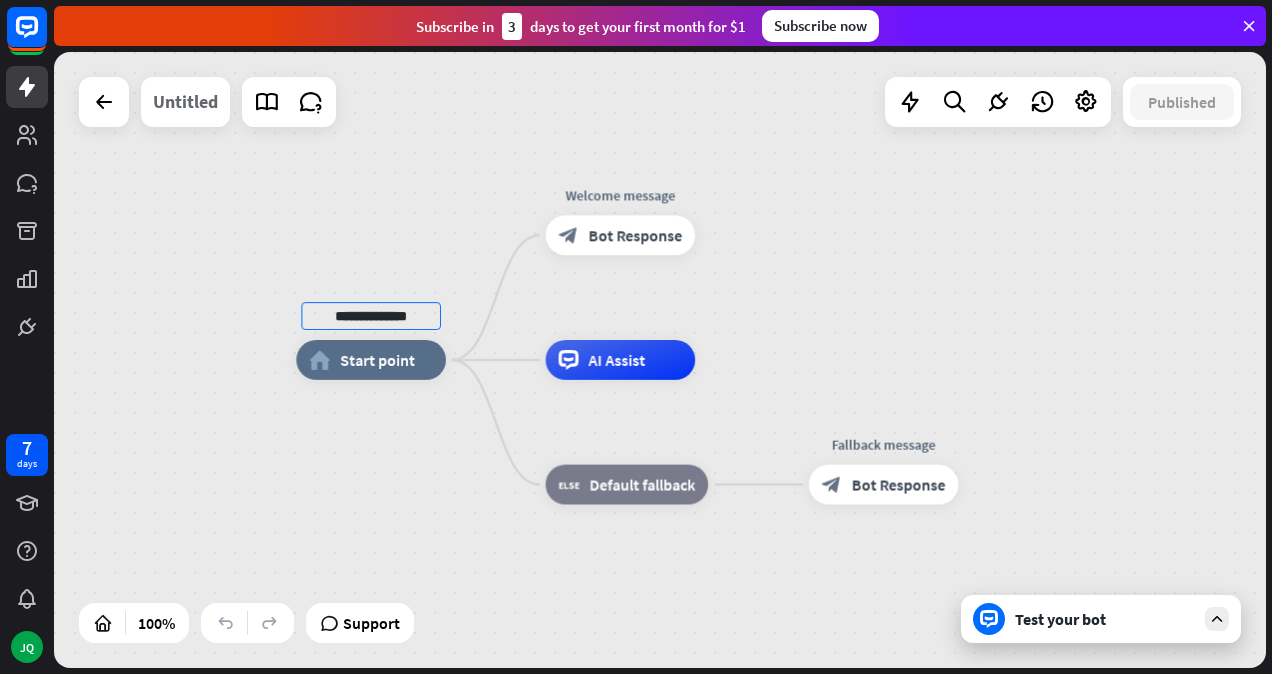 type on "**********" 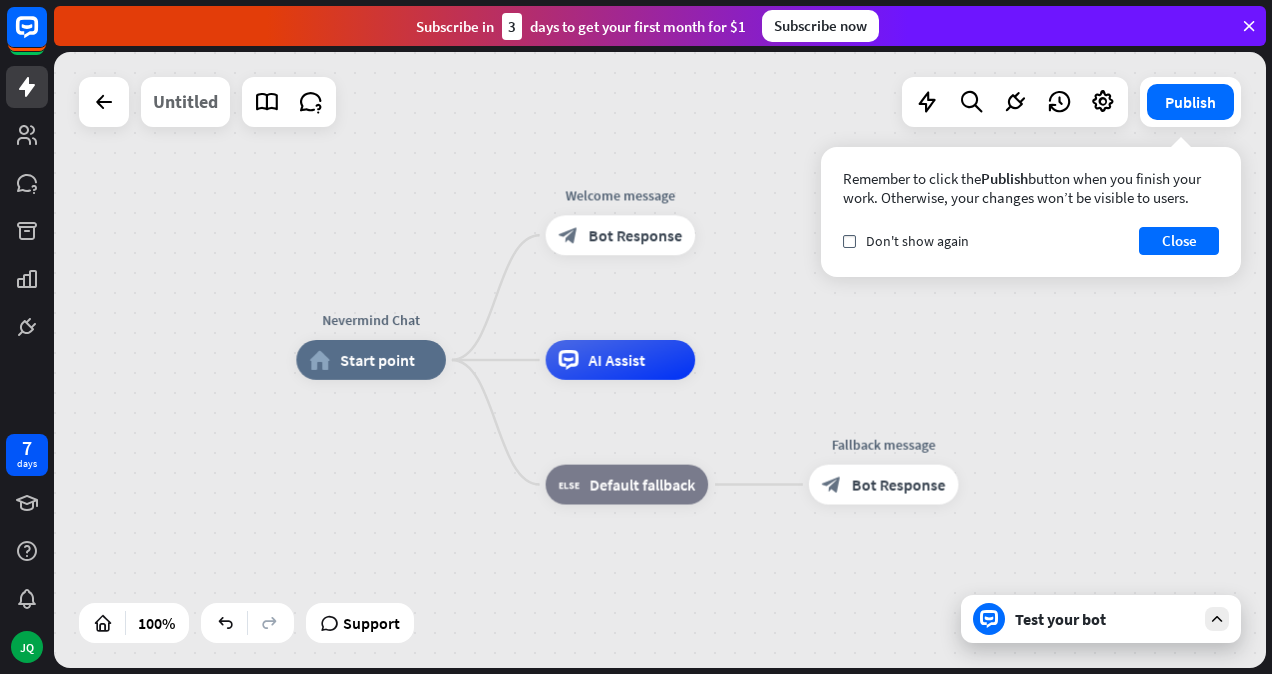 click on "Untitled" at bounding box center (185, 102) 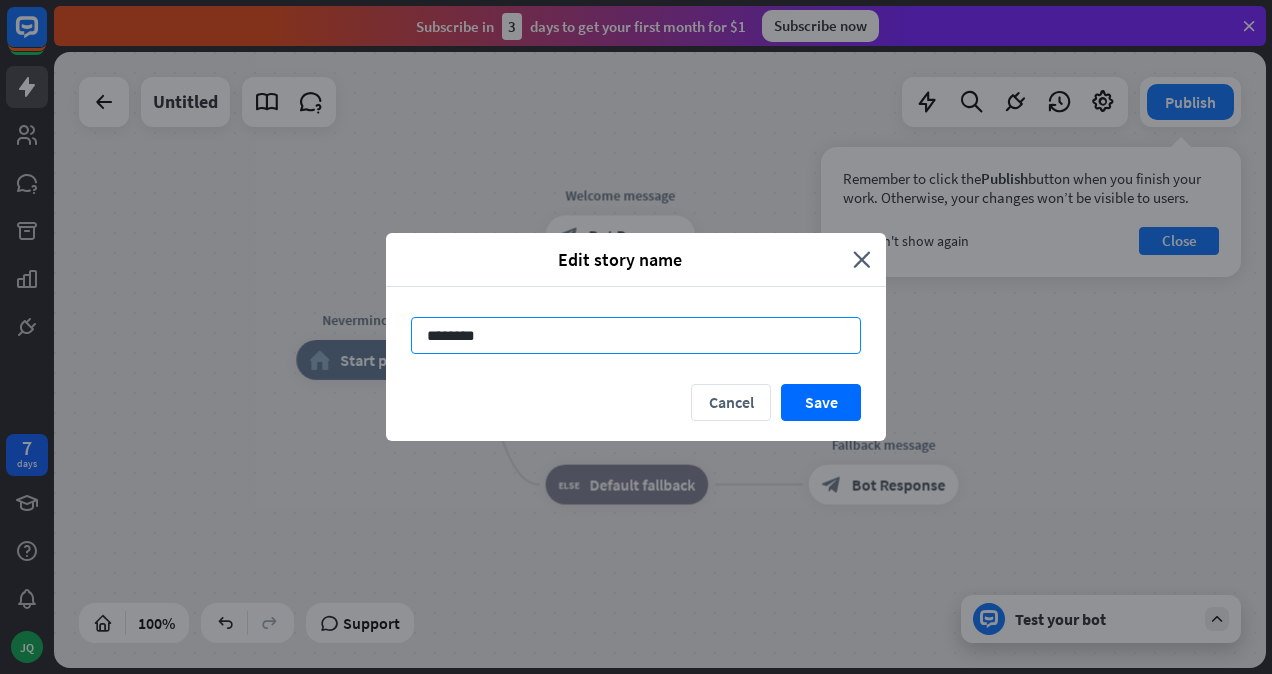 click on "********" at bounding box center [636, 335] 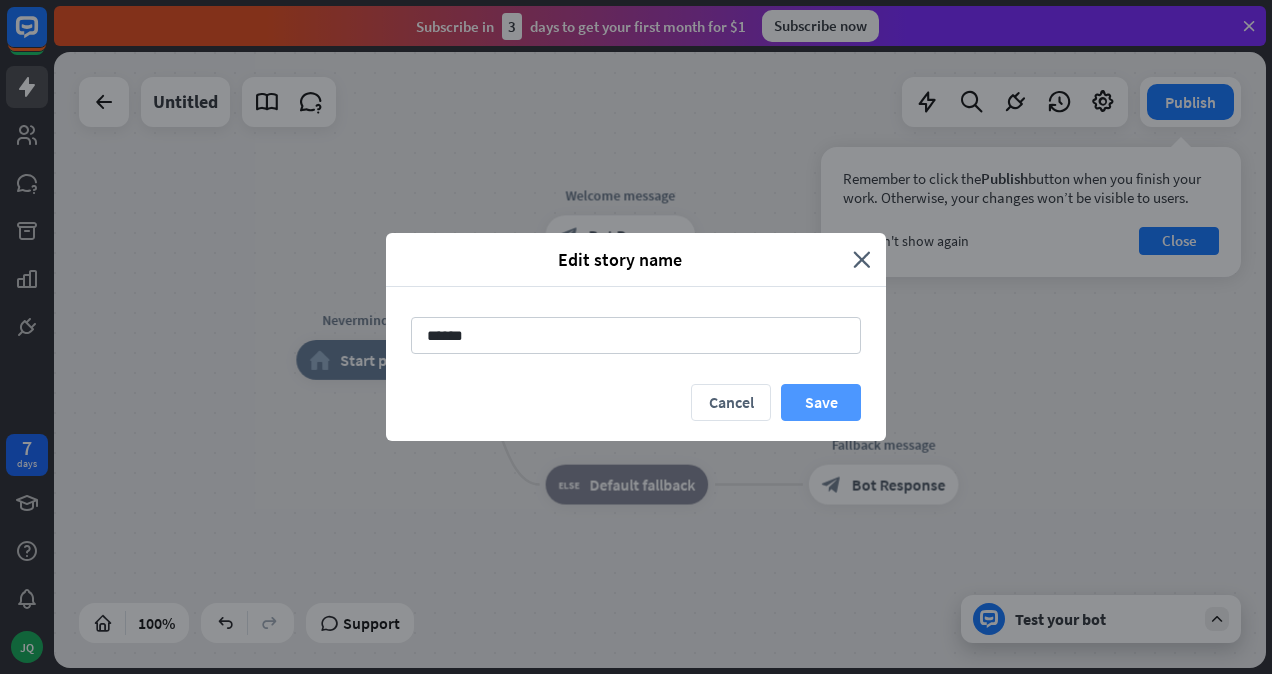 type on "******" 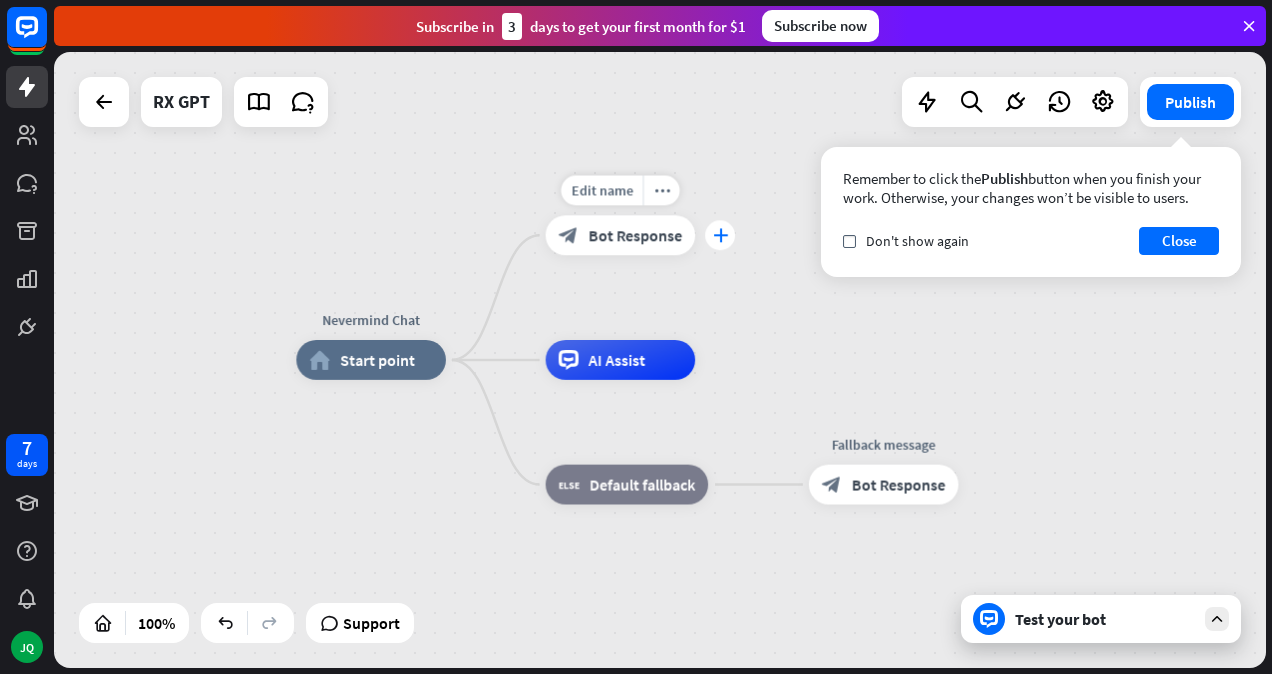 click on "plus" at bounding box center (720, 235) 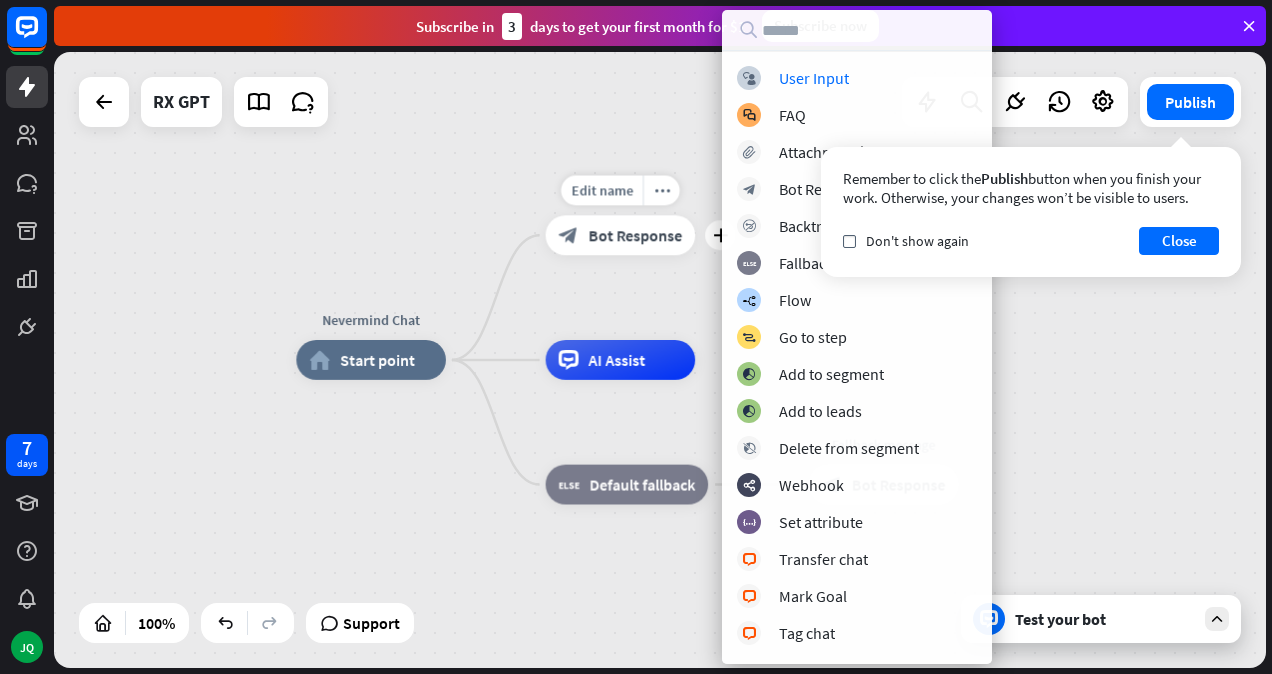 click on "block_bot_response   Bot Response" at bounding box center (621, 235) 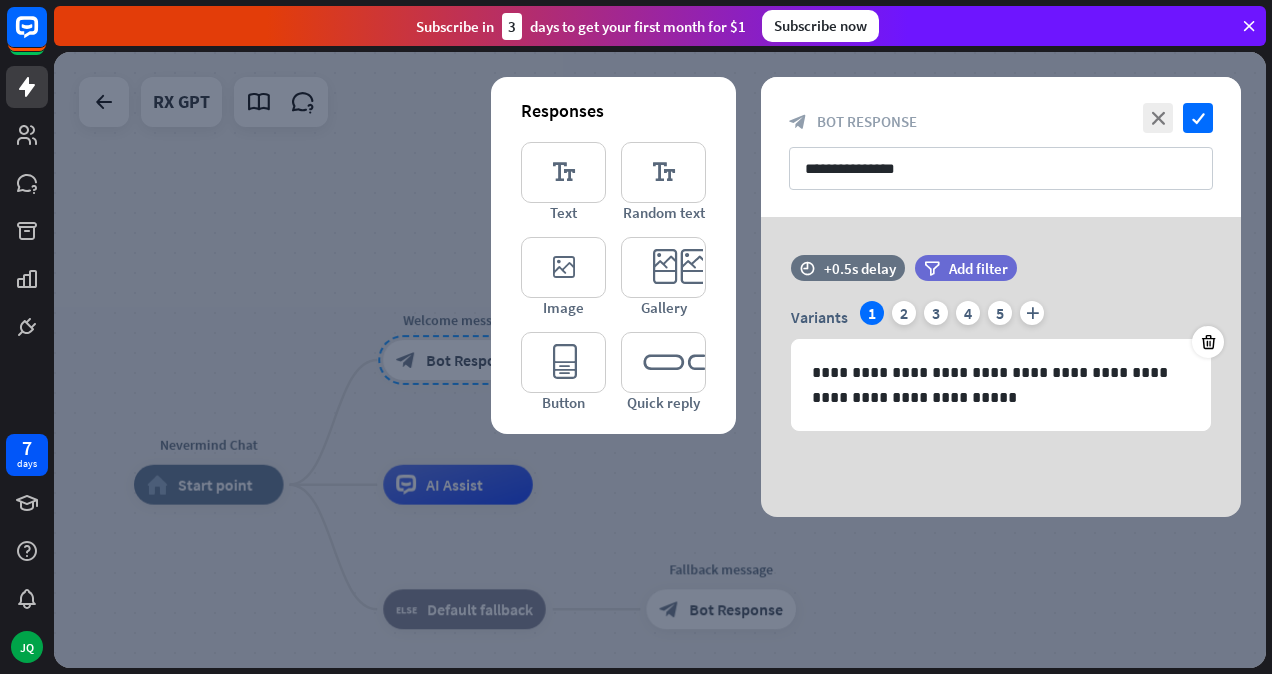 click at bounding box center [660, 360] 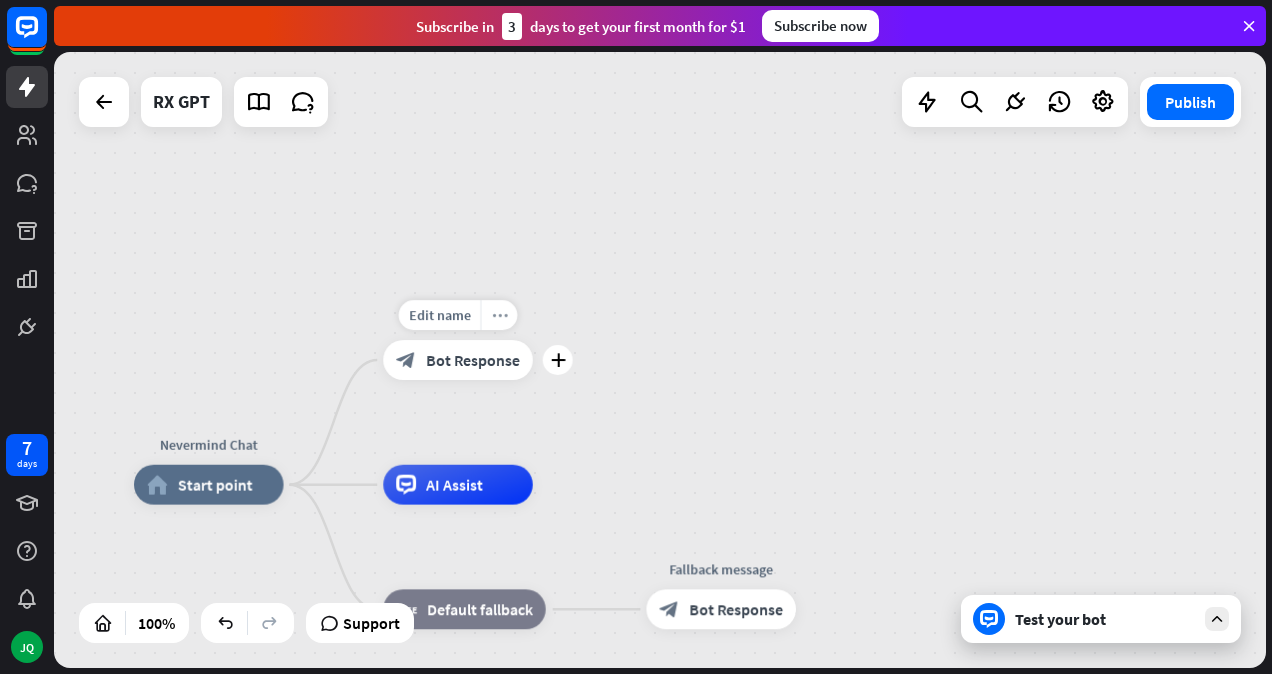 click on "more_horiz" at bounding box center (499, 315) 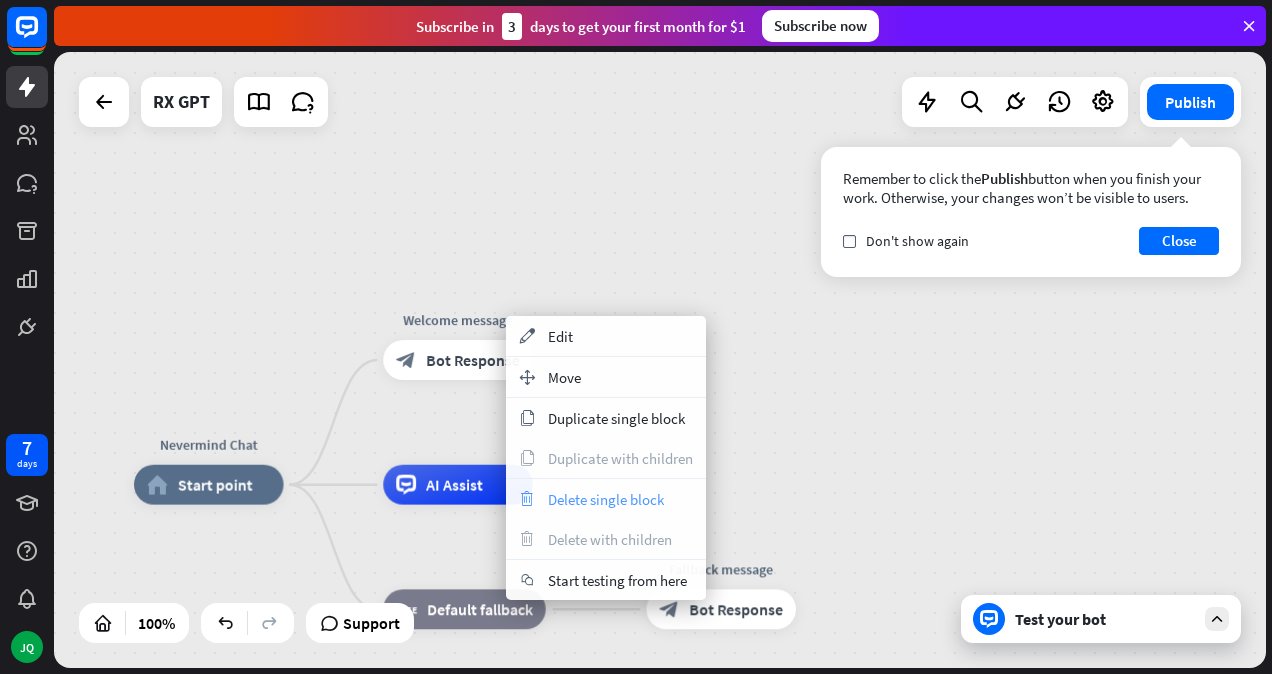 click on "Delete single block" at bounding box center (606, 499) 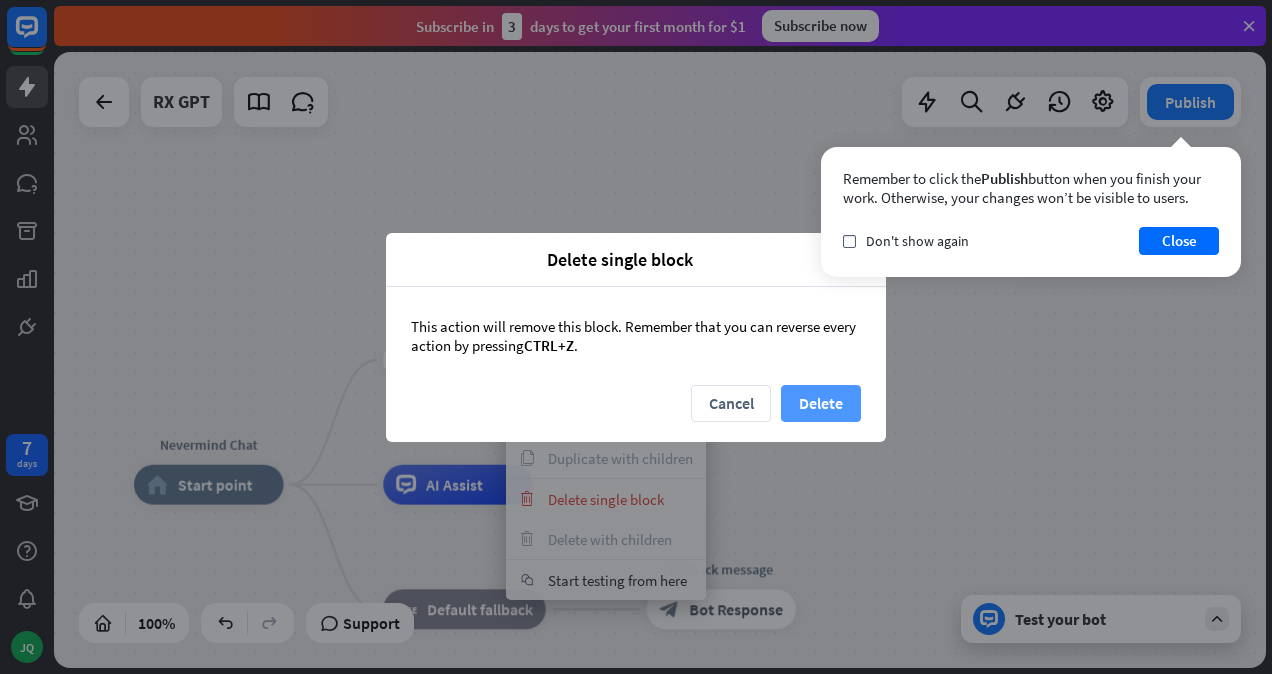 click on "Delete" at bounding box center [821, 403] 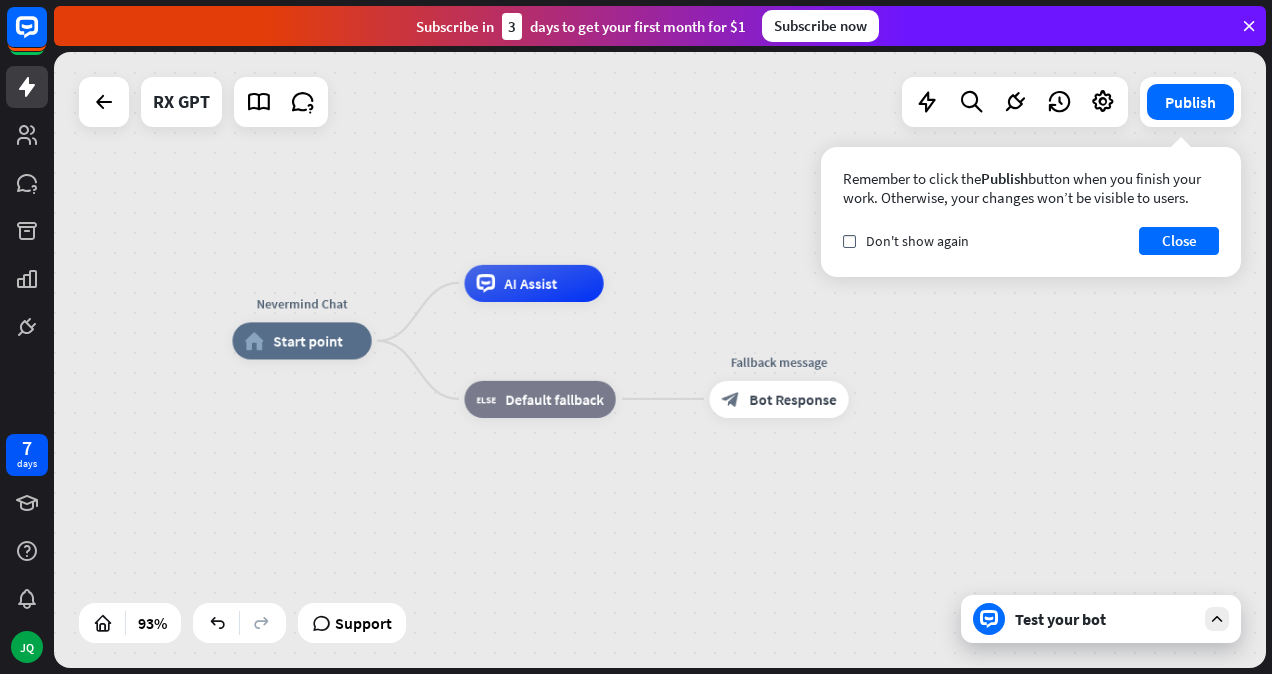 drag, startPoint x: 380, startPoint y: 326, endPoint x: 446, endPoint y: 191, distance: 150.26976 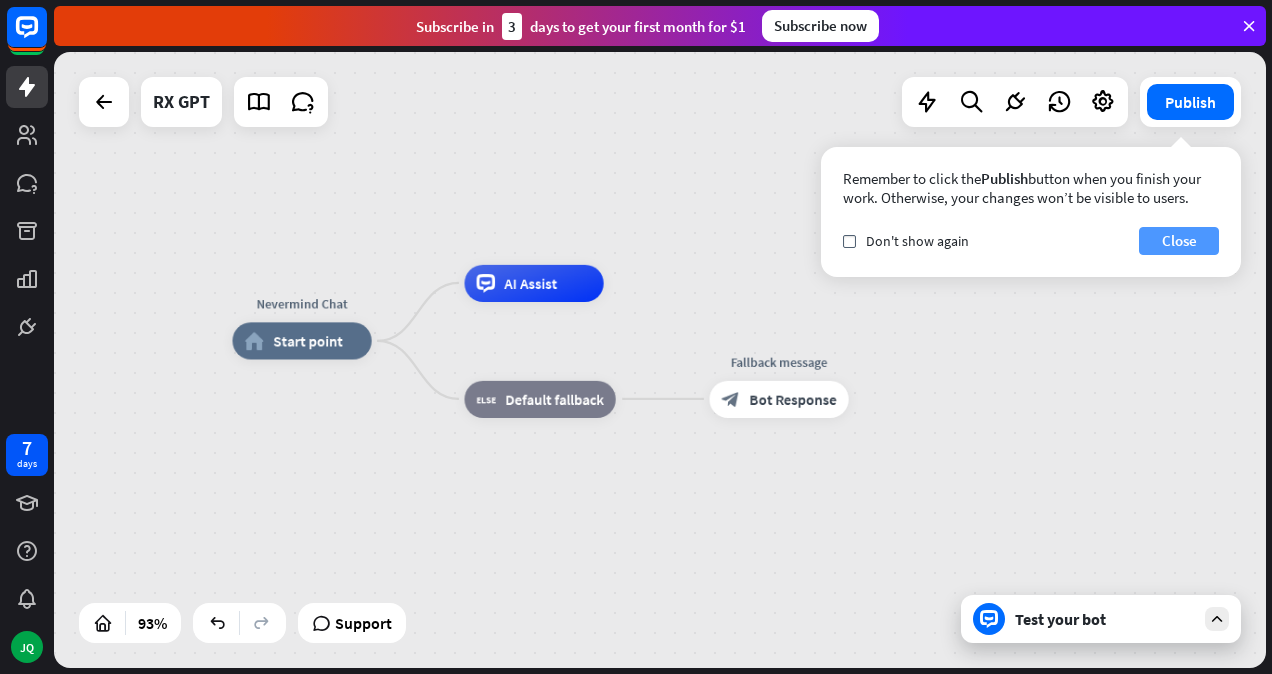 click on "Close" at bounding box center [1179, 241] 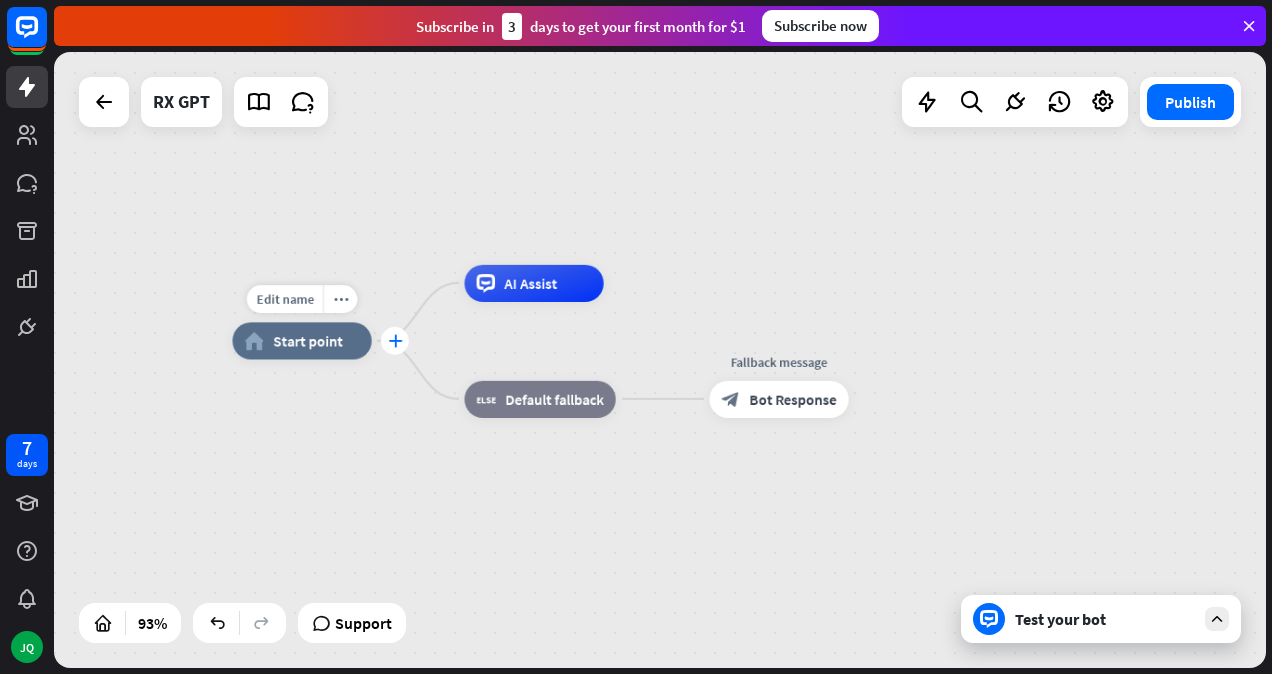 click on "plus" at bounding box center (395, 340) 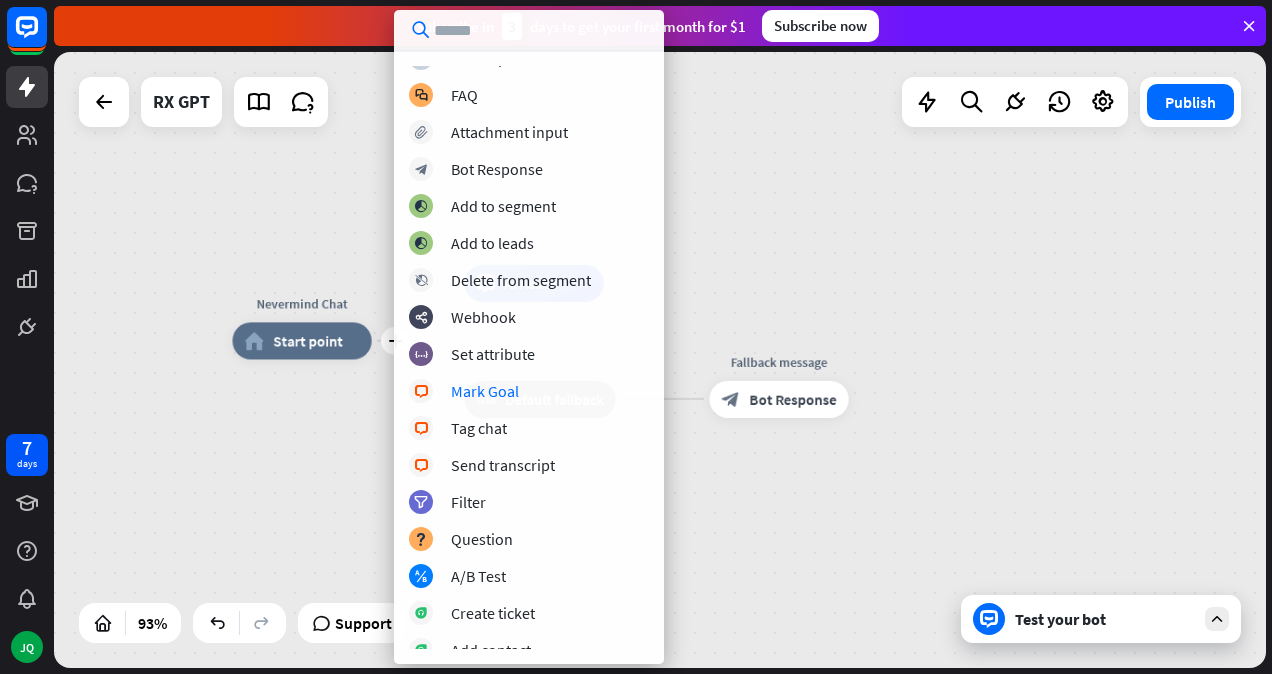 scroll, scrollTop: 0, scrollLeft: 0, axis: both 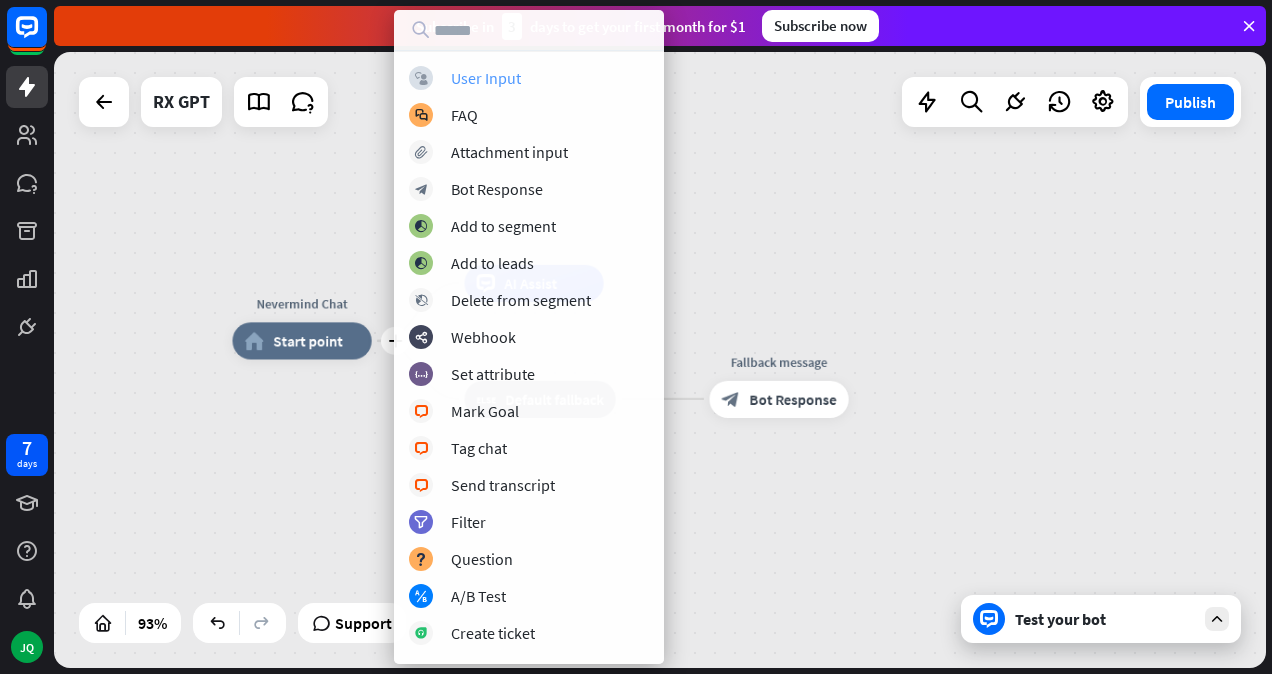 click on "User Input" at bounding box center (486, 78) 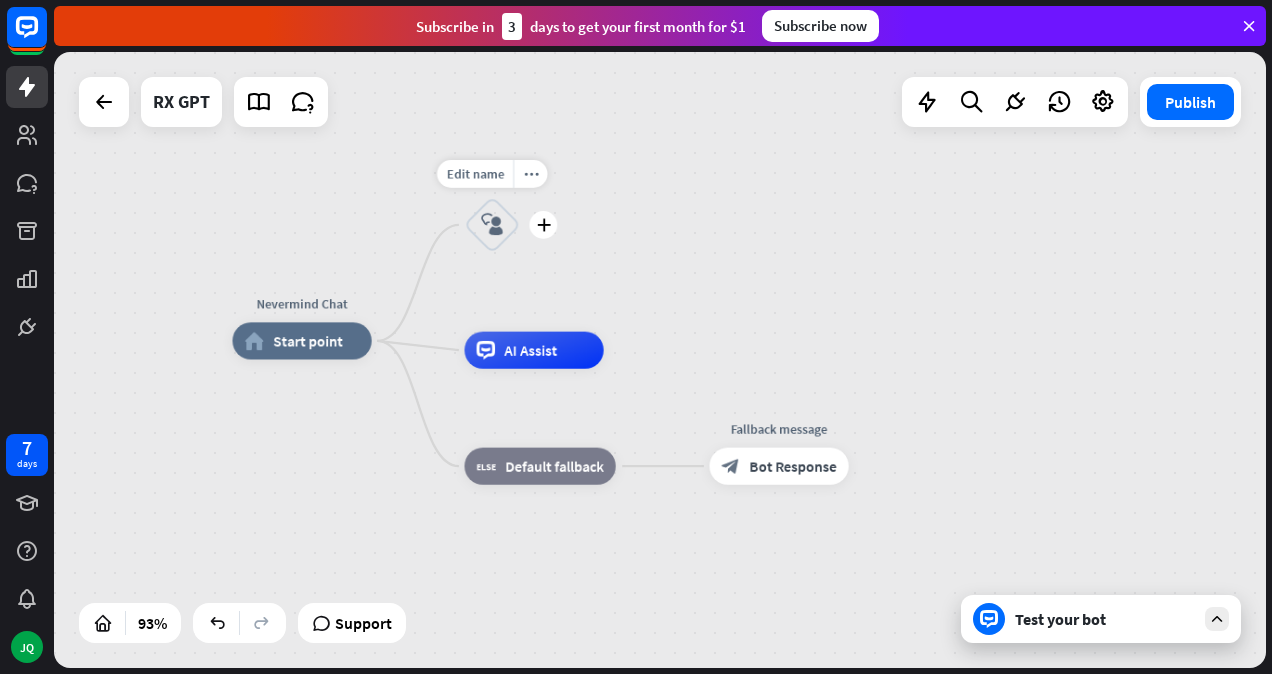 click on "block_user_input" at bounding box center [492, 225] 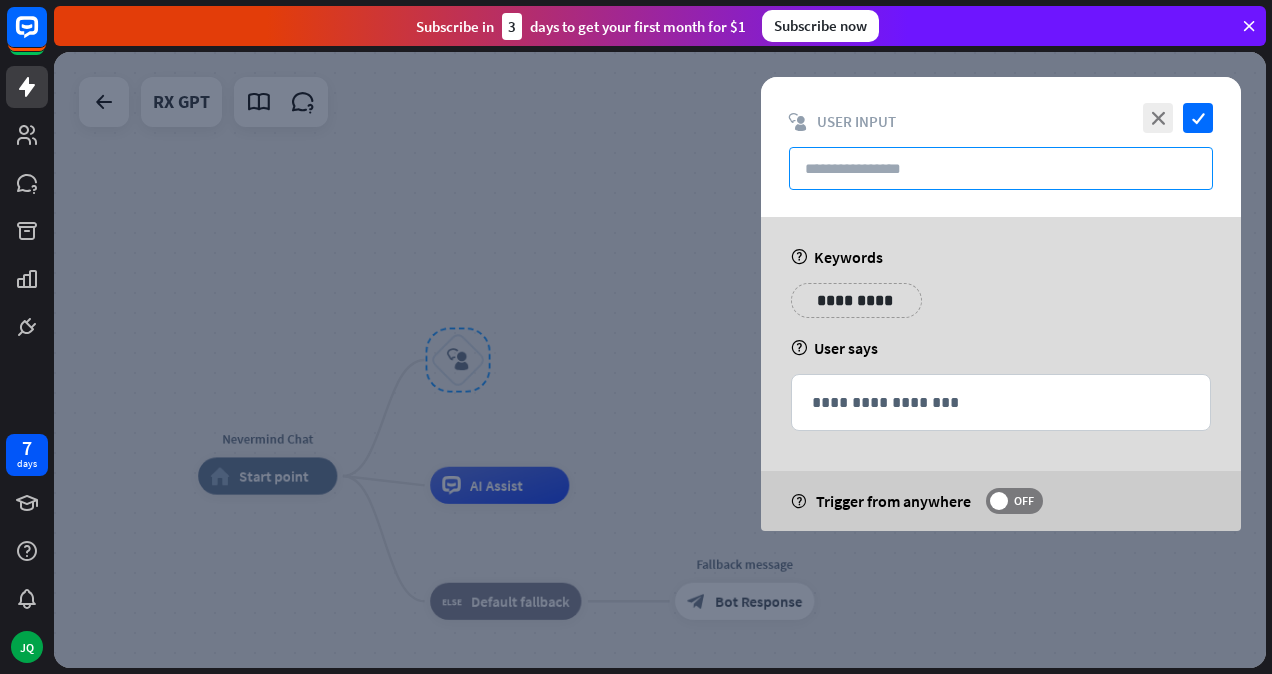 click at bounding box center [1001, 168] 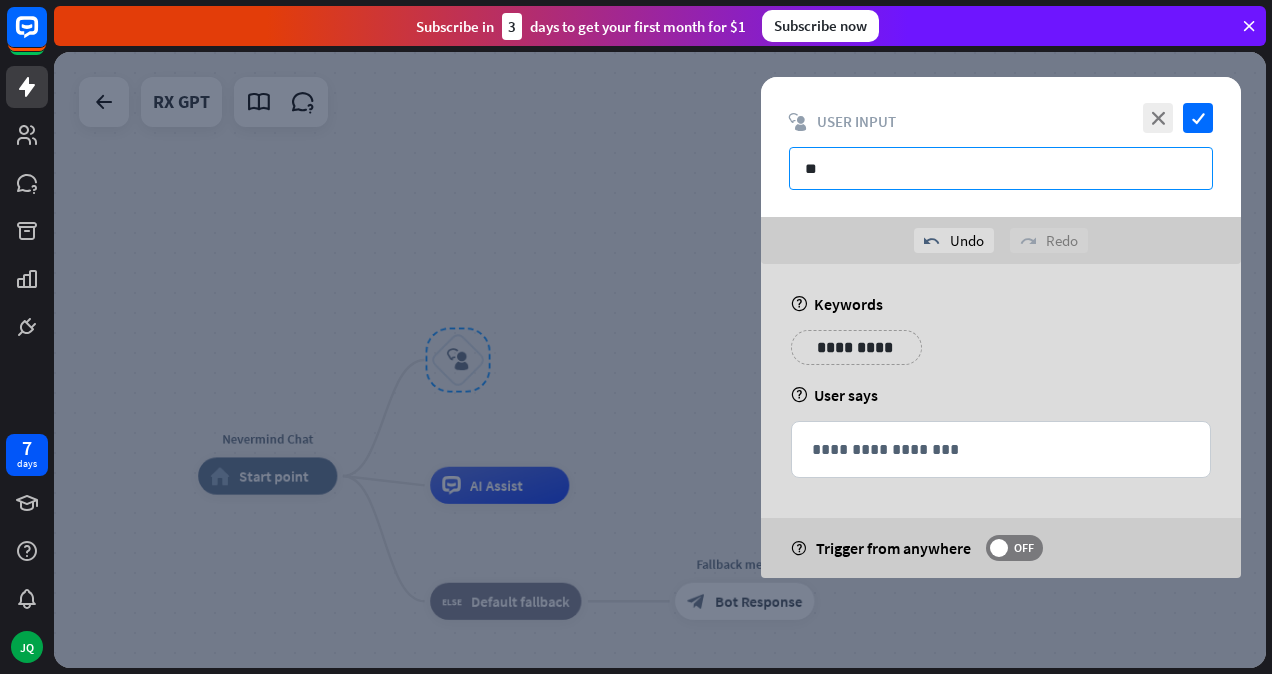 type on "*" 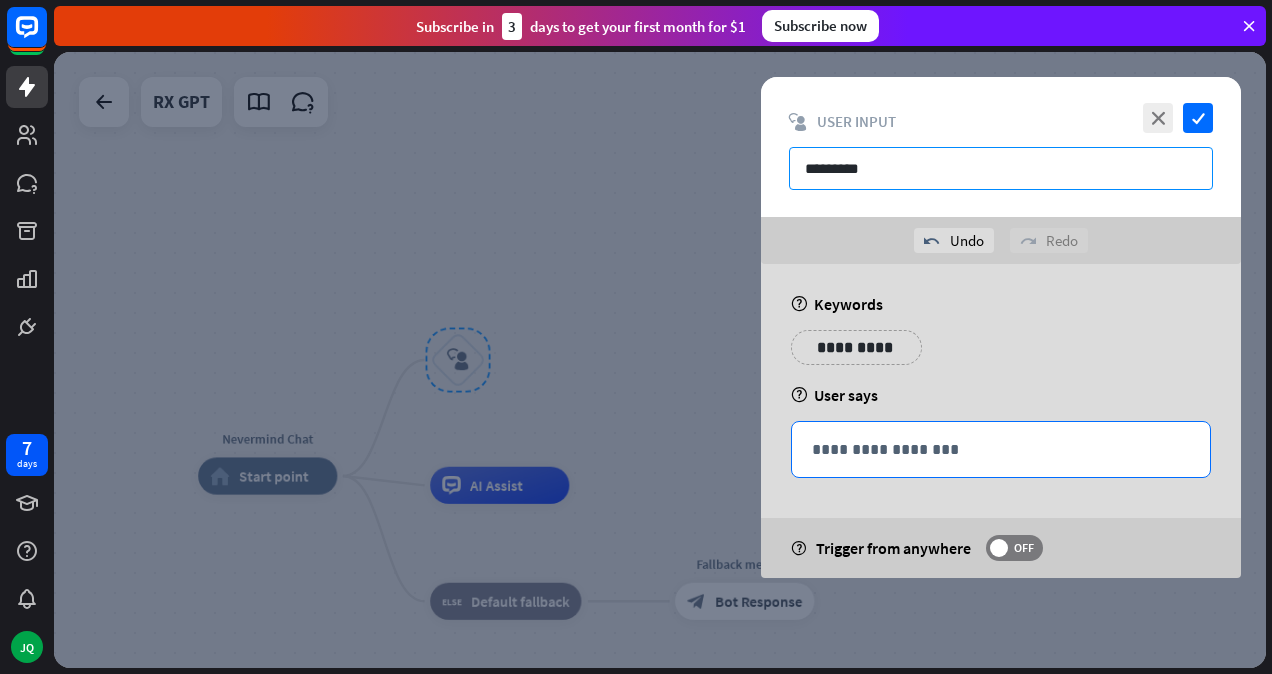 type on "*********" 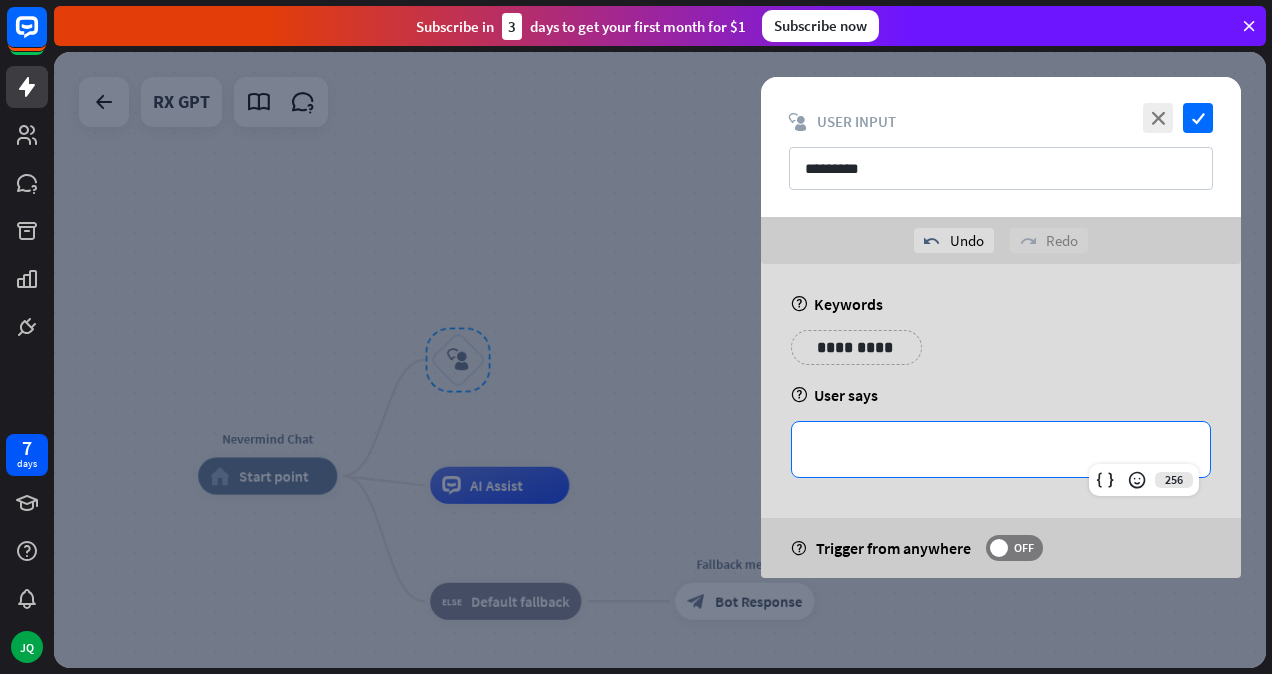 click on "**********" at bounding box center (1001, 449) 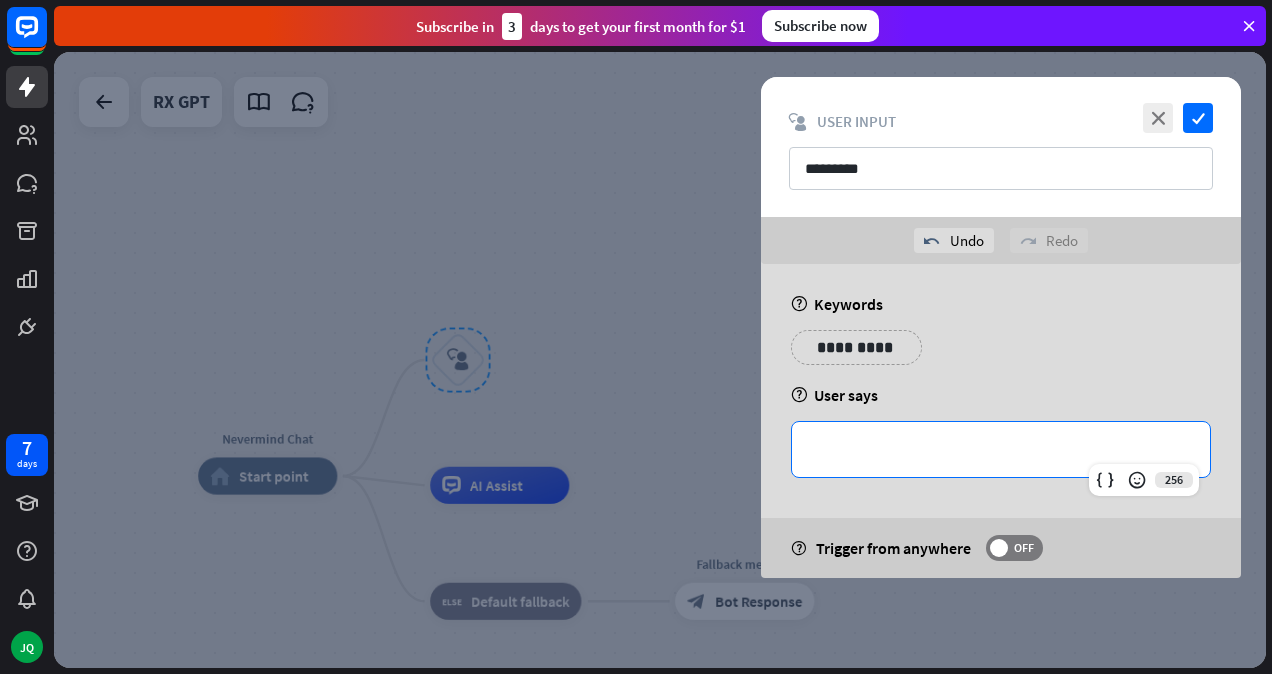 type 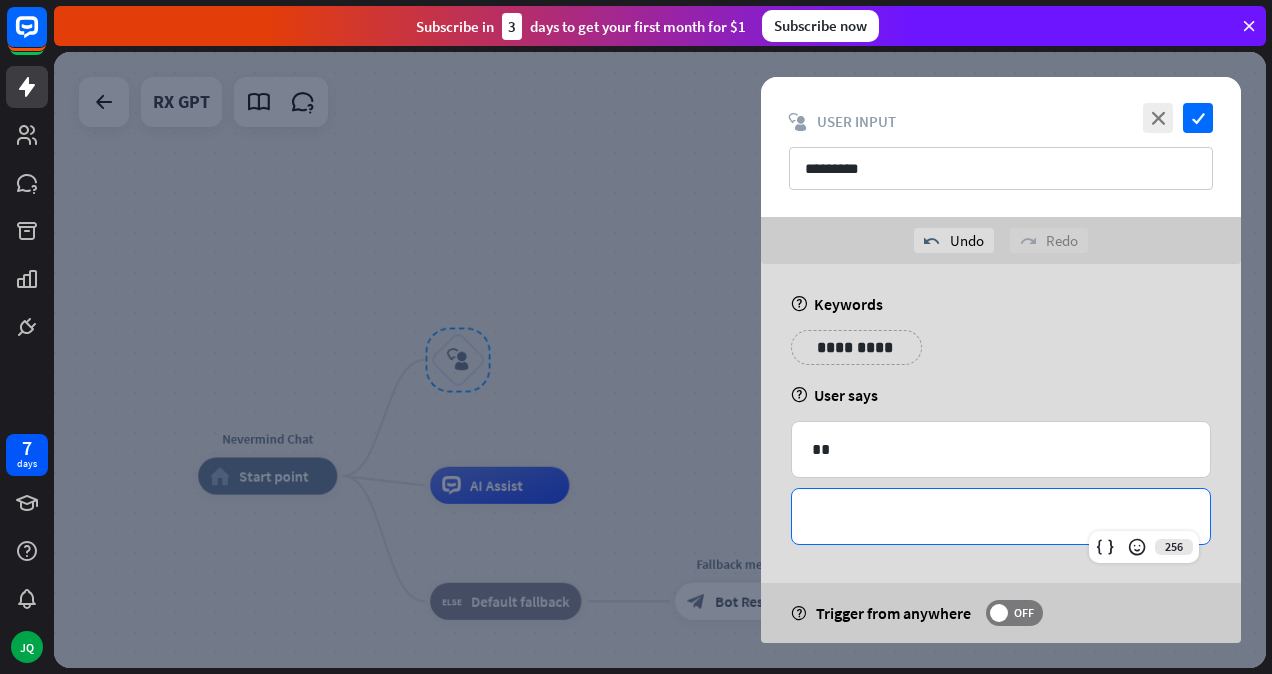 click on "**********" at bounding box center (1001, 516) 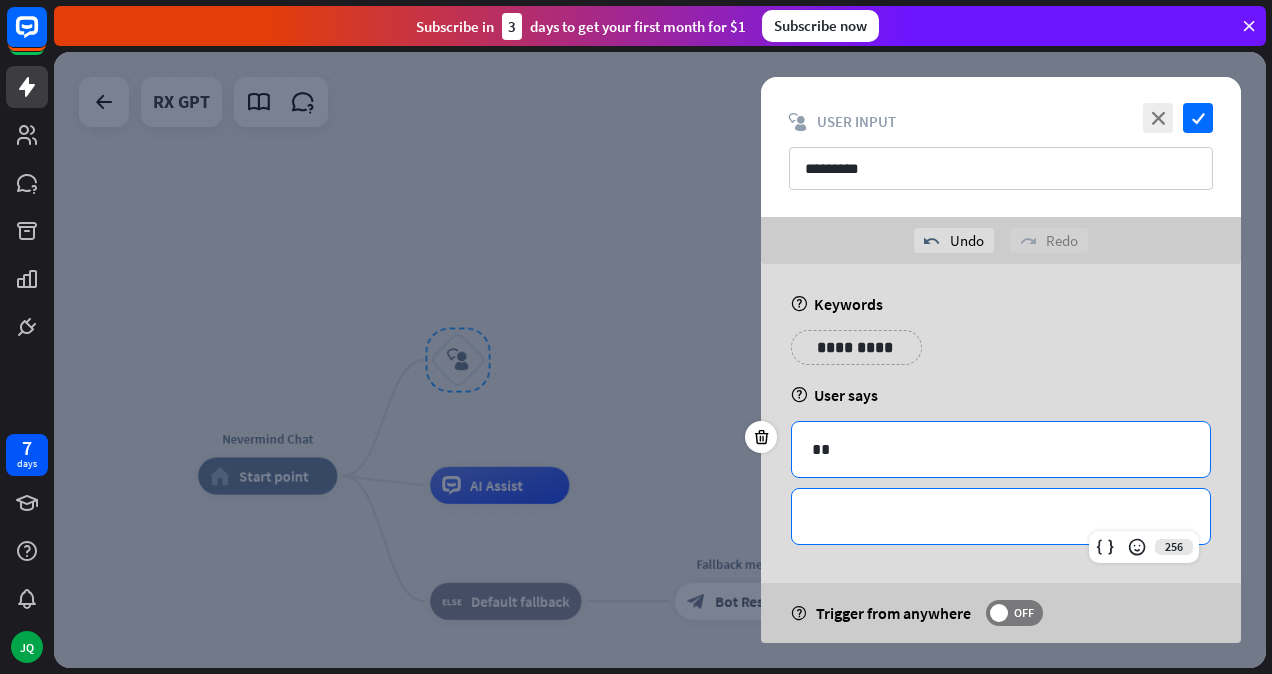 type 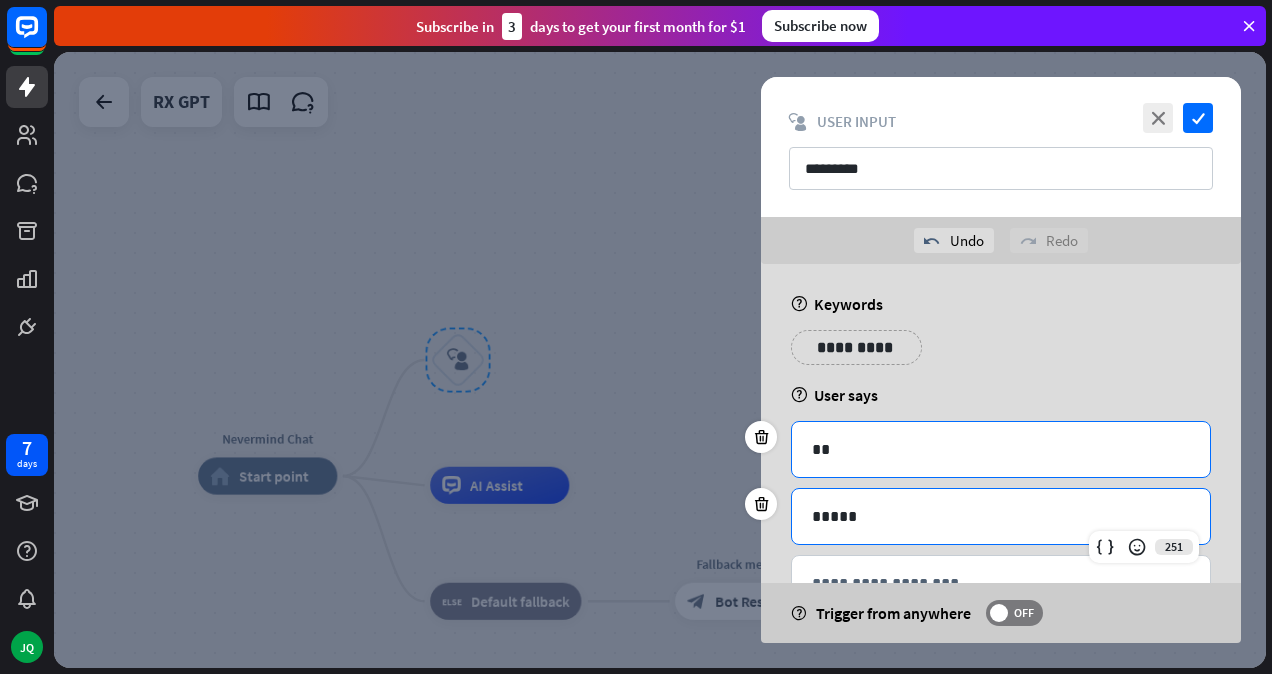 scroll, scrollTop: 66, scrollLeft: 0, axis: vertical 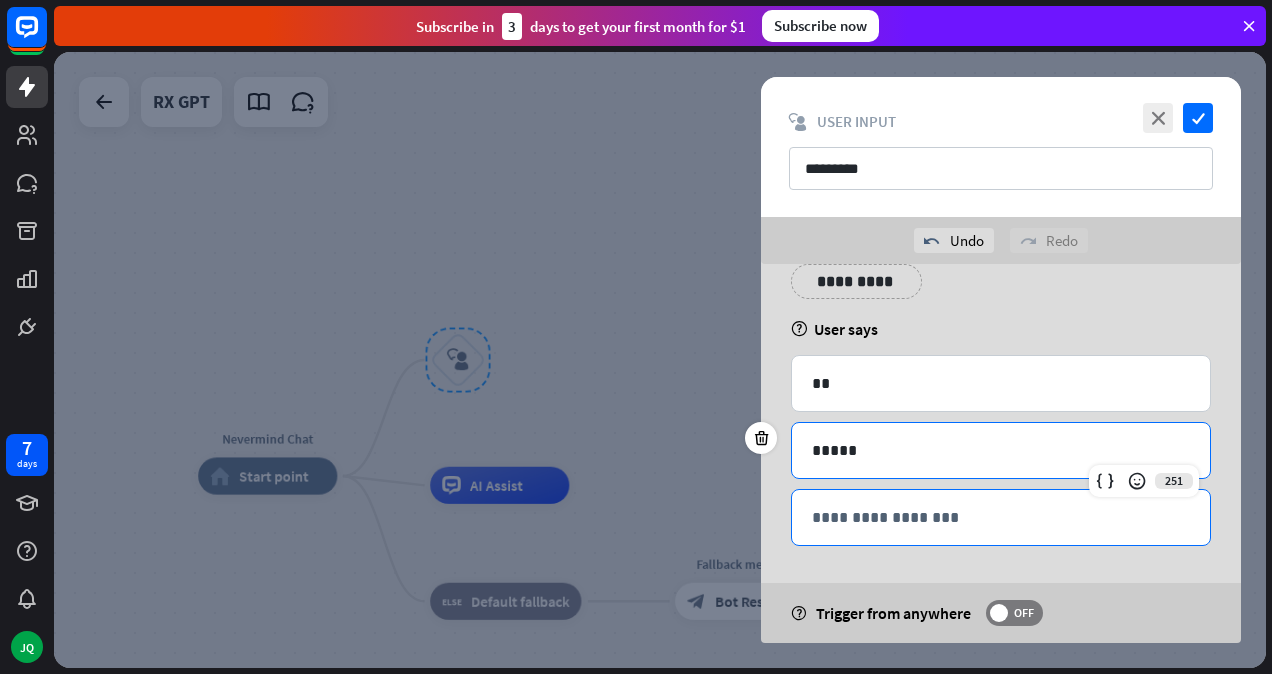 click on "**********" at bounding box center (1001, 517) 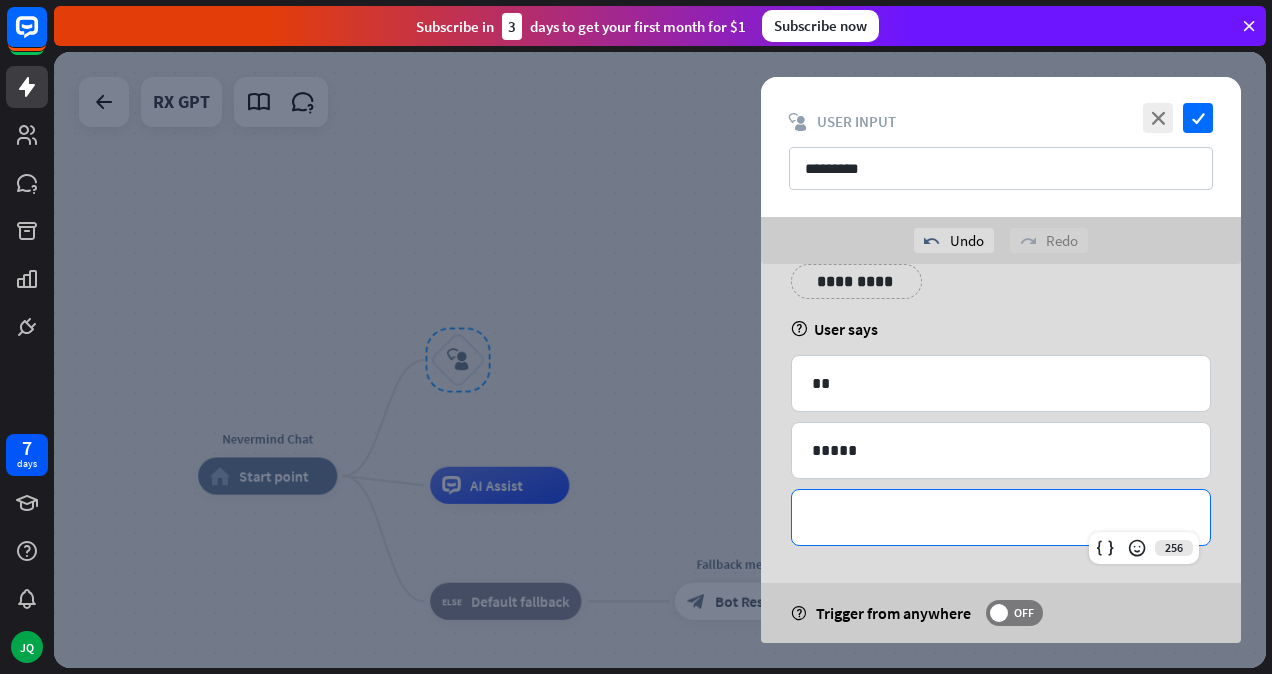 type 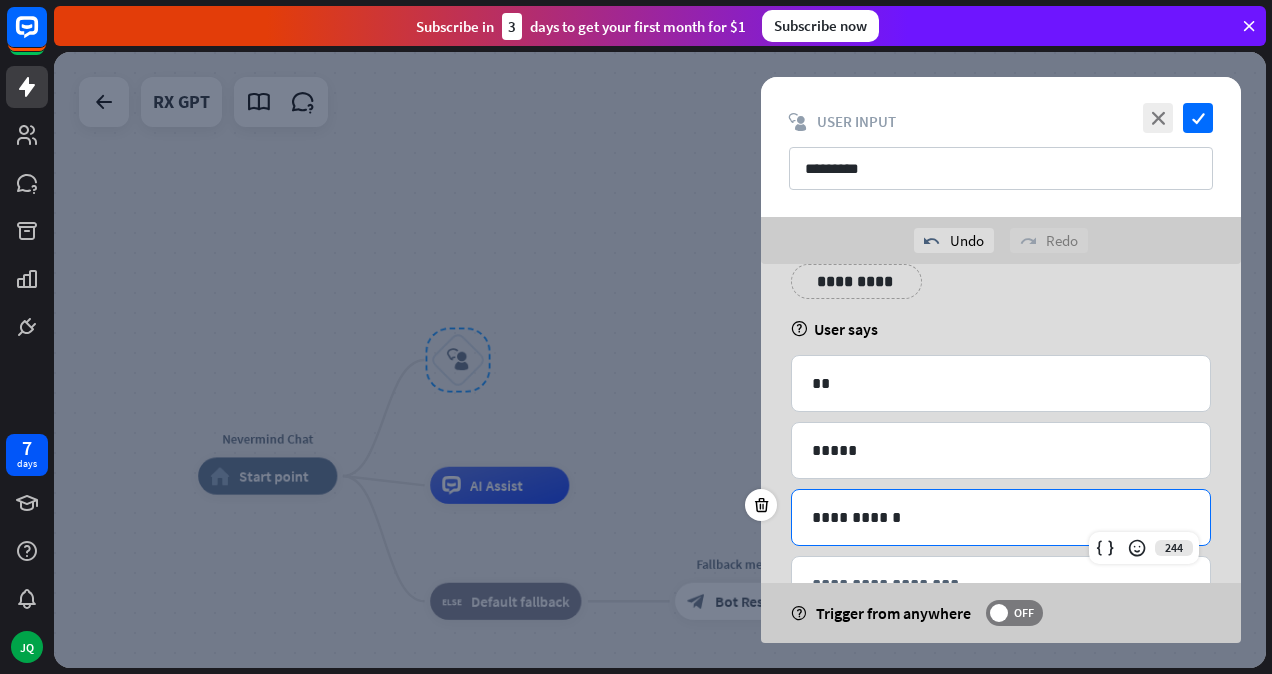 scroll, scrollTop: 132, scrollLeft: 0, axis: vertical 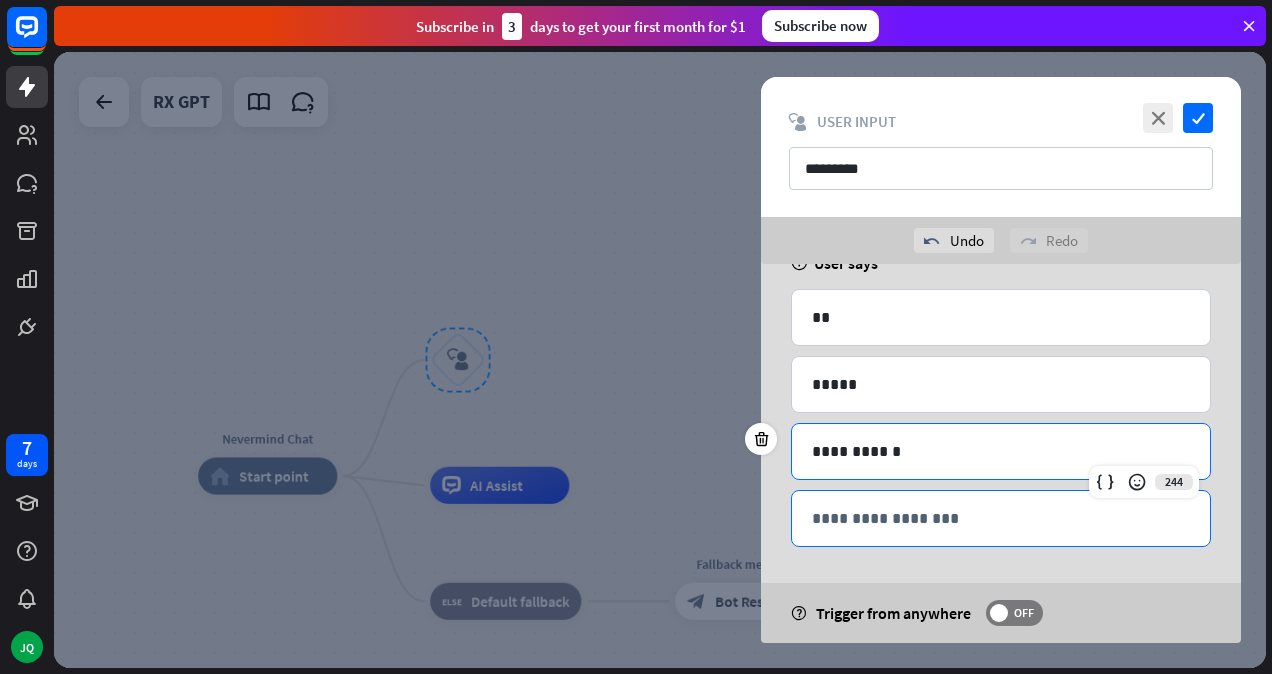 click on "**********" at bounding box center (1001, 518) 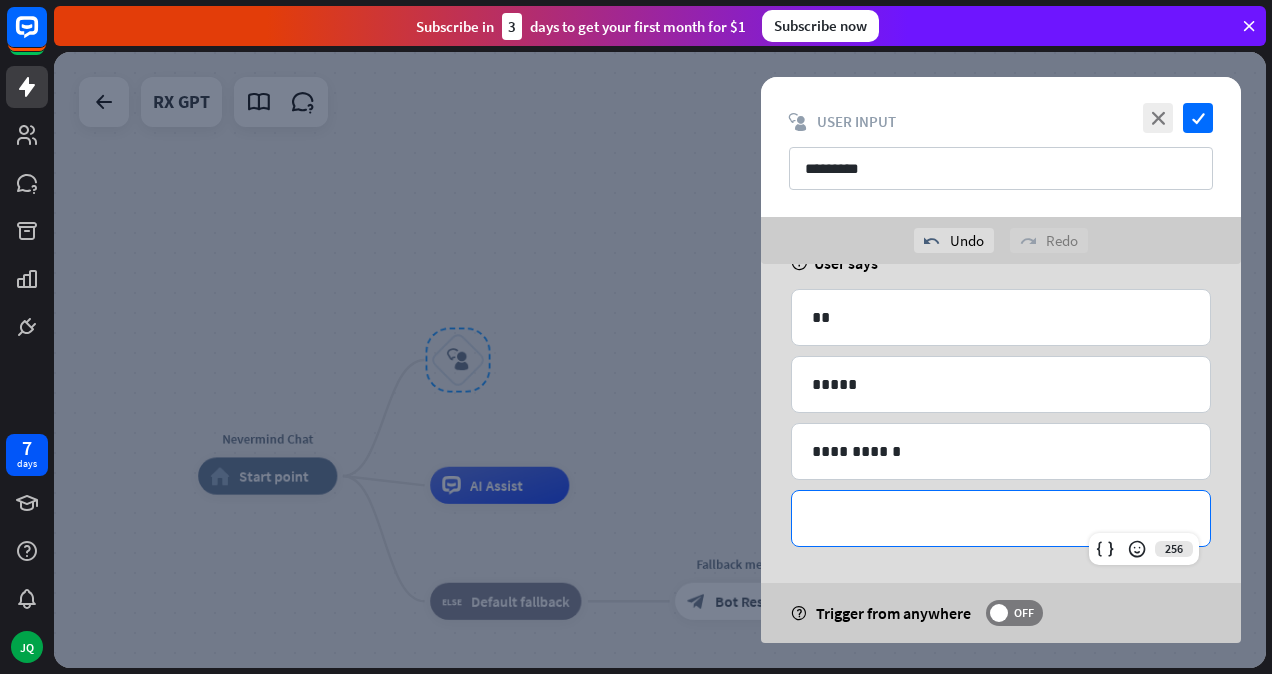 type 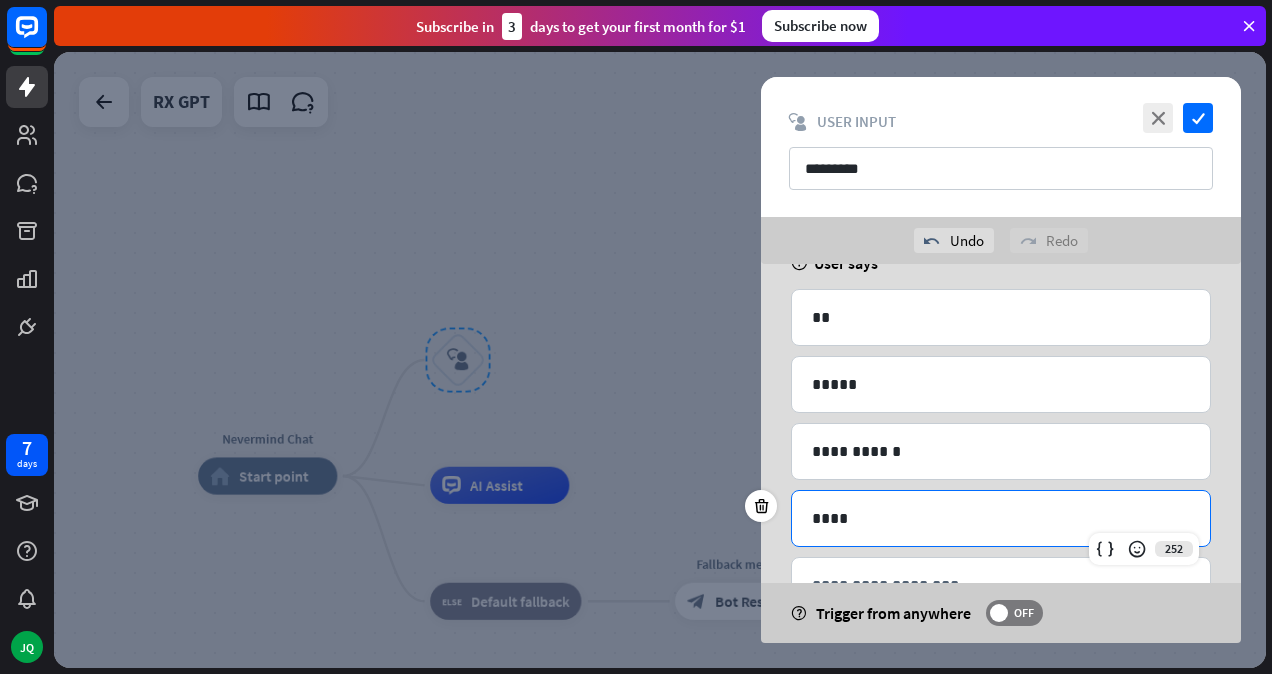 scroll, scrollTop: 198, scrollLeft: 0, axis: vertical 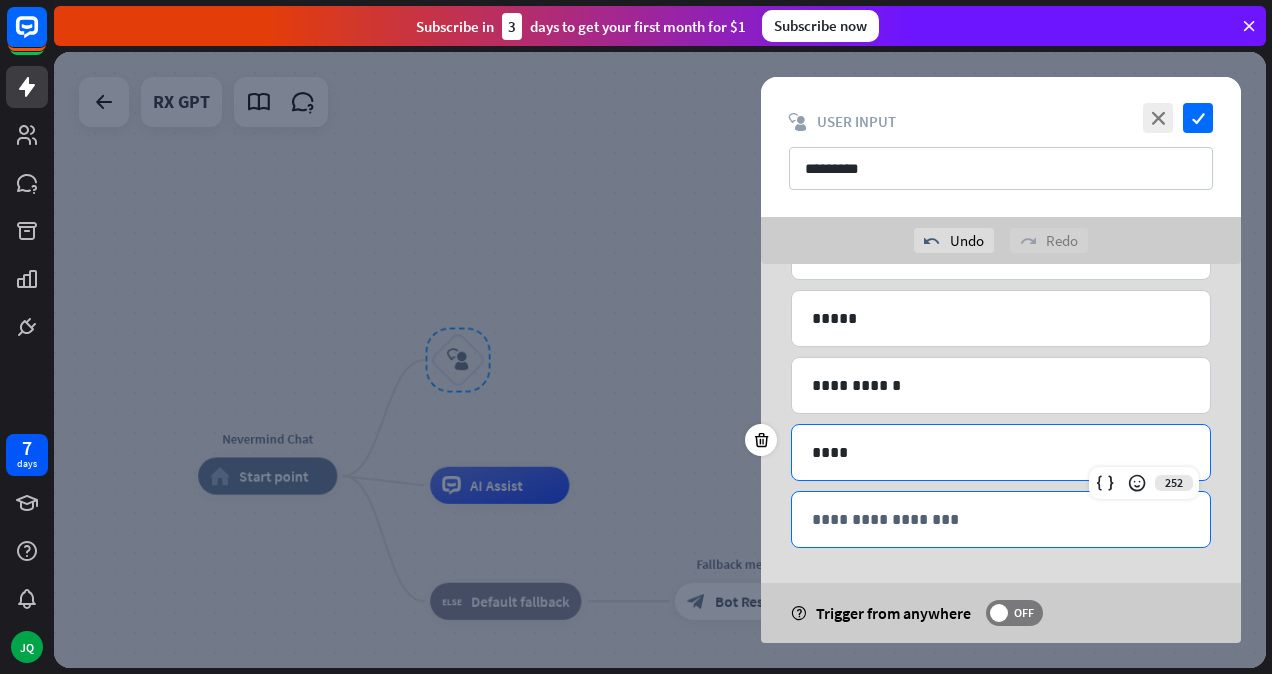 click on "**********" at bounding box center [1001, 519] 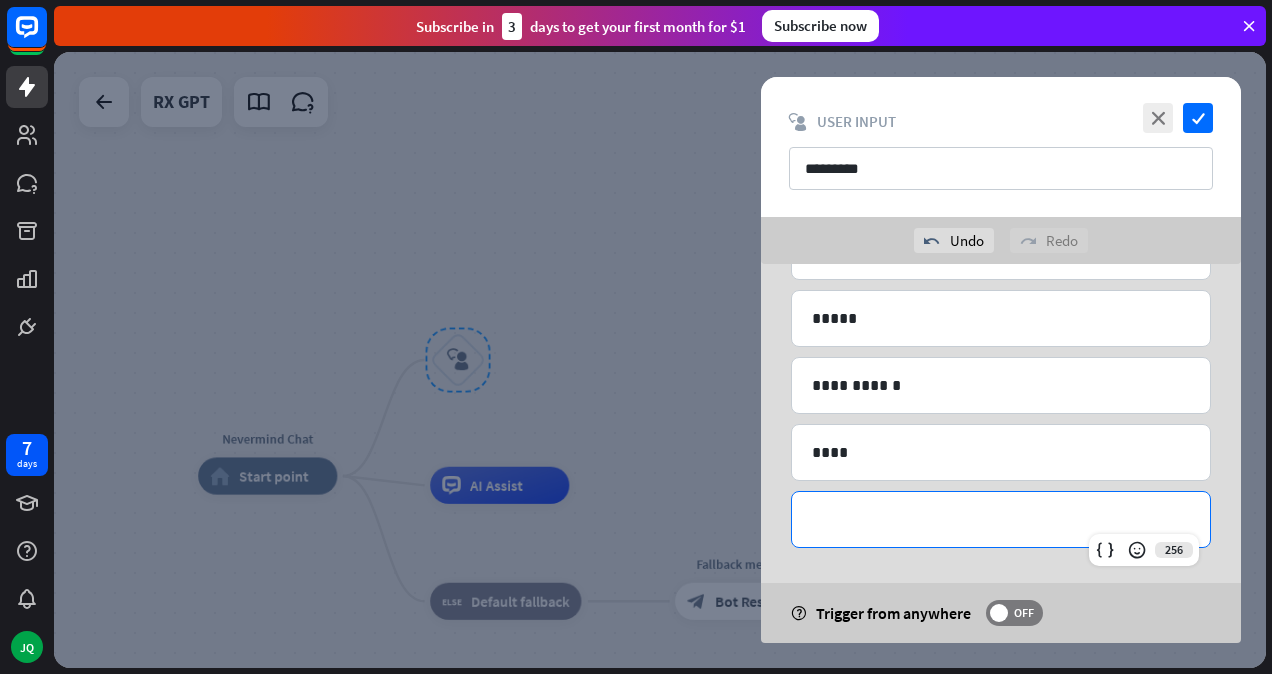 type 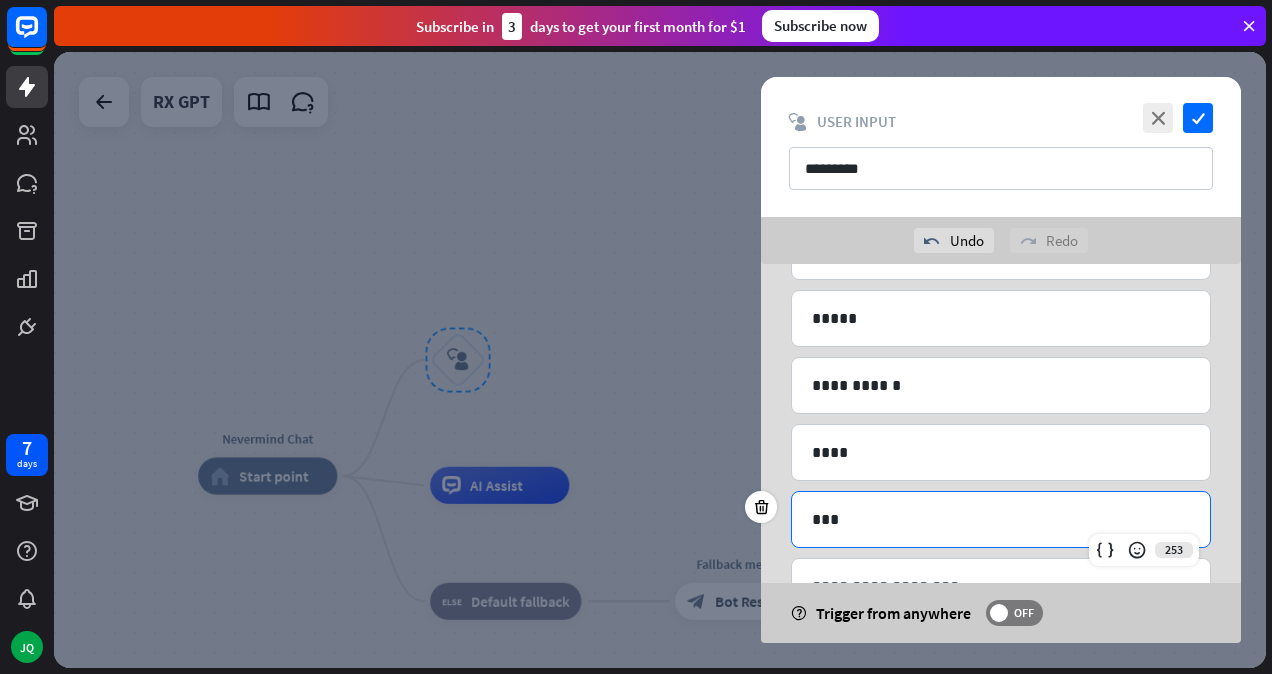 scroll, scrollTop: 265, scrollLeft: 0, axis: vertical 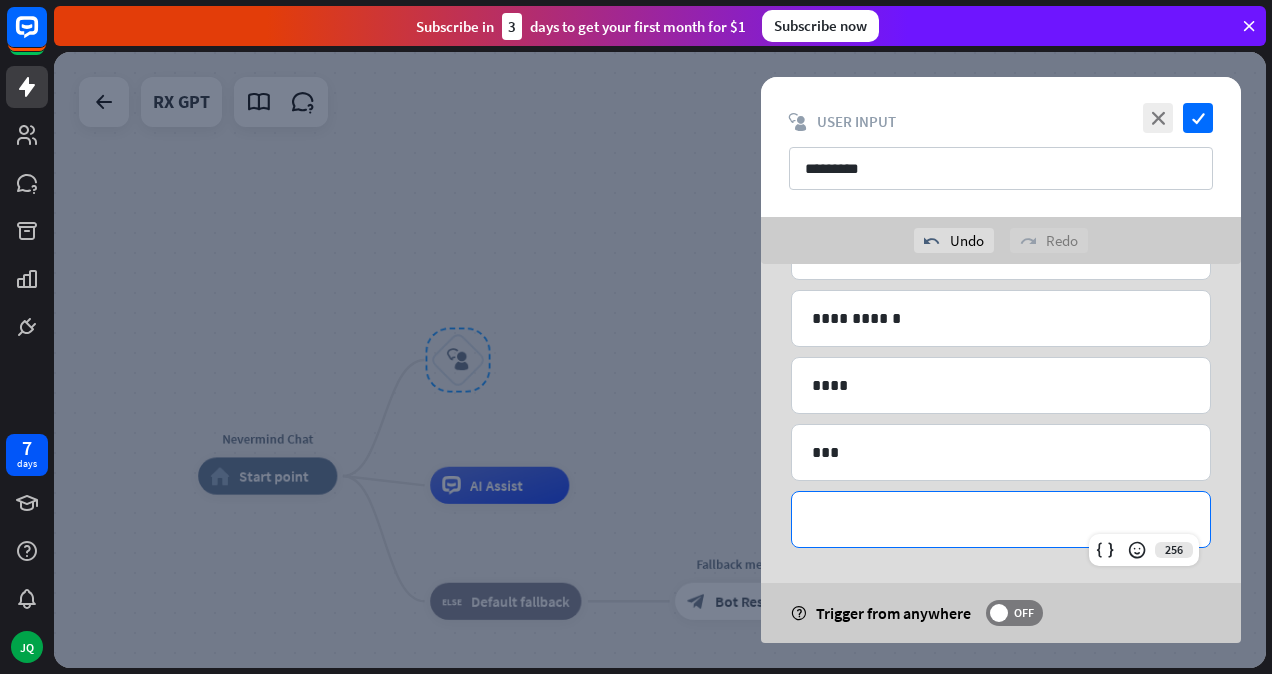 click on "**********" at bounding box center [1001, 519] 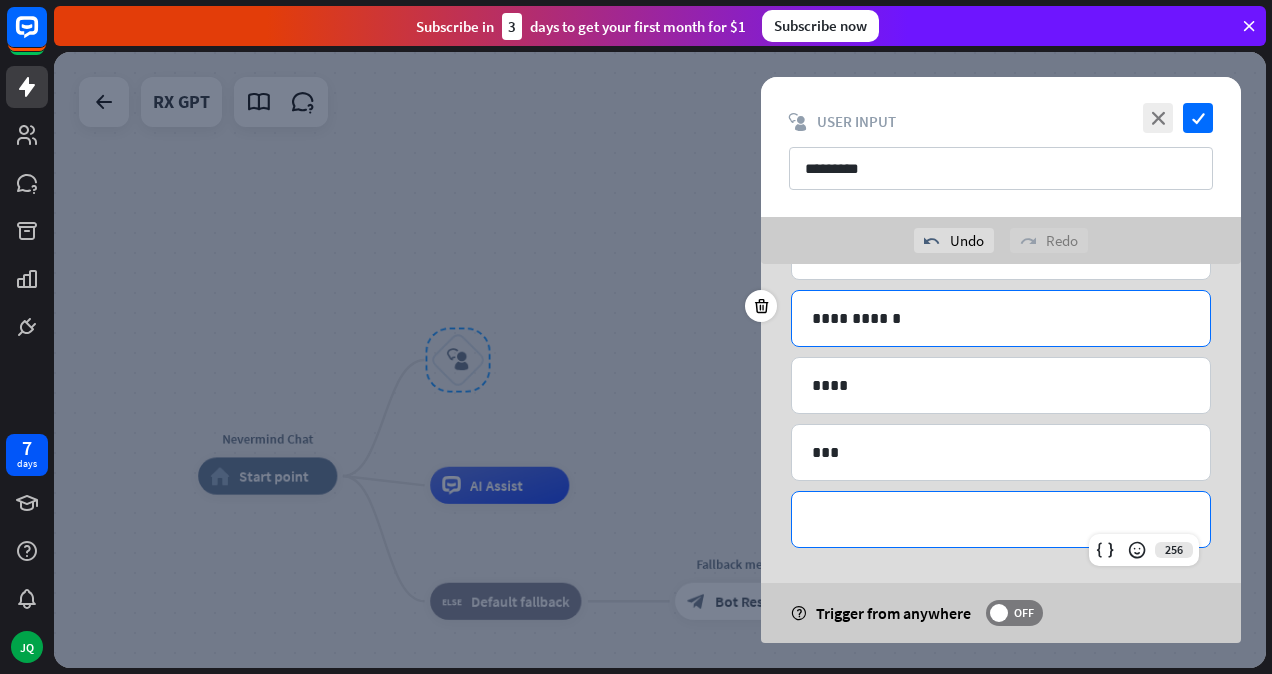 click on "**********" at bounding box center (1001, 318) 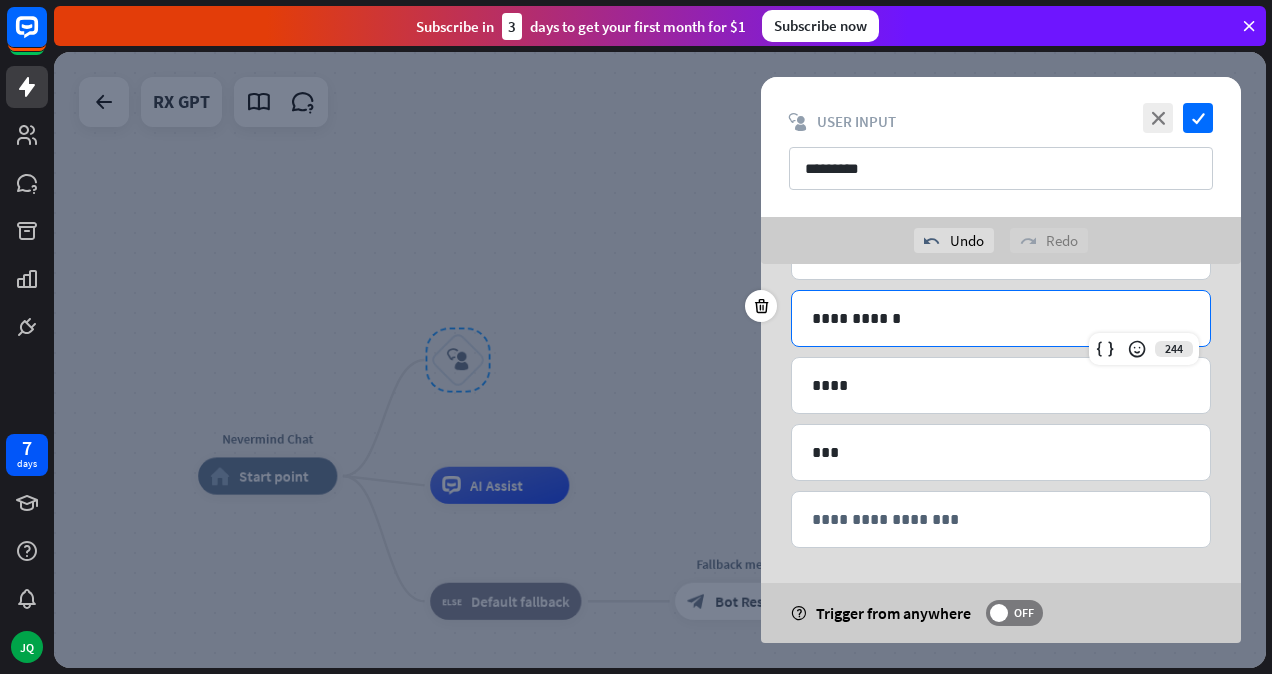 click on "**********" at bounding box center (1001, 318) 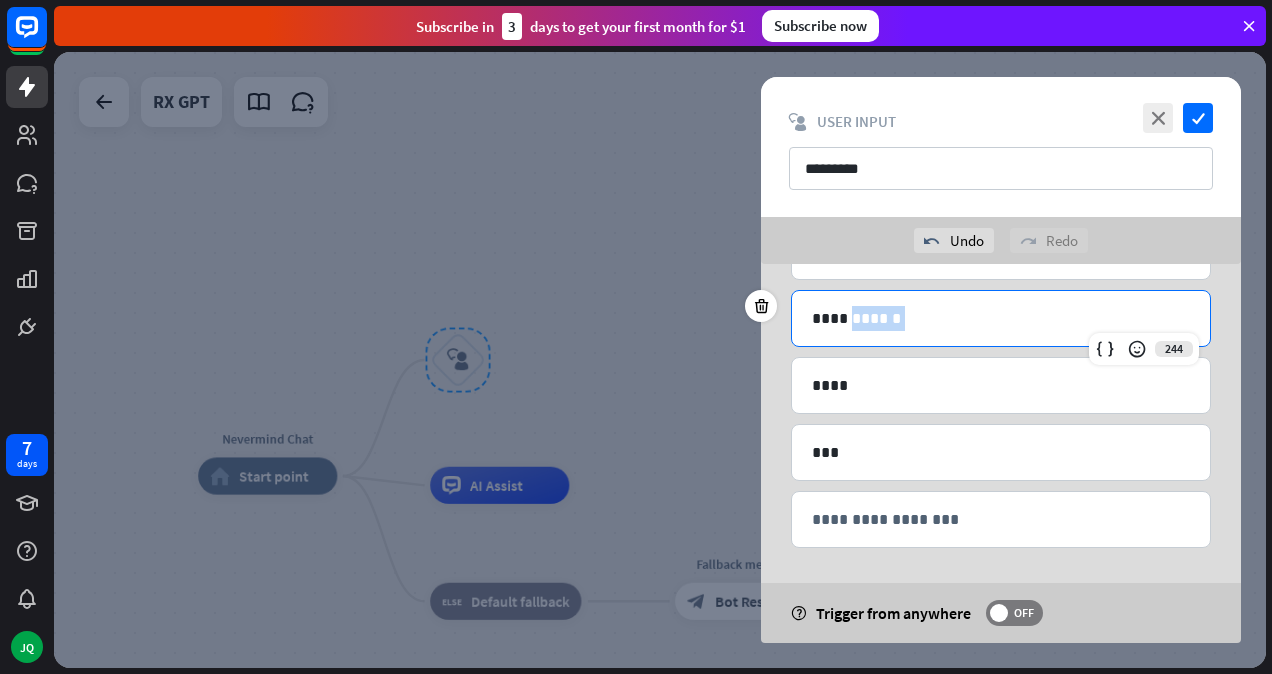click on "**********" at bounding box center (1001, 318) 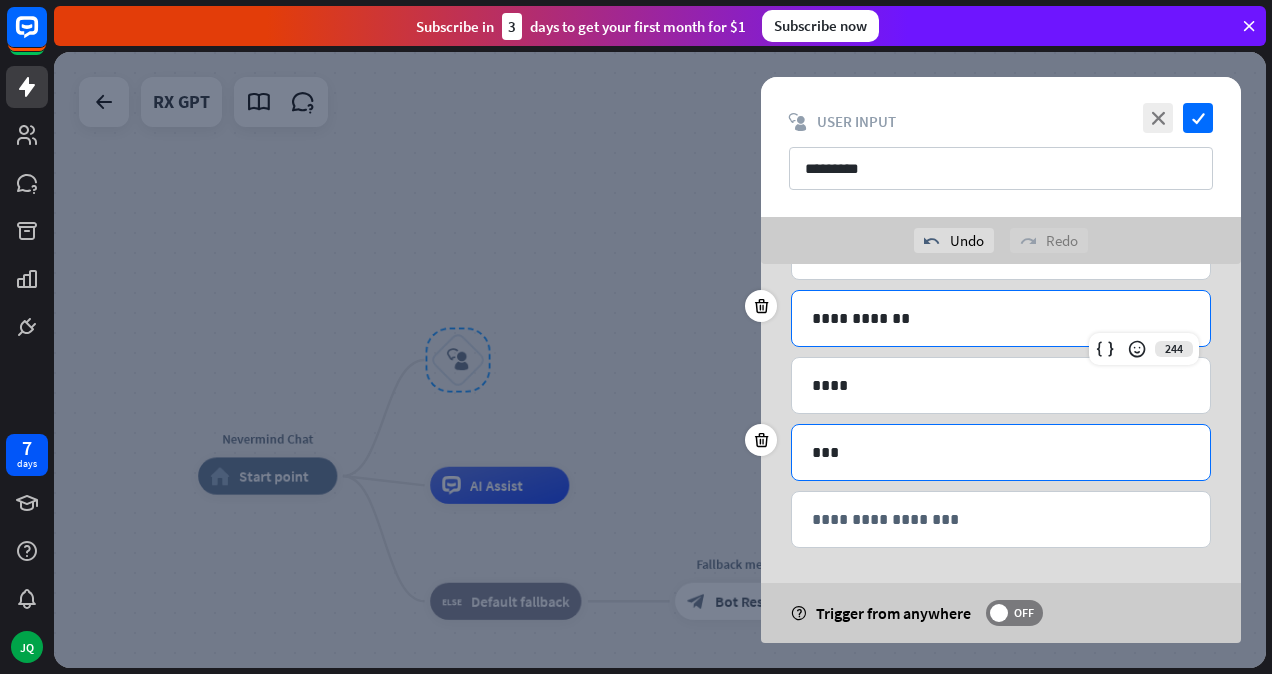 click on "***" at bounding box center [1001, 452] 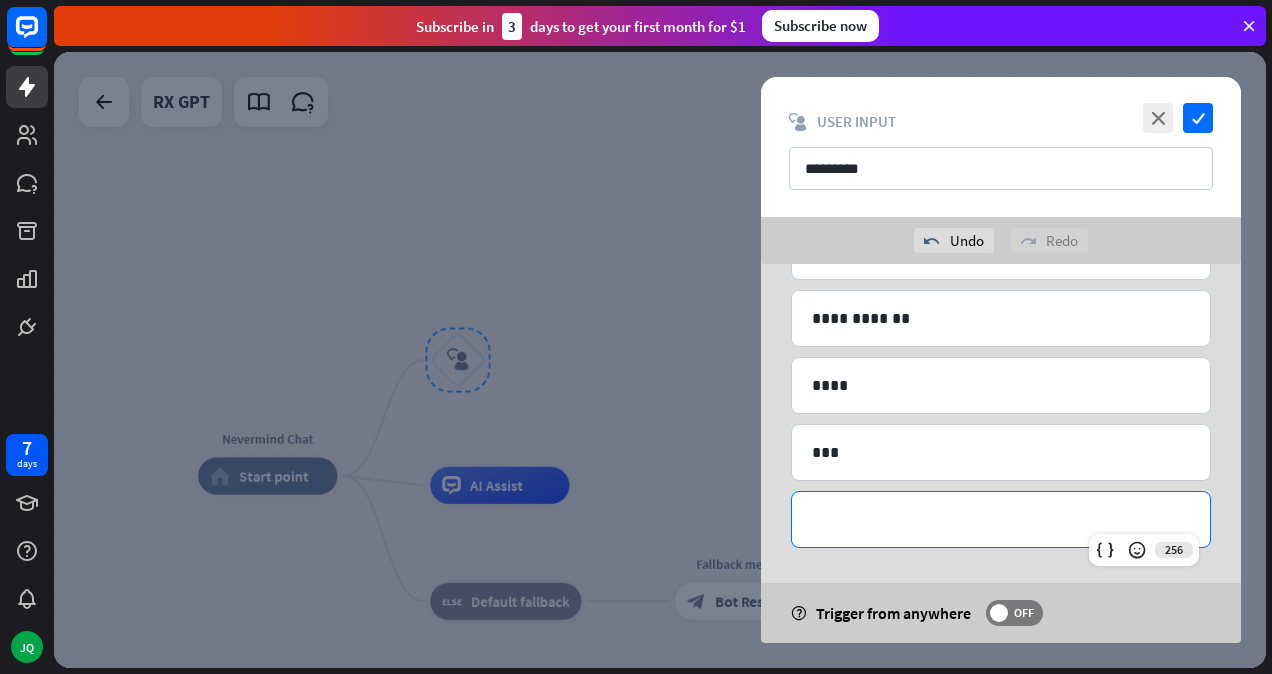 click on "**********" at bounding box center [1001, 519] 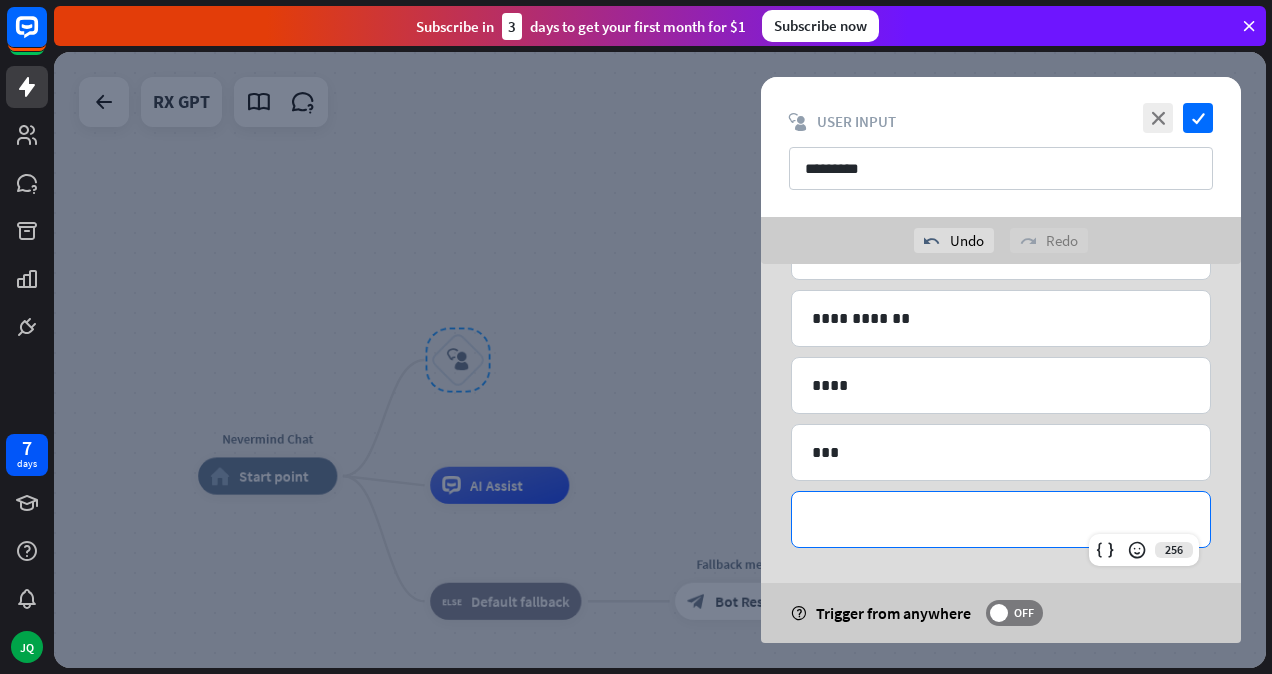 click on "**********" at bounding box center [1001, 519] 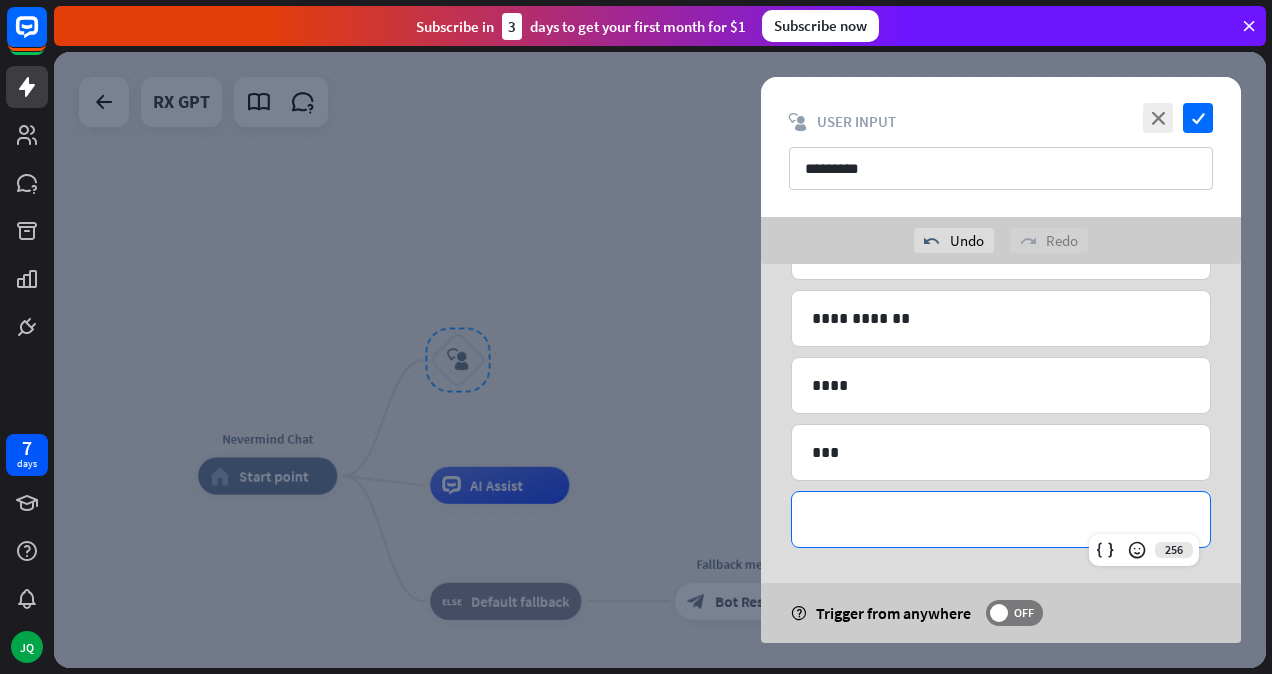 type 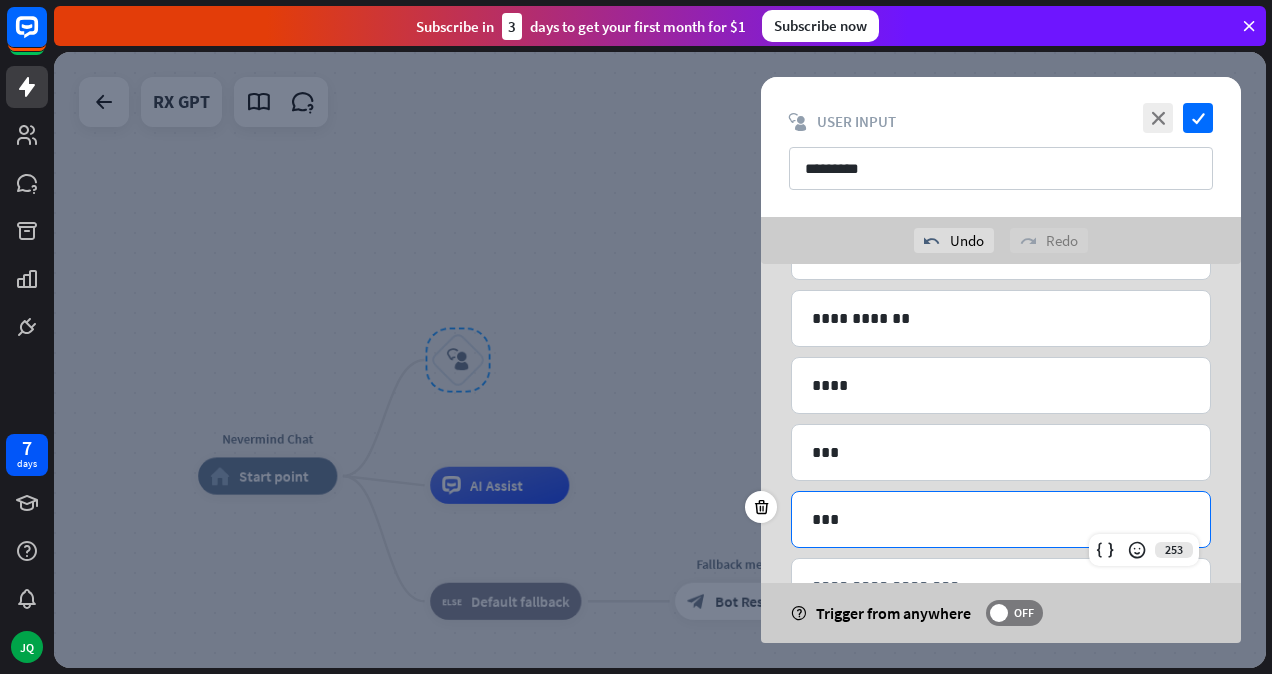 scroll, scrollTop: 331, scrollLeft: 0, axis: vertical 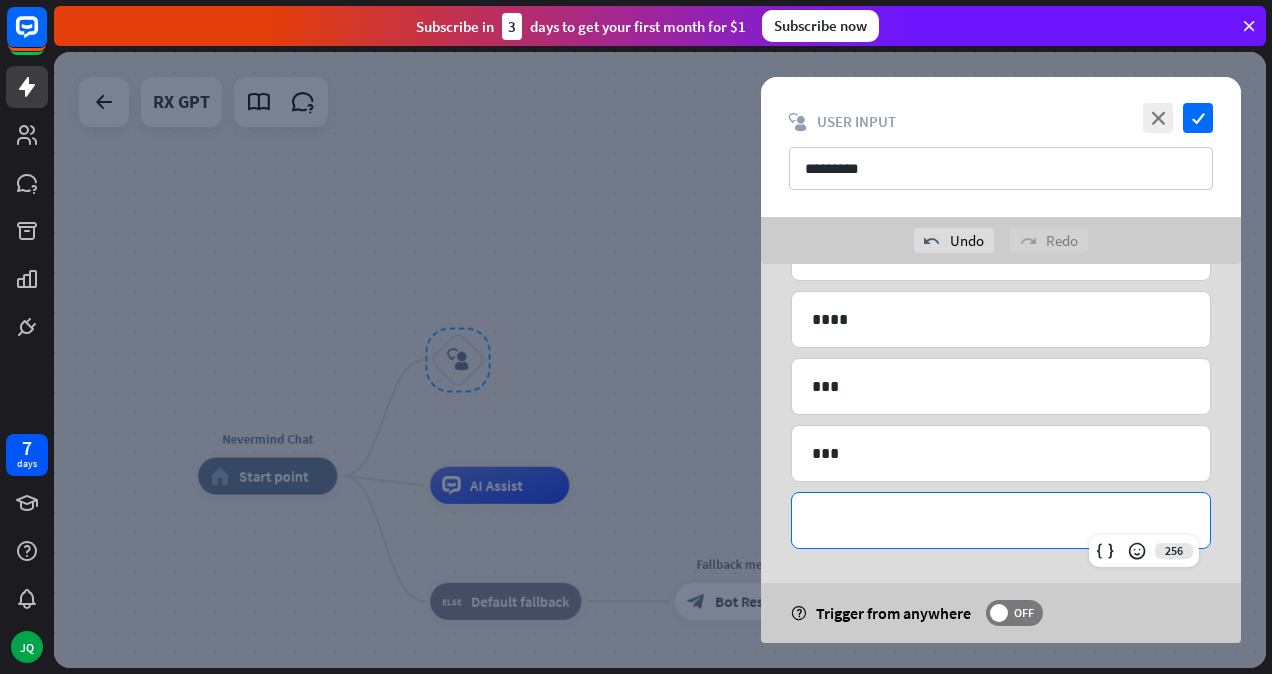 click on "**********" at bounding box center (1001, 520) 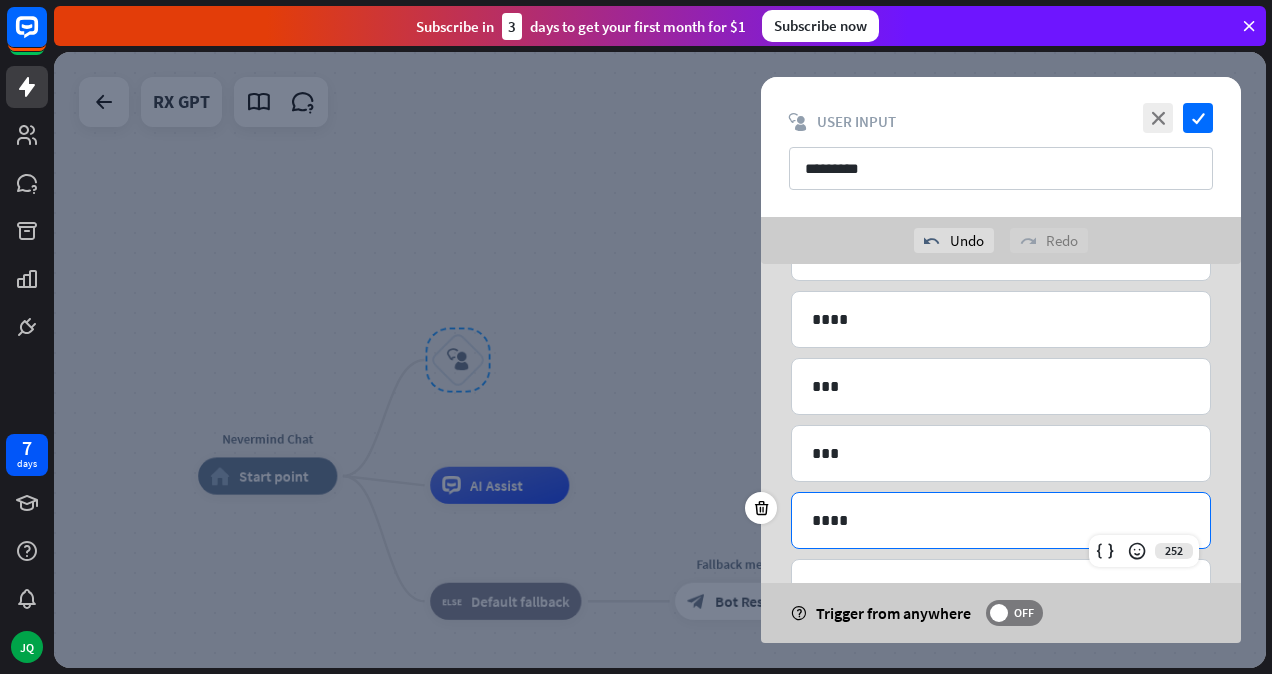 scroll, scrollTop: 398, scrollLeft: 0, axis: vertical 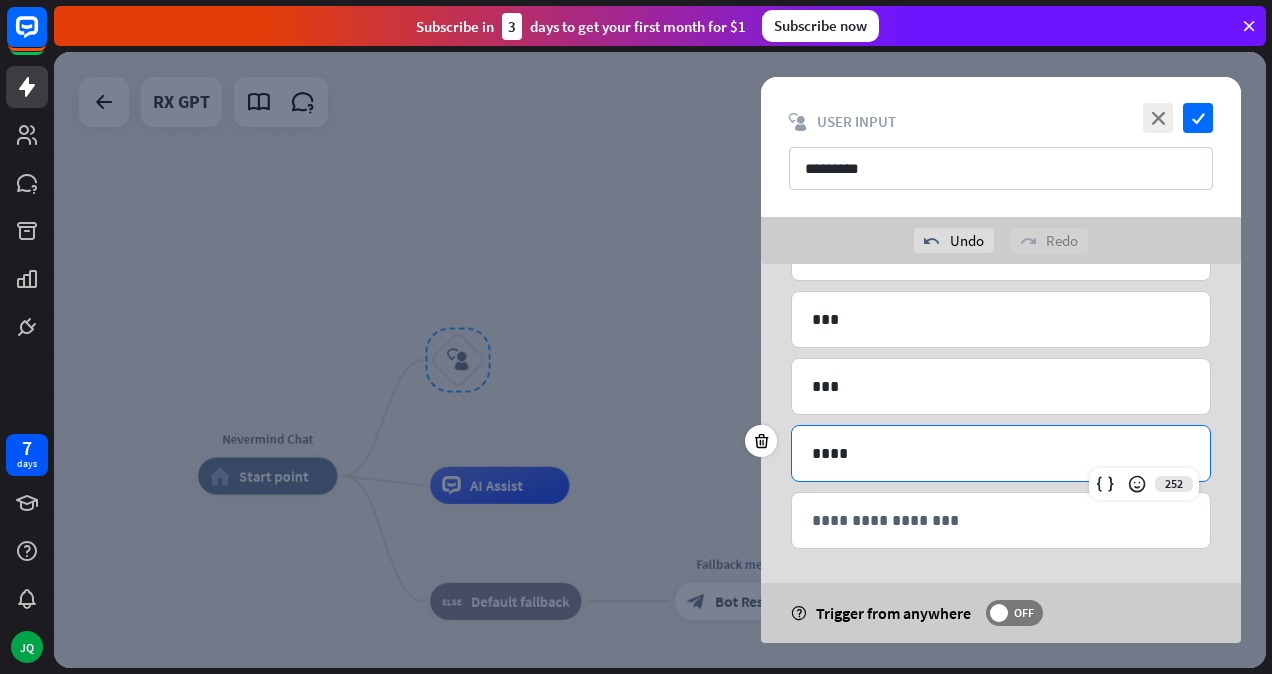 click on "close
check
block_user_input   User Input     *********" at bounding box center (1001, 147) 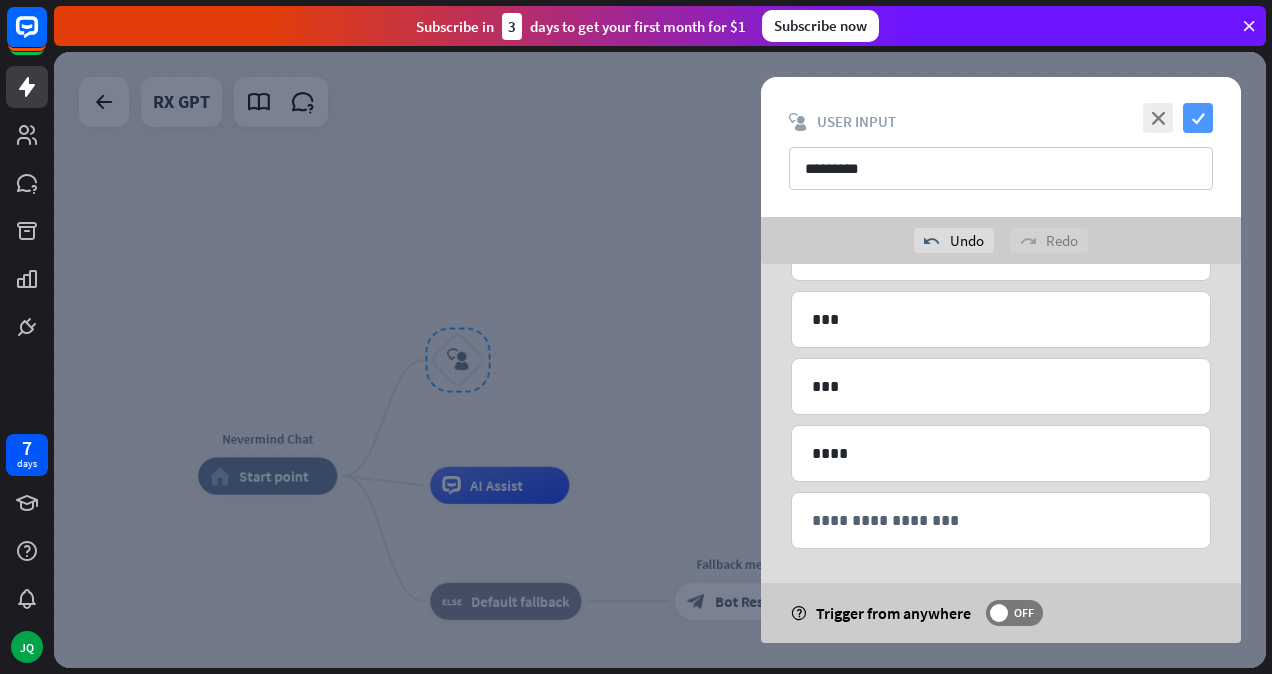 click on "check" at bounding box center [1198, 118] 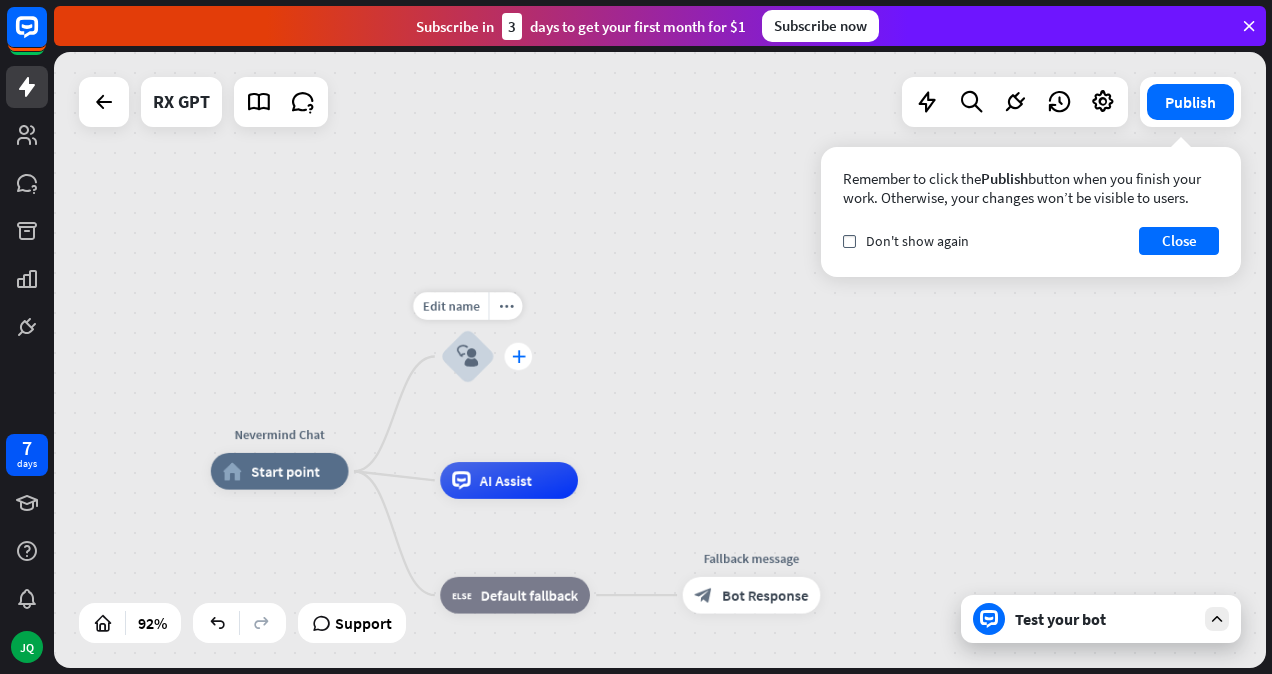 click on "plus" at bounding box center [519, 357] 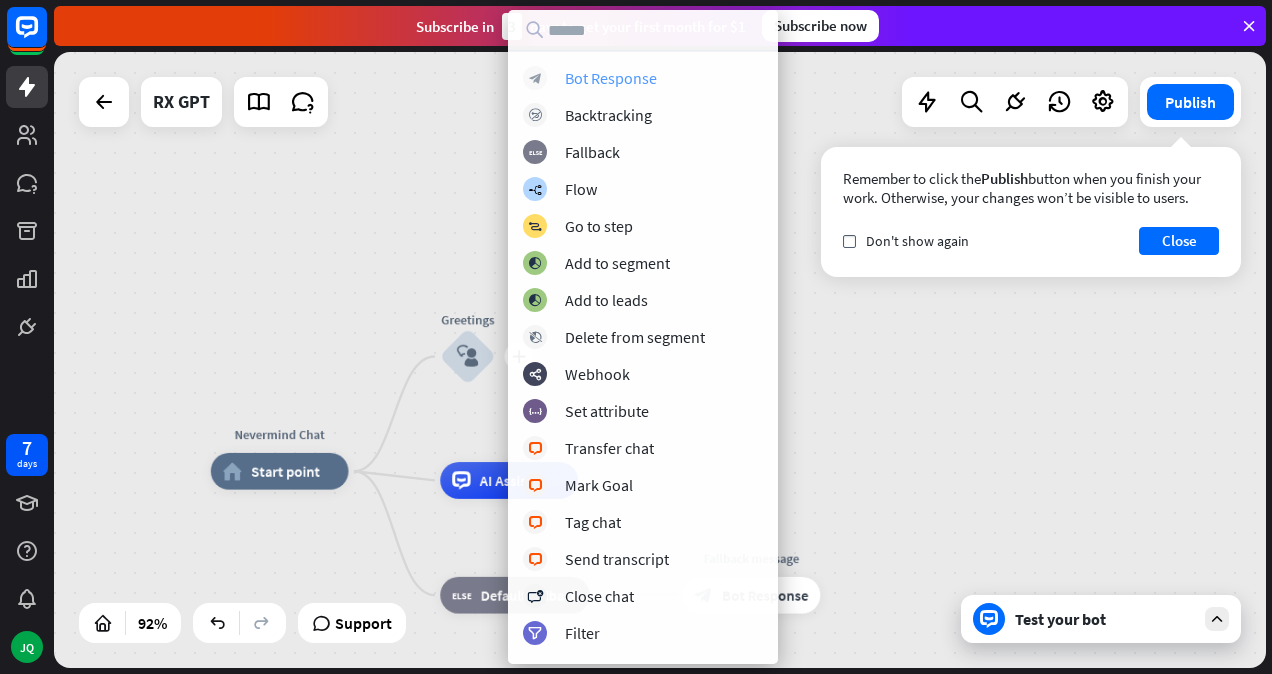 click on "block_bot_response
Bot Response" at bounding box center [643, 78] 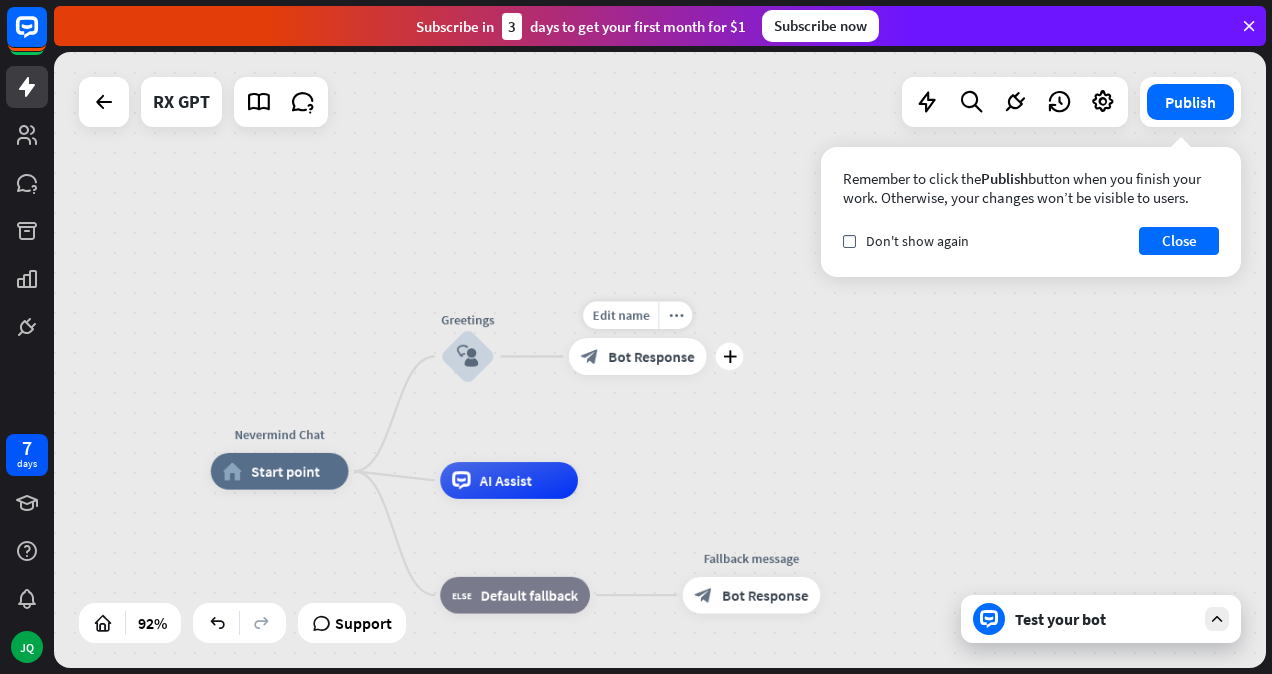 click on "Bot Response" at bounding box center (651, 356) 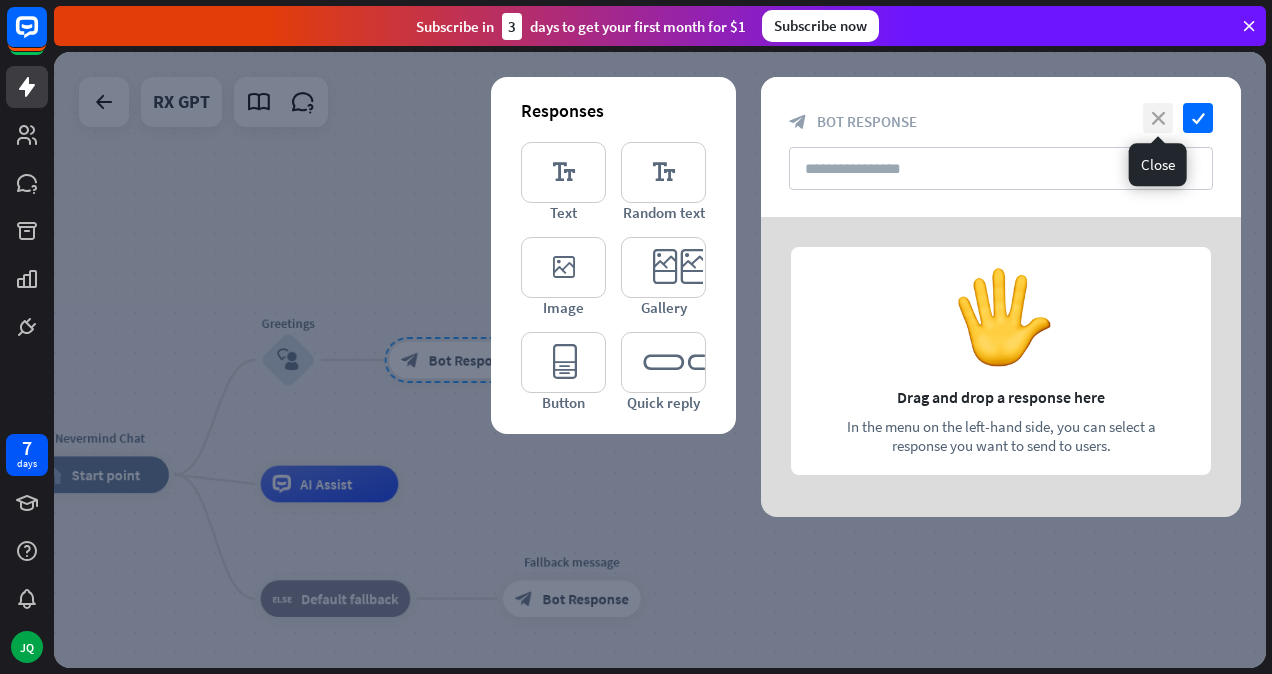 click on "close" at bounding box center (1158, 118) 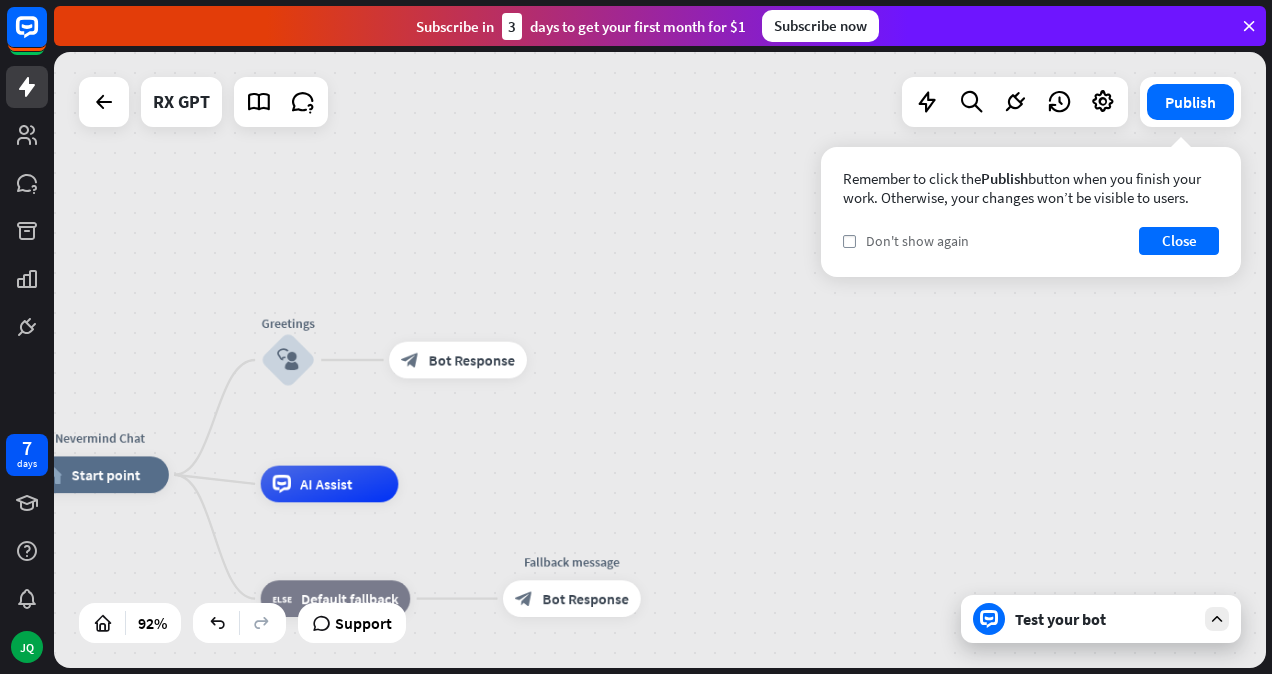 click on "Don't show again" at bounding box center [917, 241] 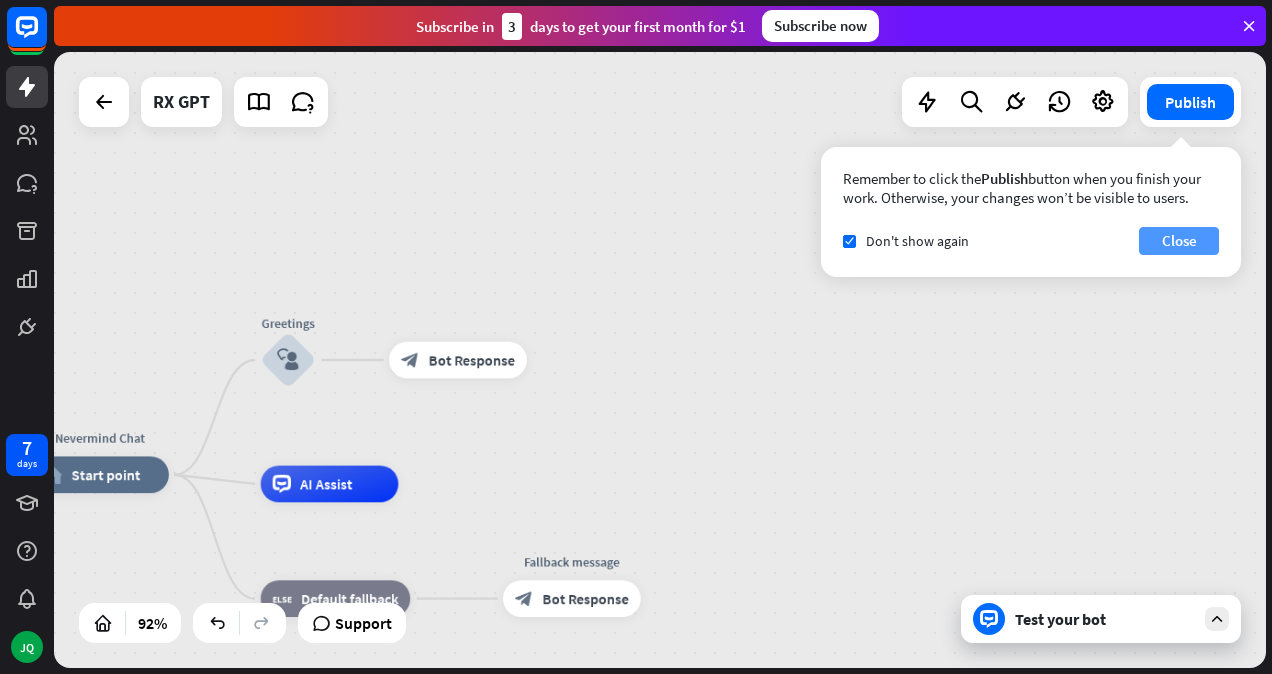 click on "Close" at bounding box center [1179, 241] 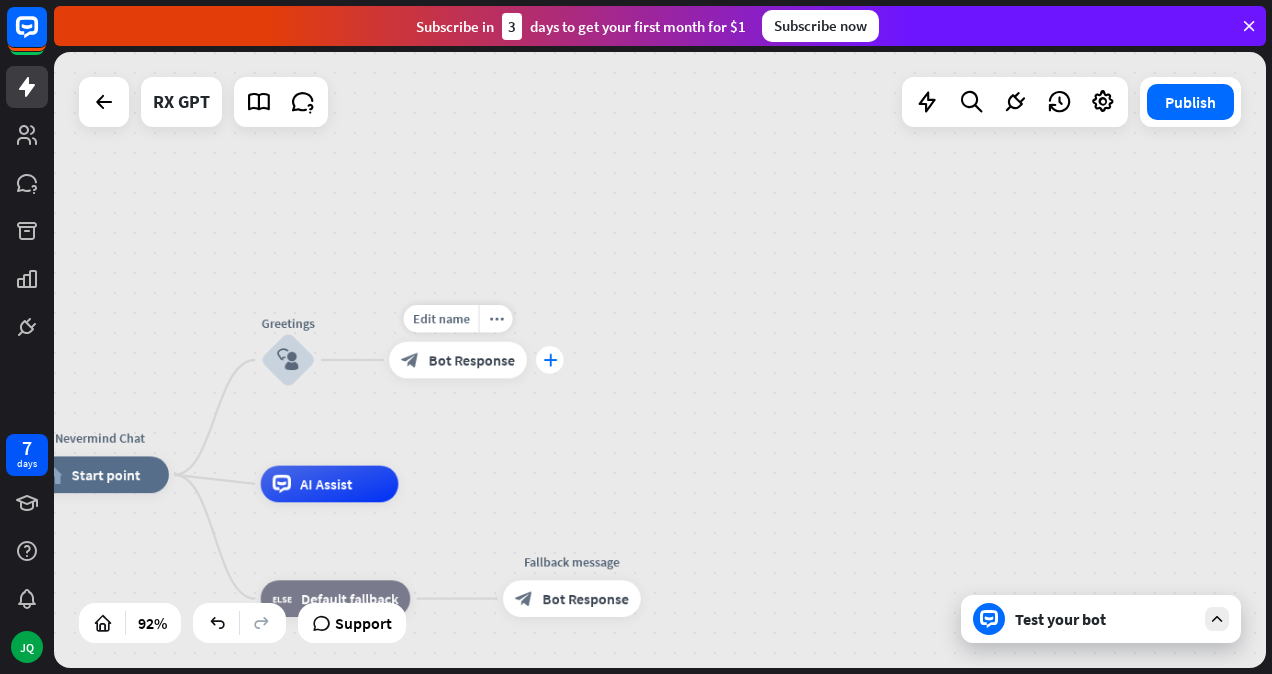 click on "plus" at bounding box center (550, 360) 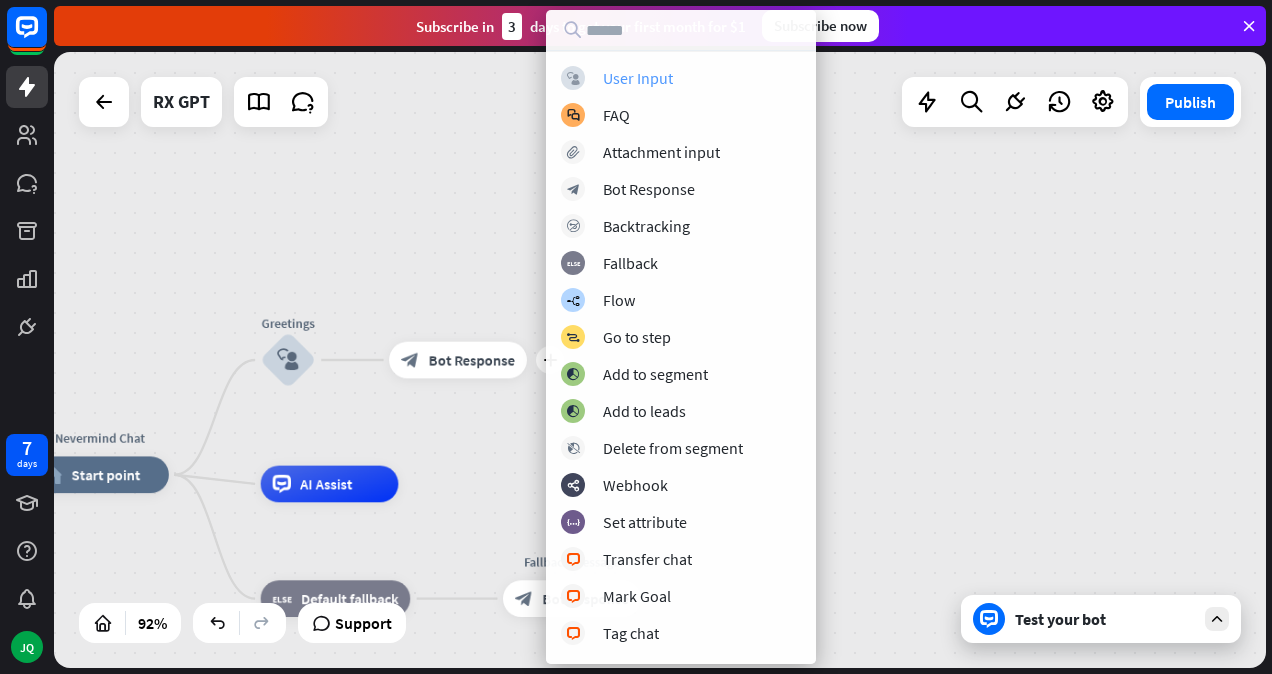 click on "User Input" at bounding box center (638, 78) 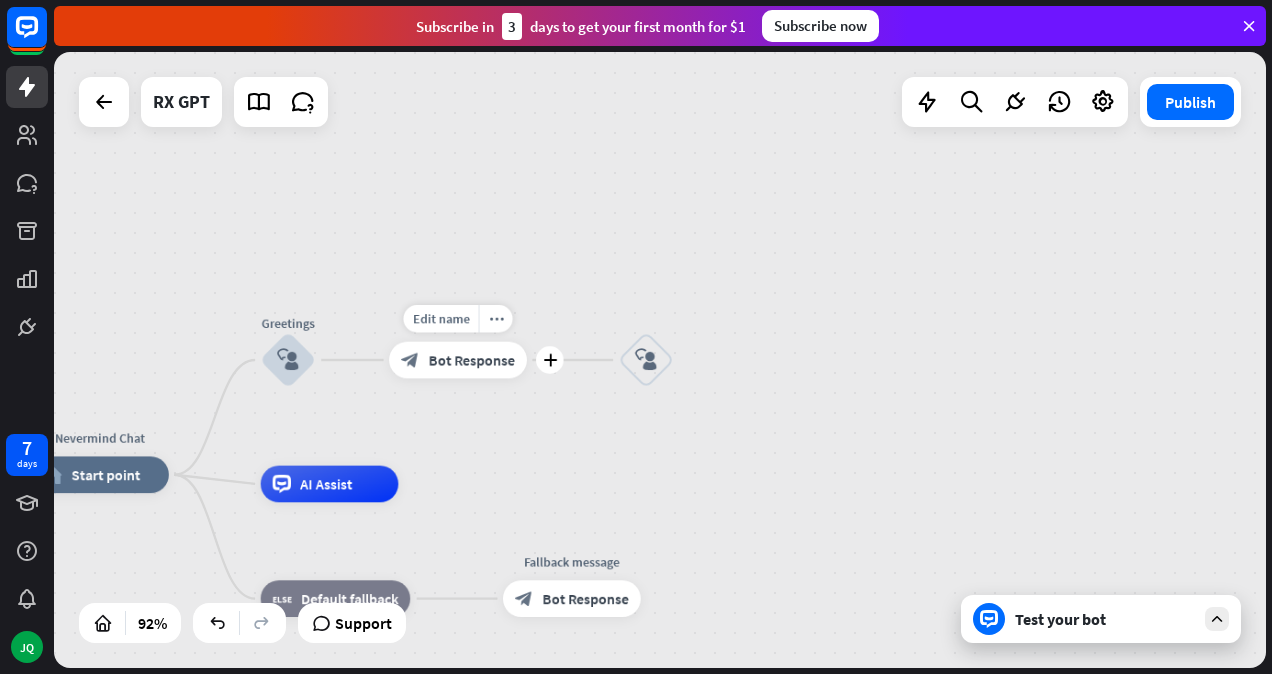 click on "Bot Response" at bounding box center [472, 360] 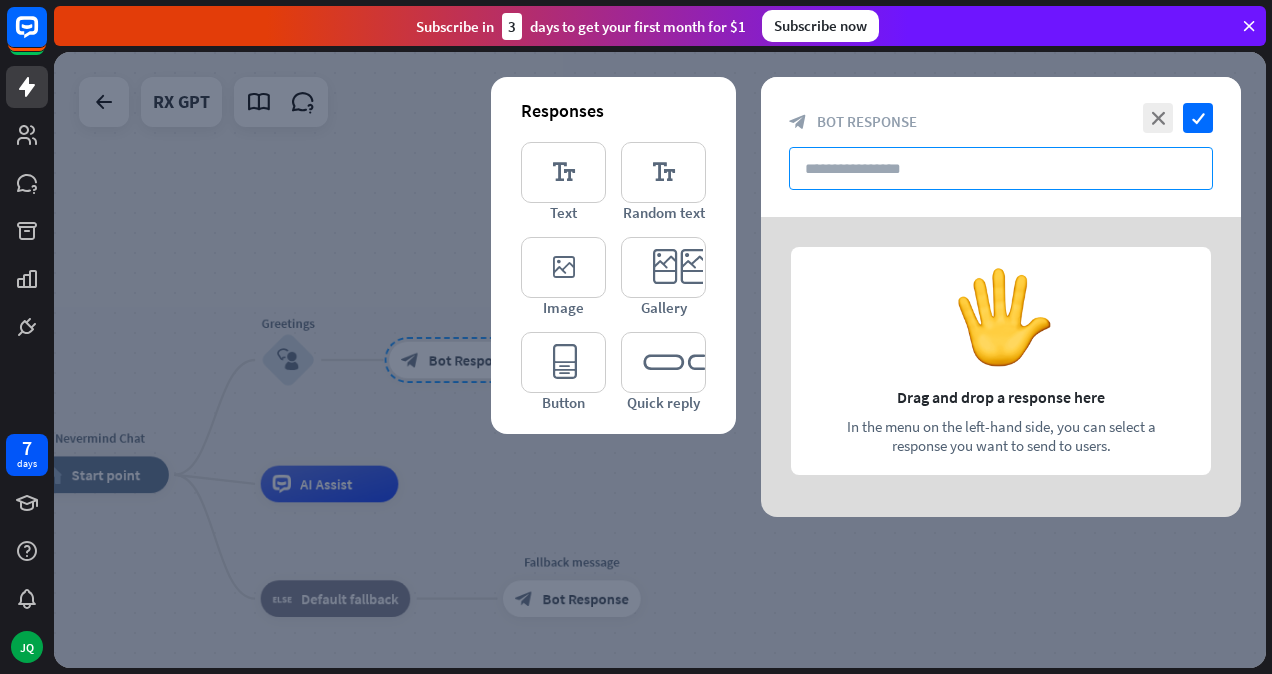 click at bounding box center [1001, 168] 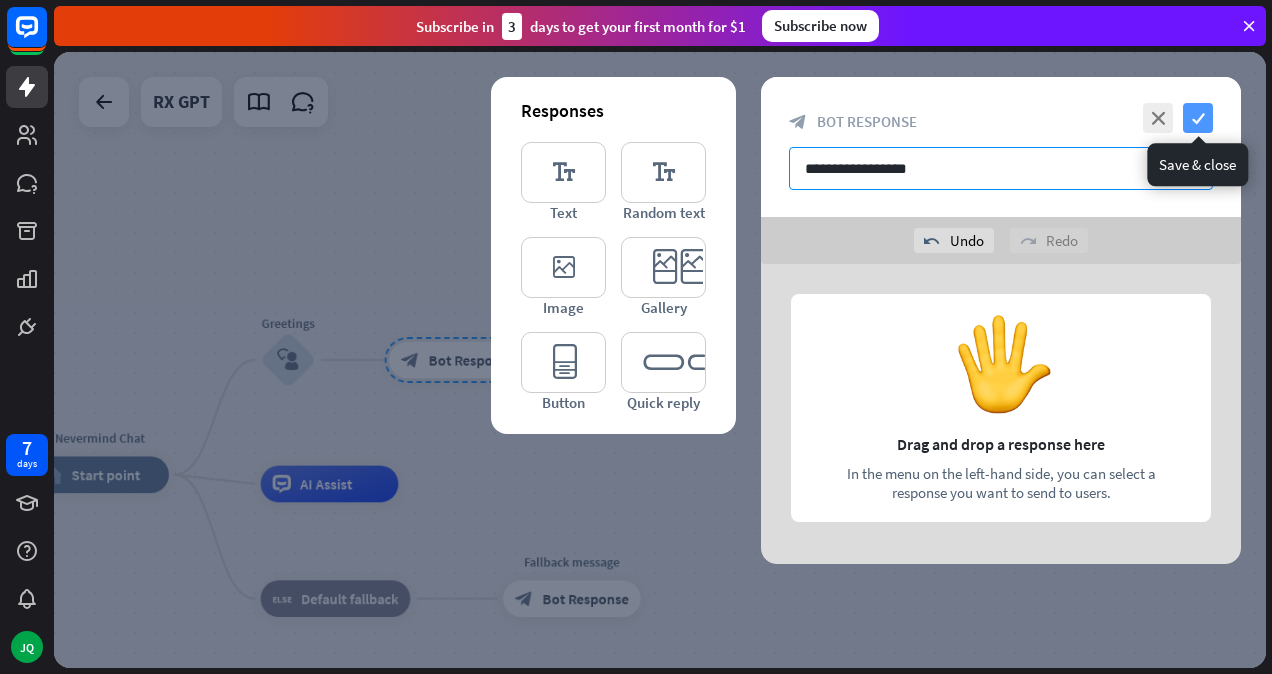 type on "**********" 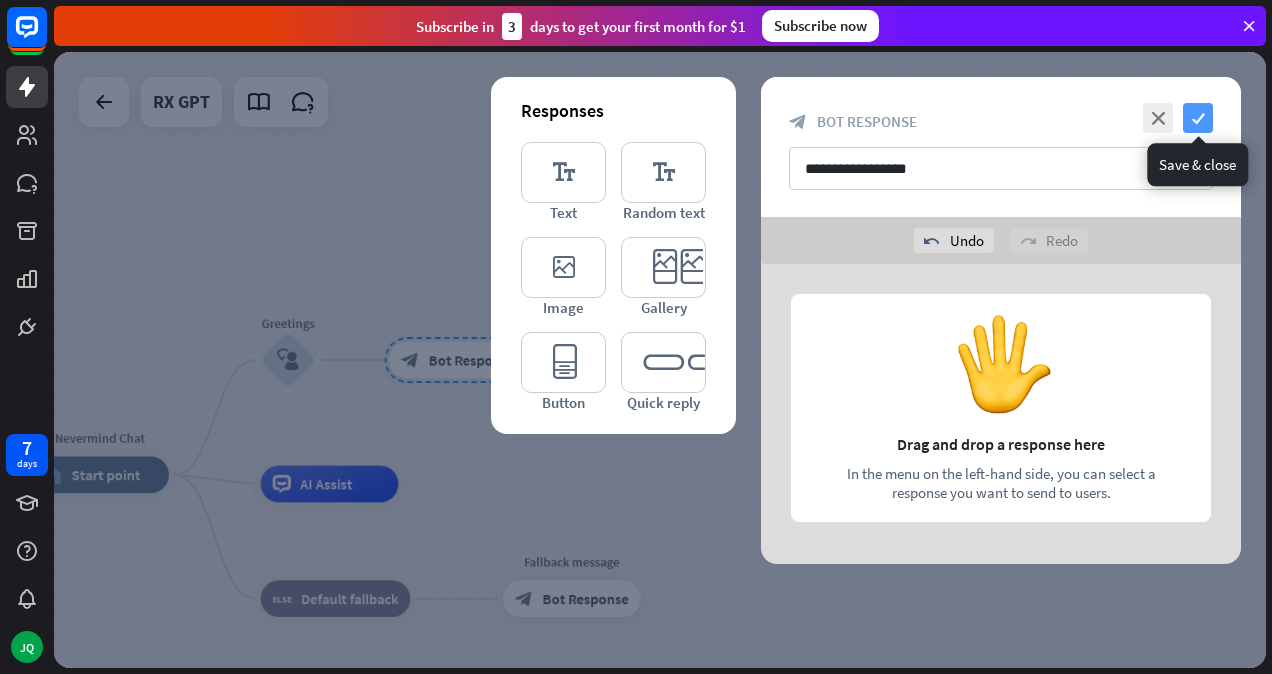 click on "check" at bounding box center (1198, 118) 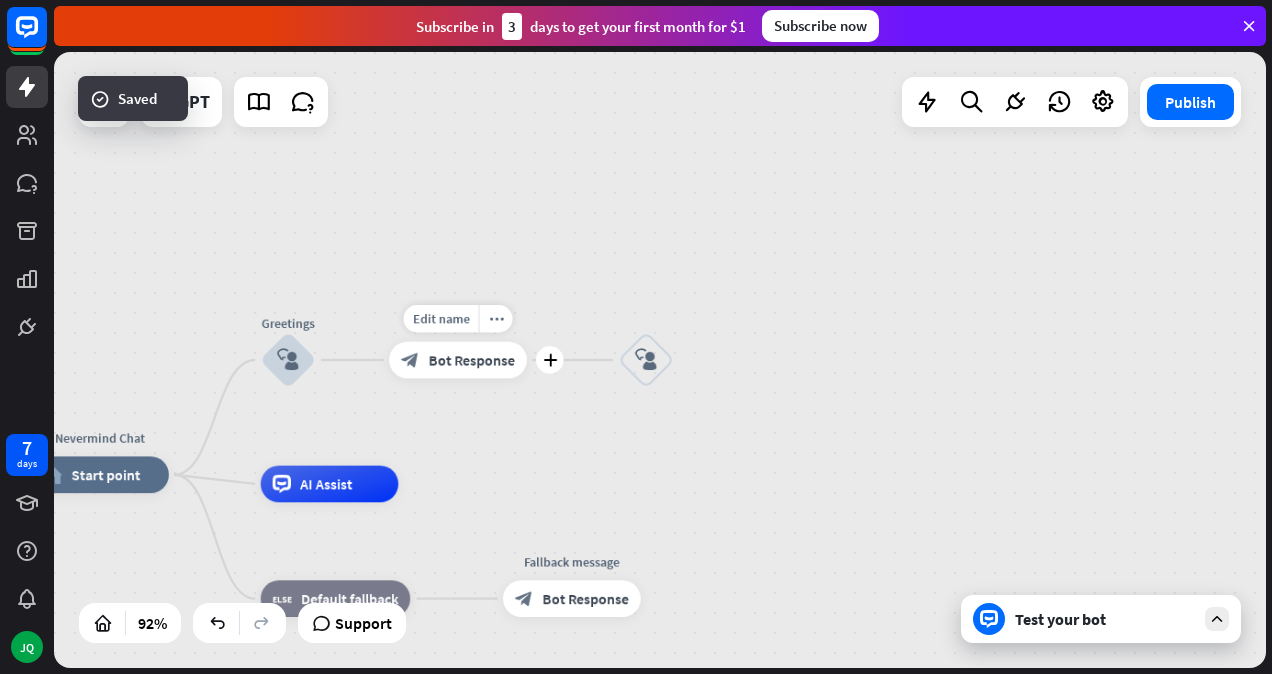 click on "Bot Response" at bounding box center [472, 360] 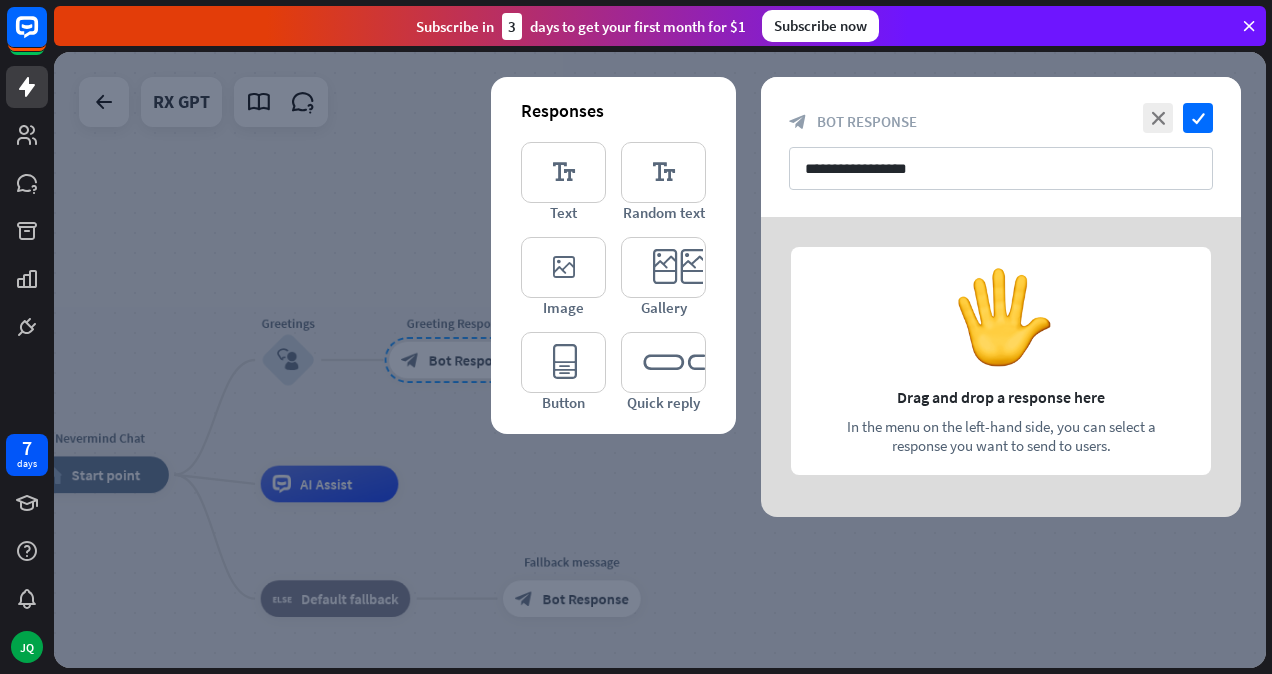 click on "Responses   editor_text   Text editor_text   Random text editor_image   Image editor_card   Gallery editor_button   Button editor_quick_replies   Quick reply" at bounding box center (613, 255) 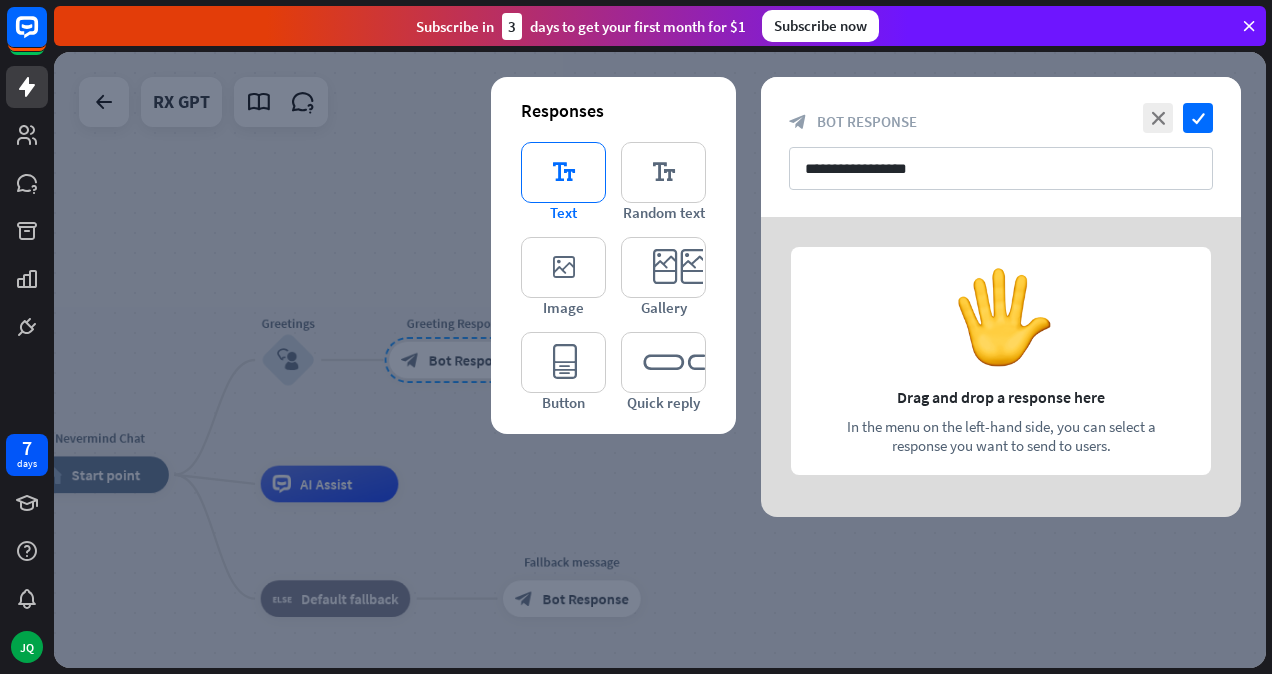 click on "editor_text" at bounding box center (563, 172) 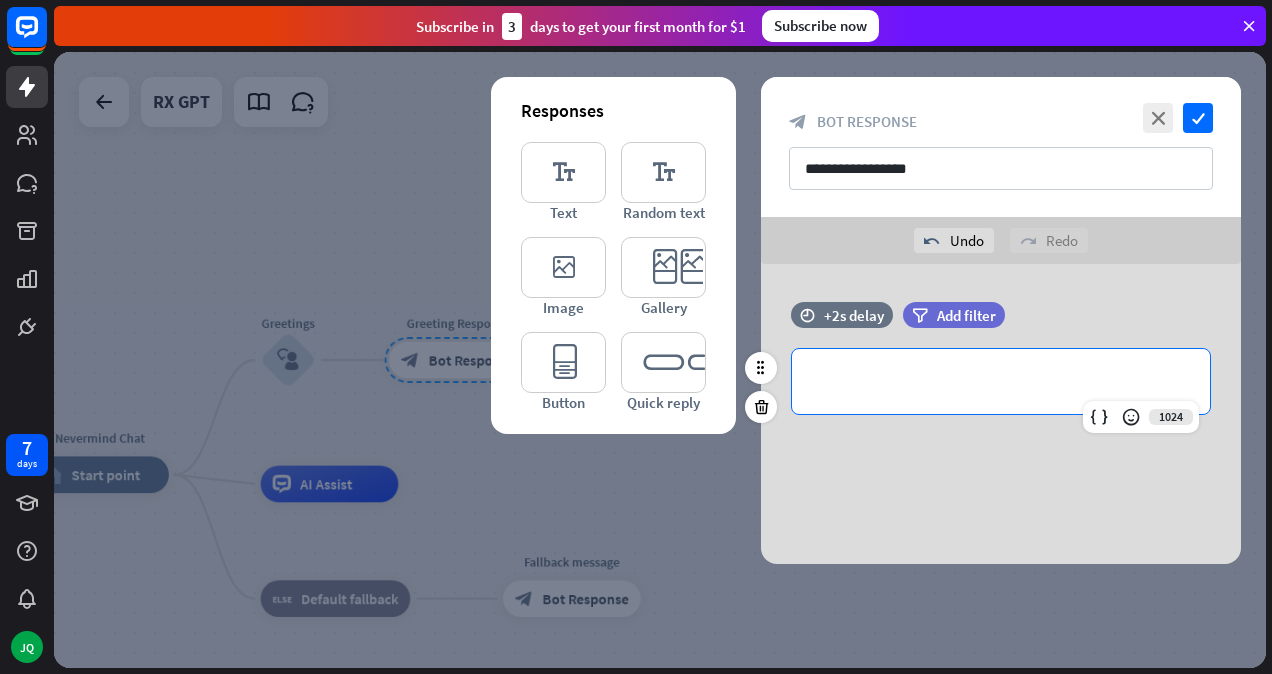 click on "**********" at bounding box center (1001, 381) 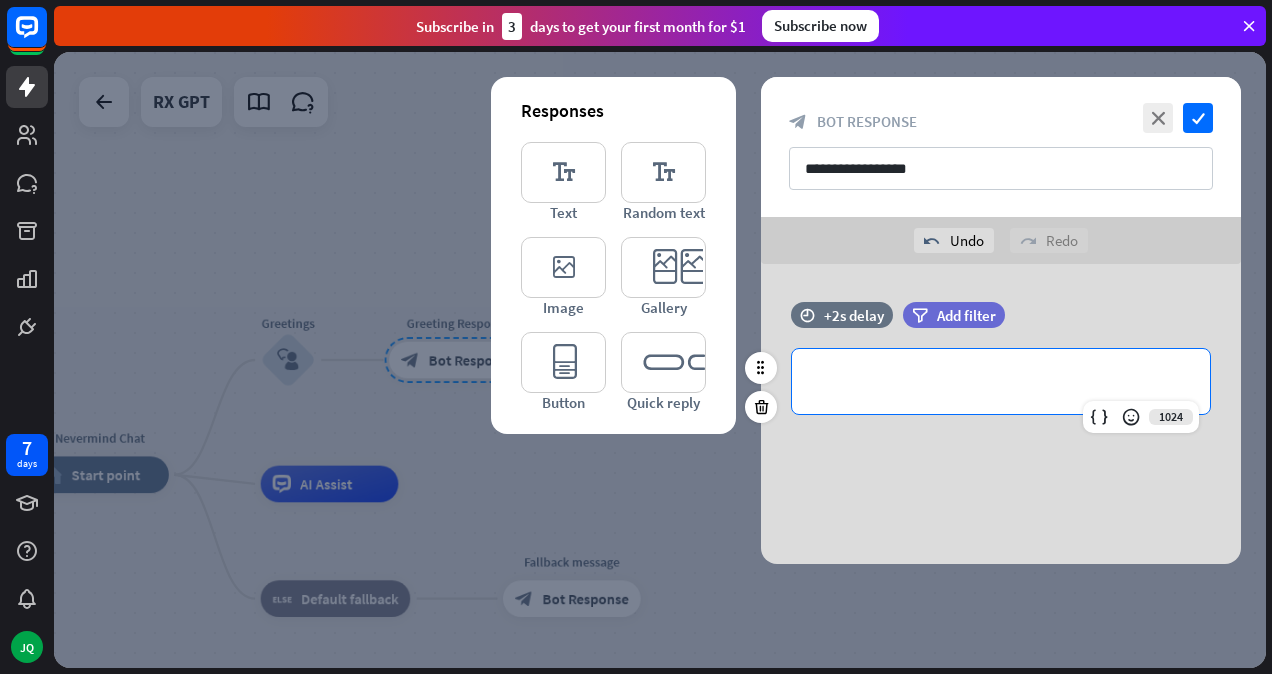 type 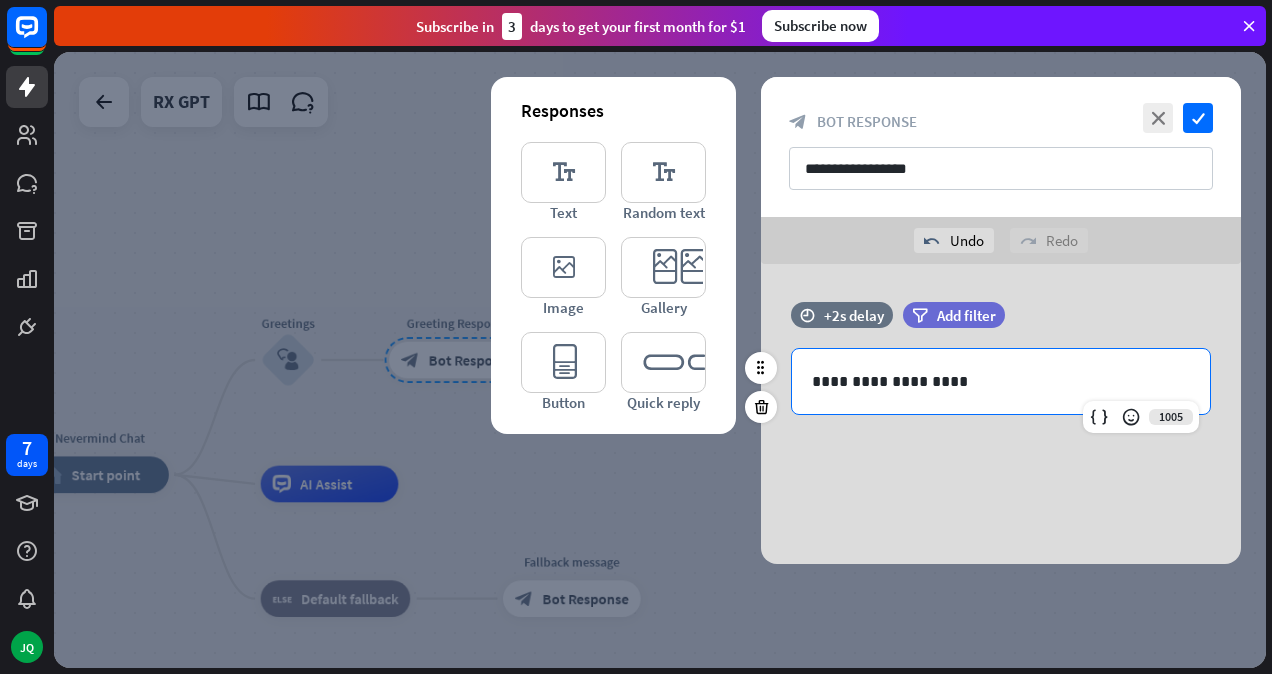 click on "**********" at bounding box center [1001, 381] 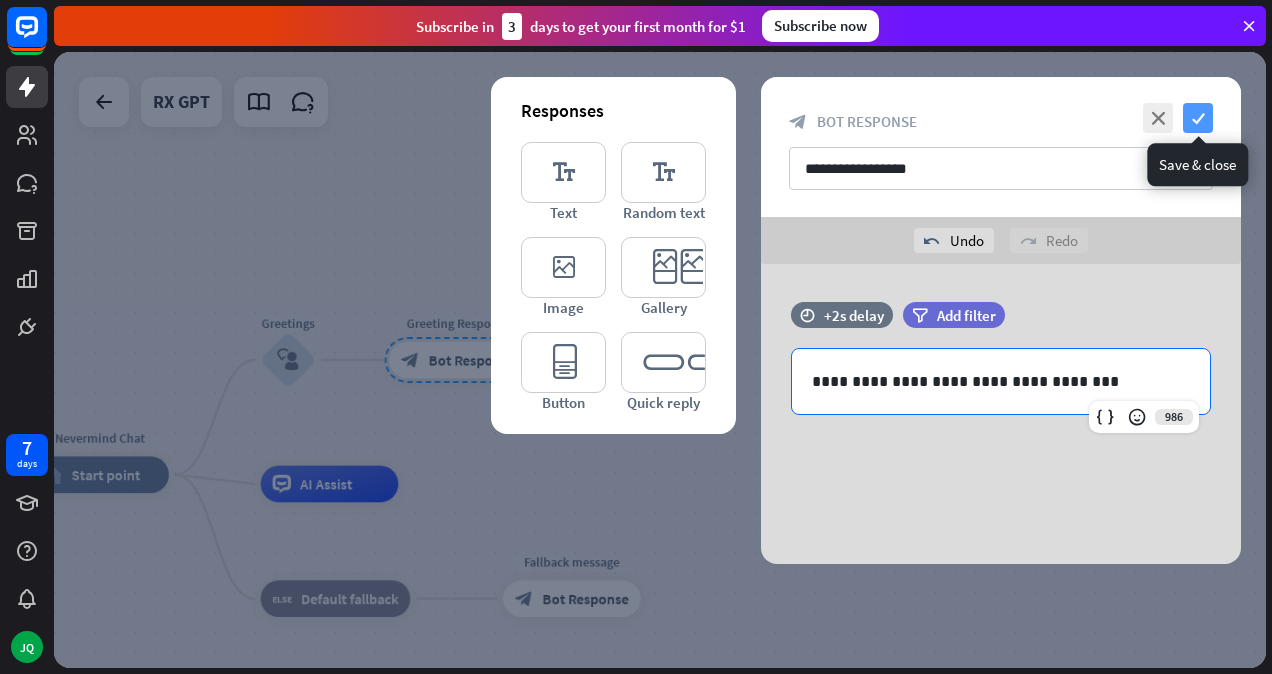 click on "check" at bounding box center (1198, 118) 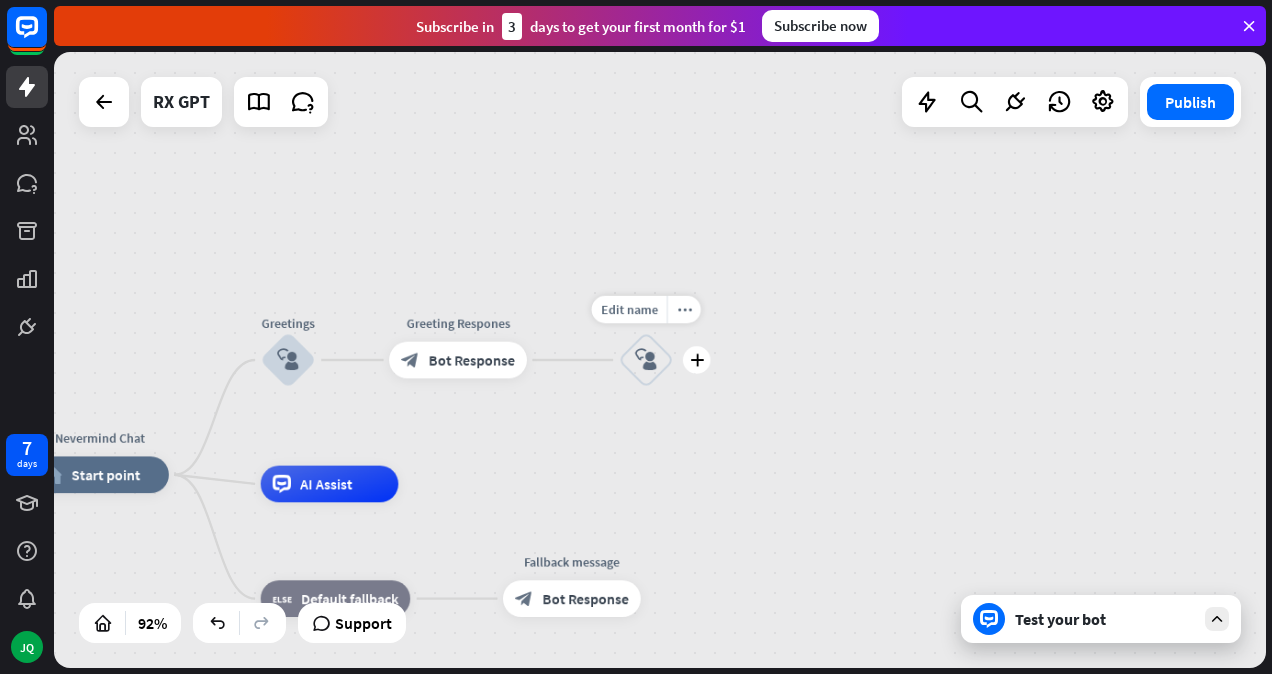 click on "block_user_input" at bounding box center (646, 360) 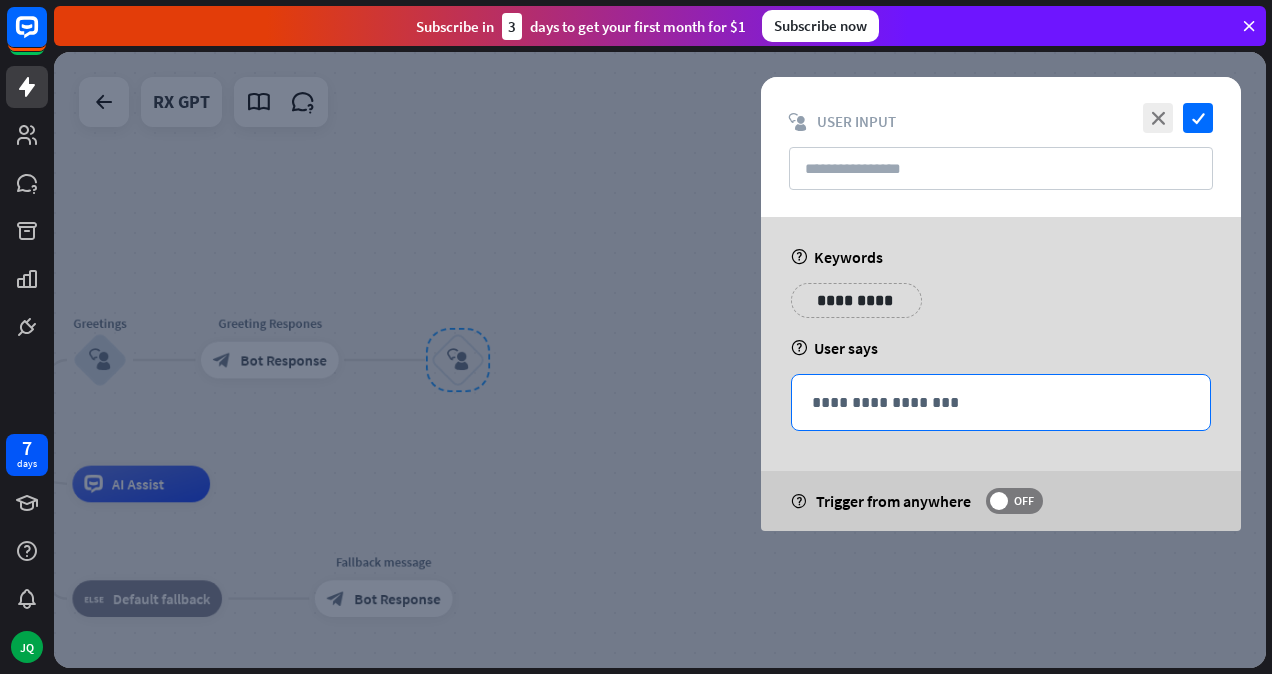 click on "**********" at bounding box center [1001, 402] 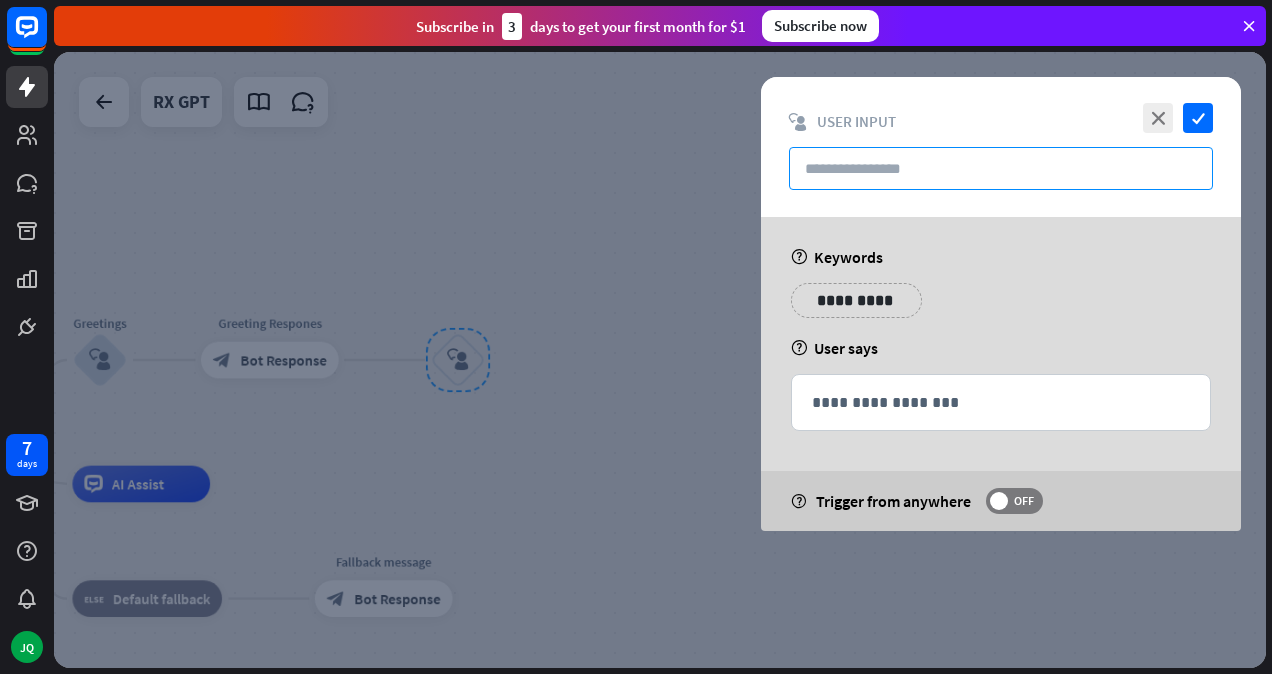 click at bounding box center (1001, 168) 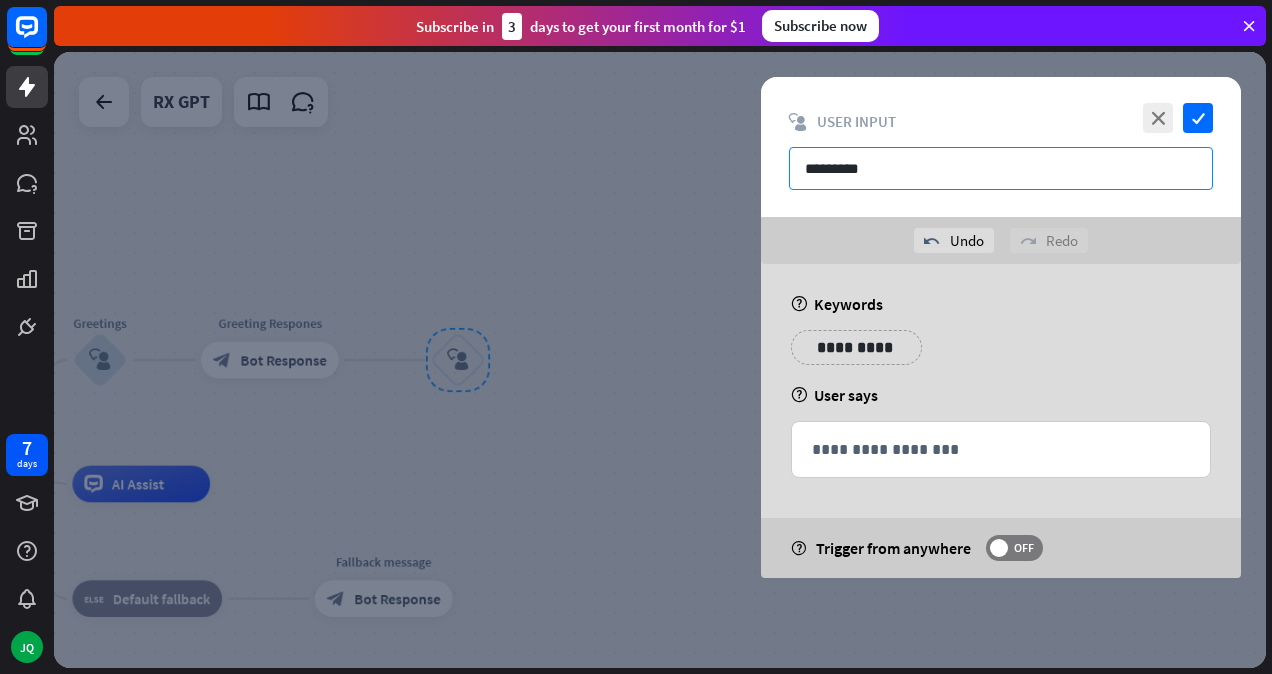 type on "*********" 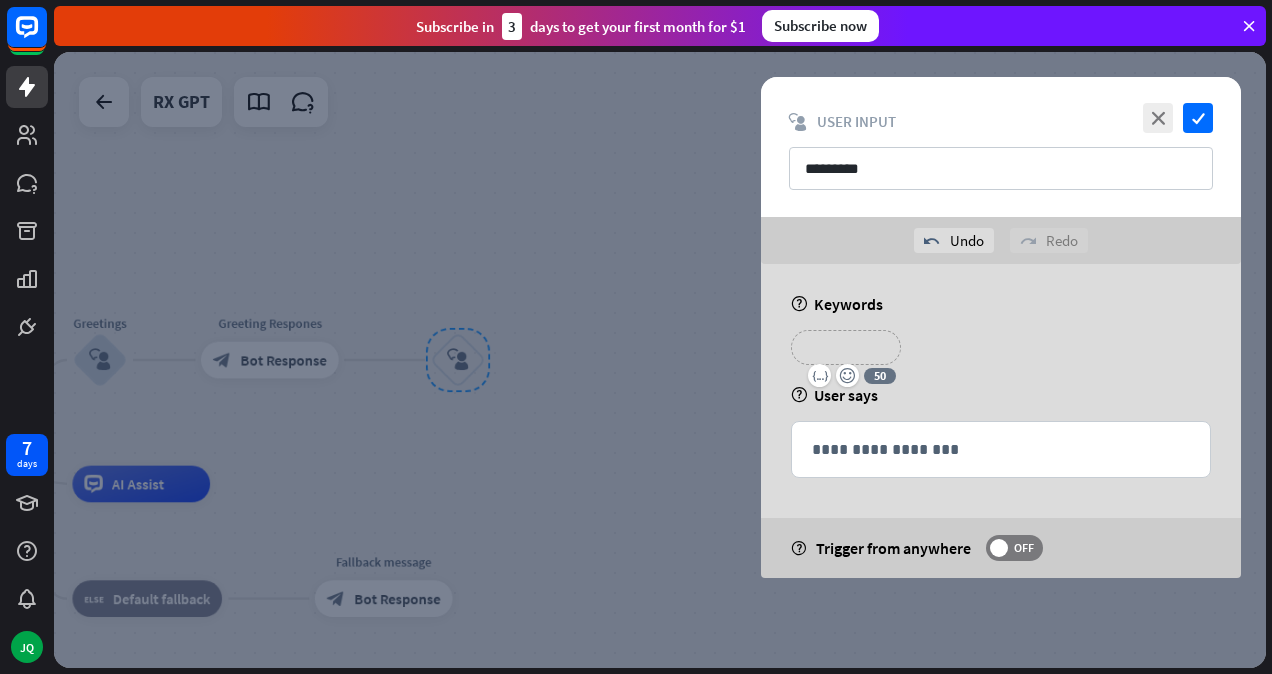 click on "**********" at bounding box center (846, 347) 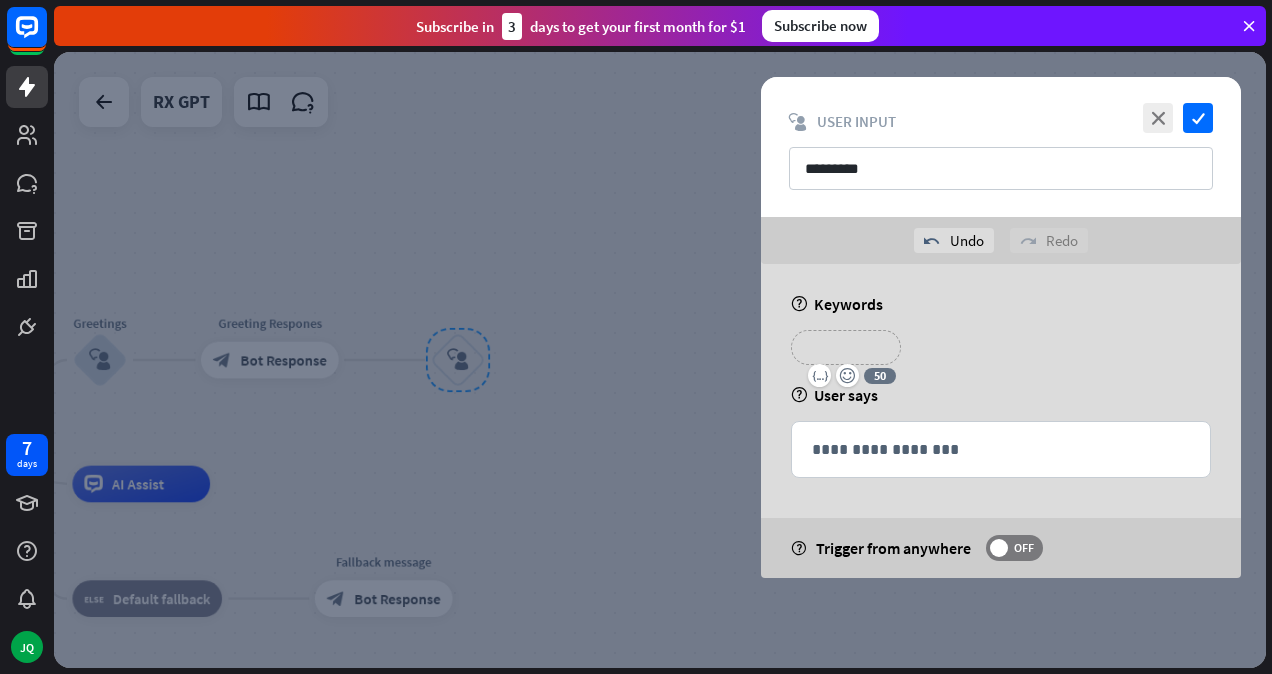 type 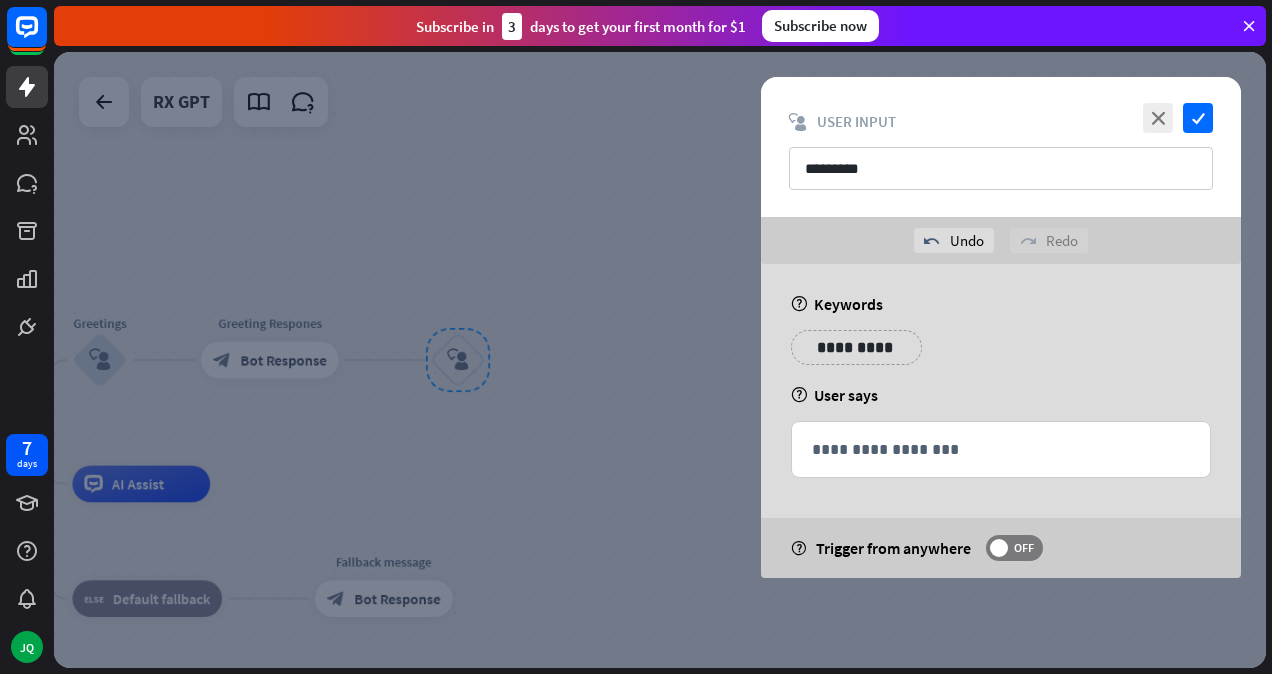 click at bounding box center [660, 360] 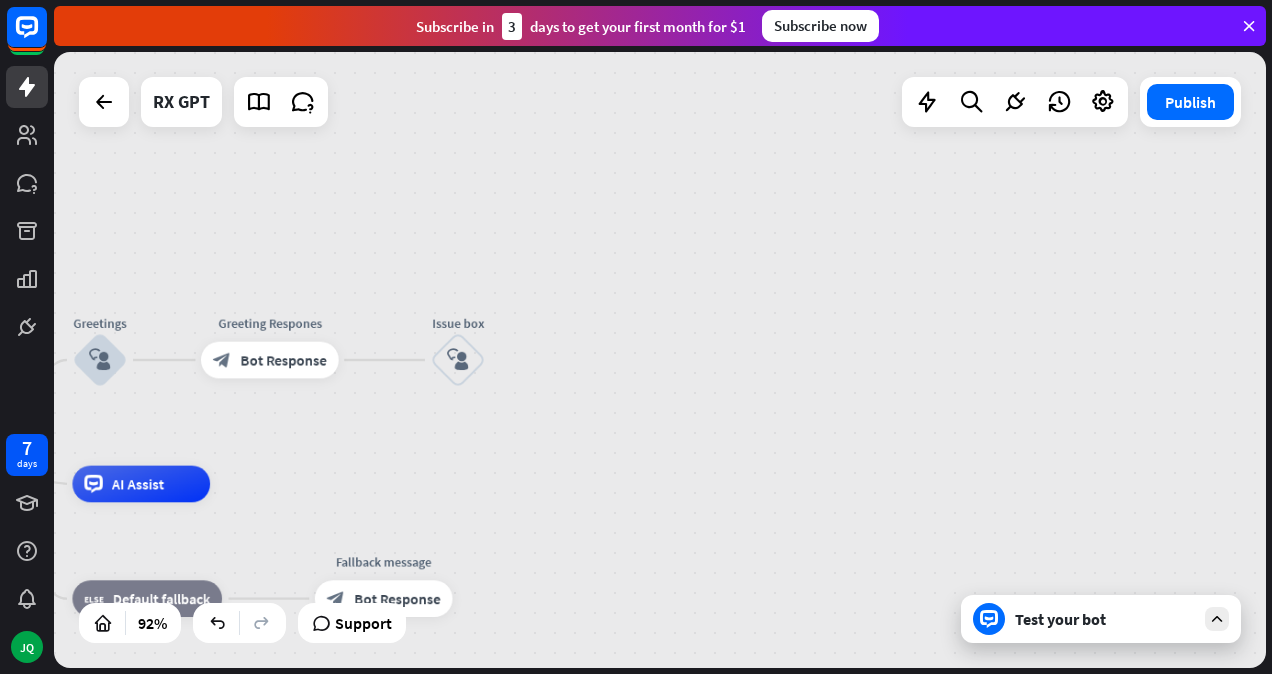 click on "Test your bot" at bounding box center (1105, 619) 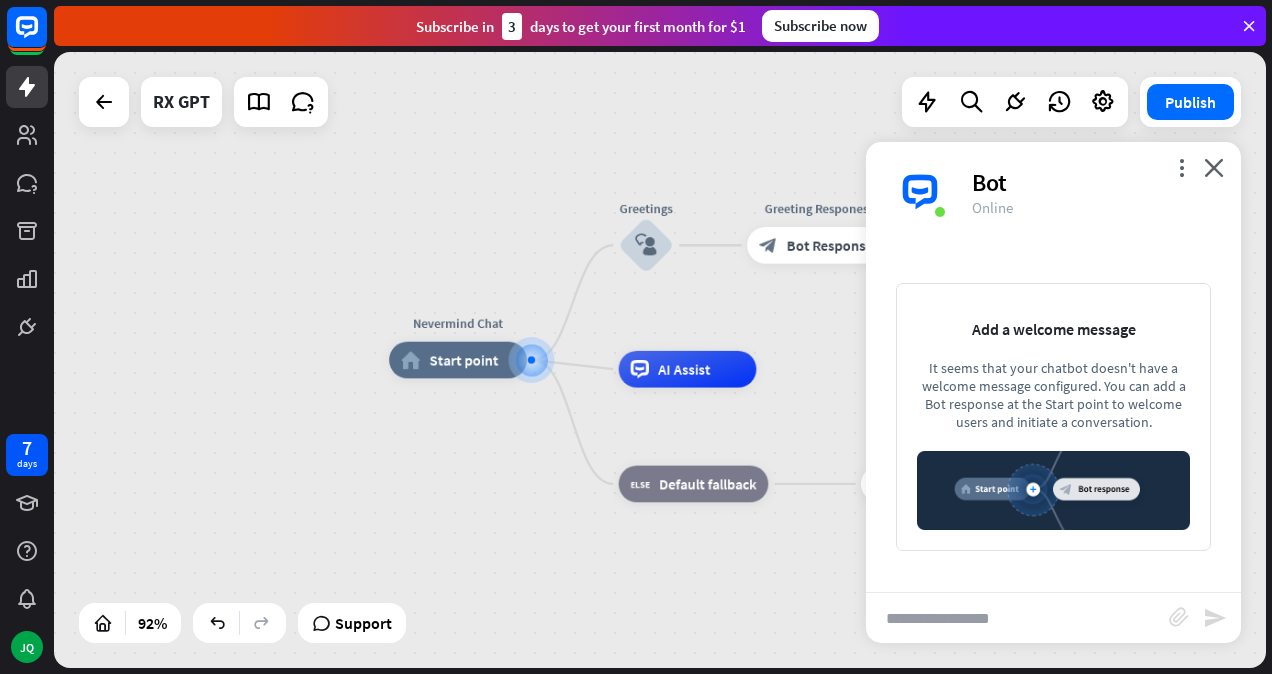 click at bounding box center [1017, 618] 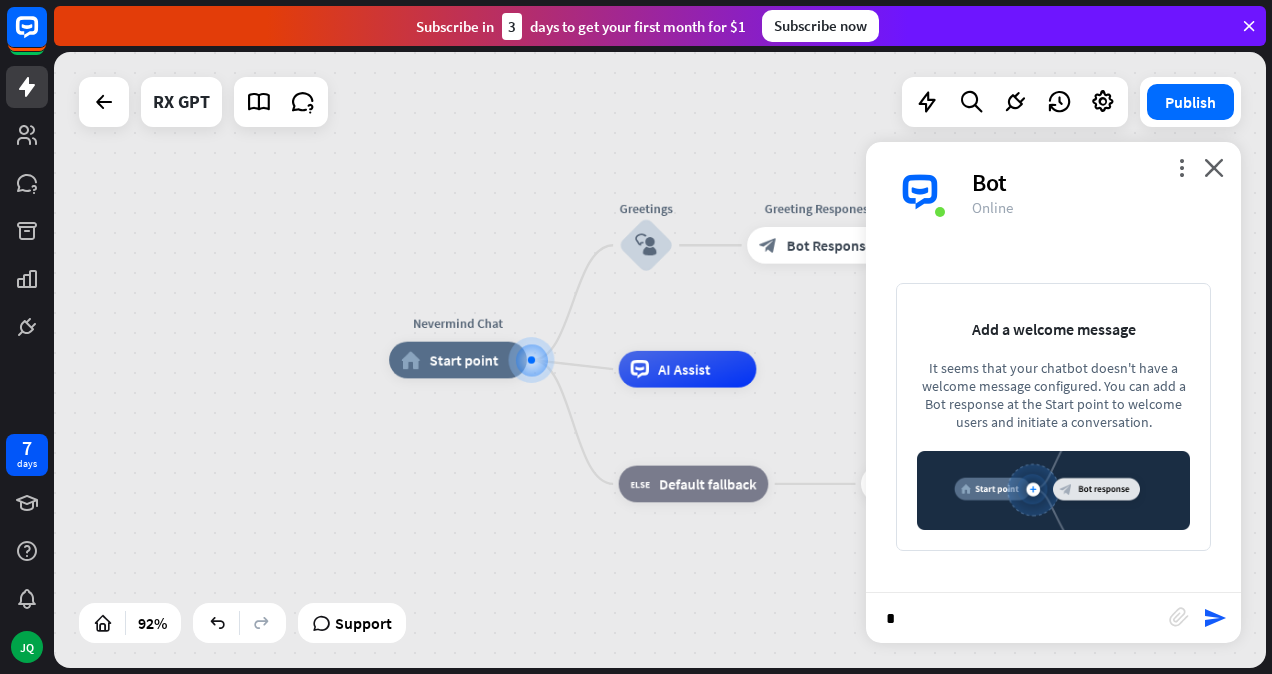type on "**" 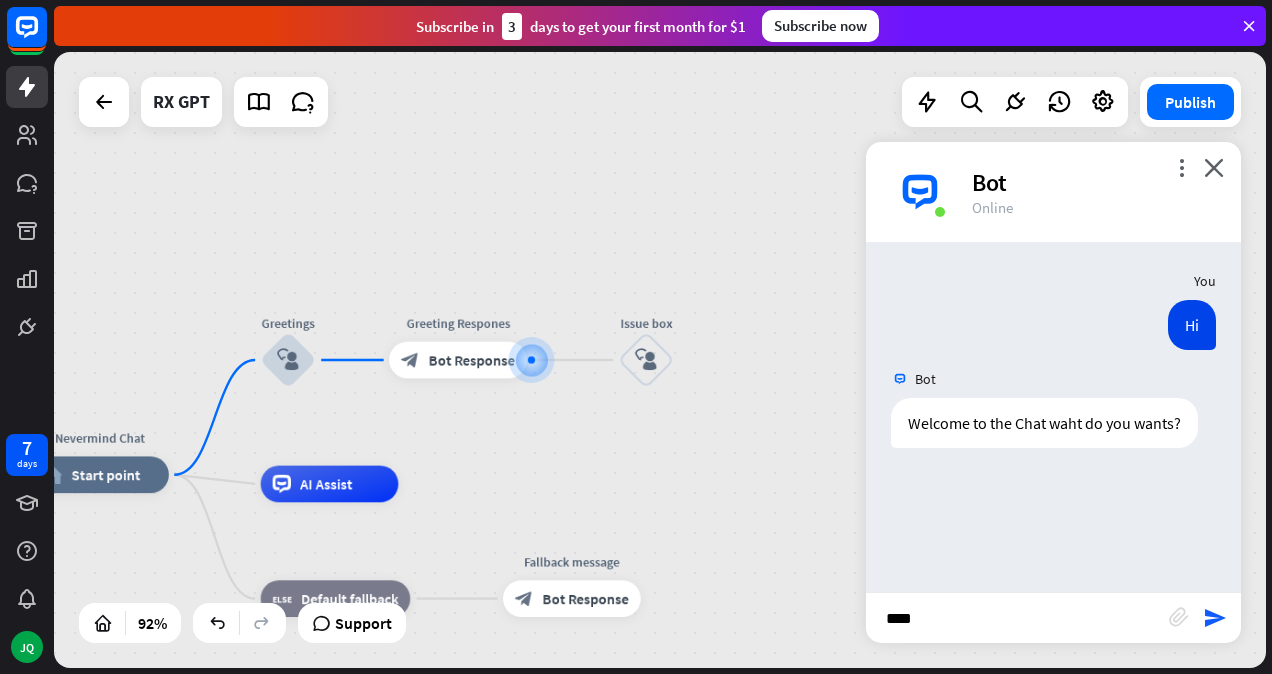 type on "****" 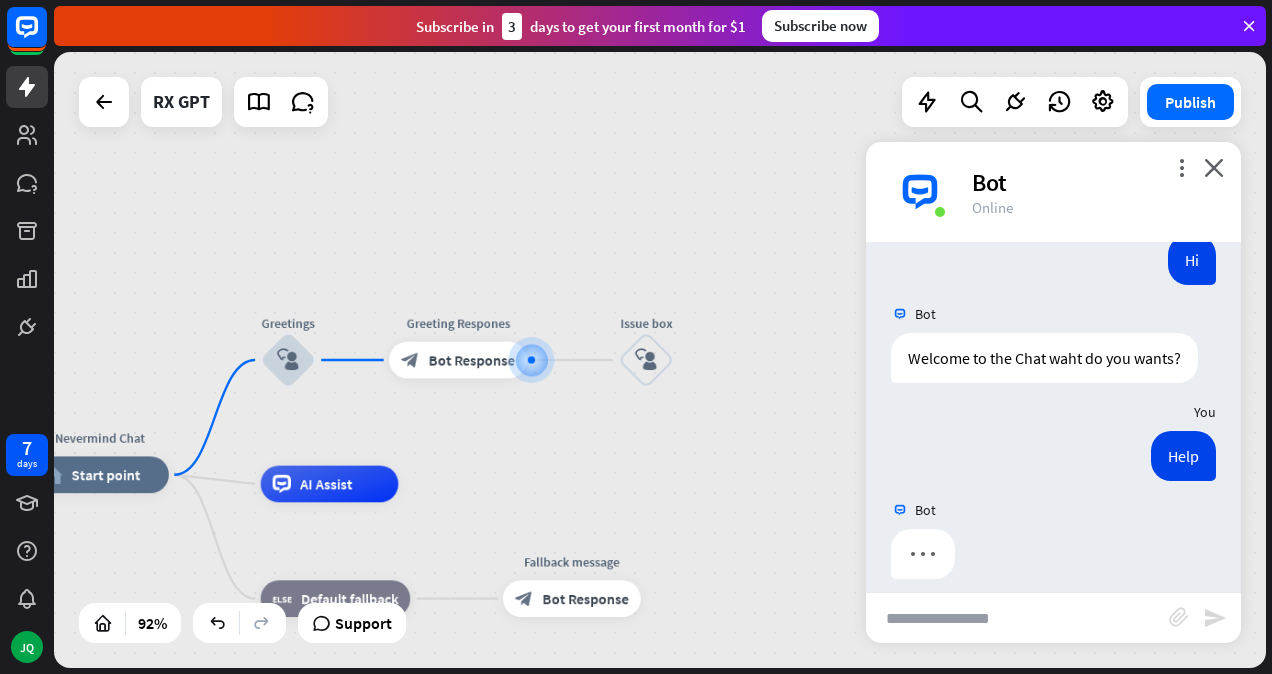 scroll, scrollTop: 81, scrollLeft: 0, axis: vertical 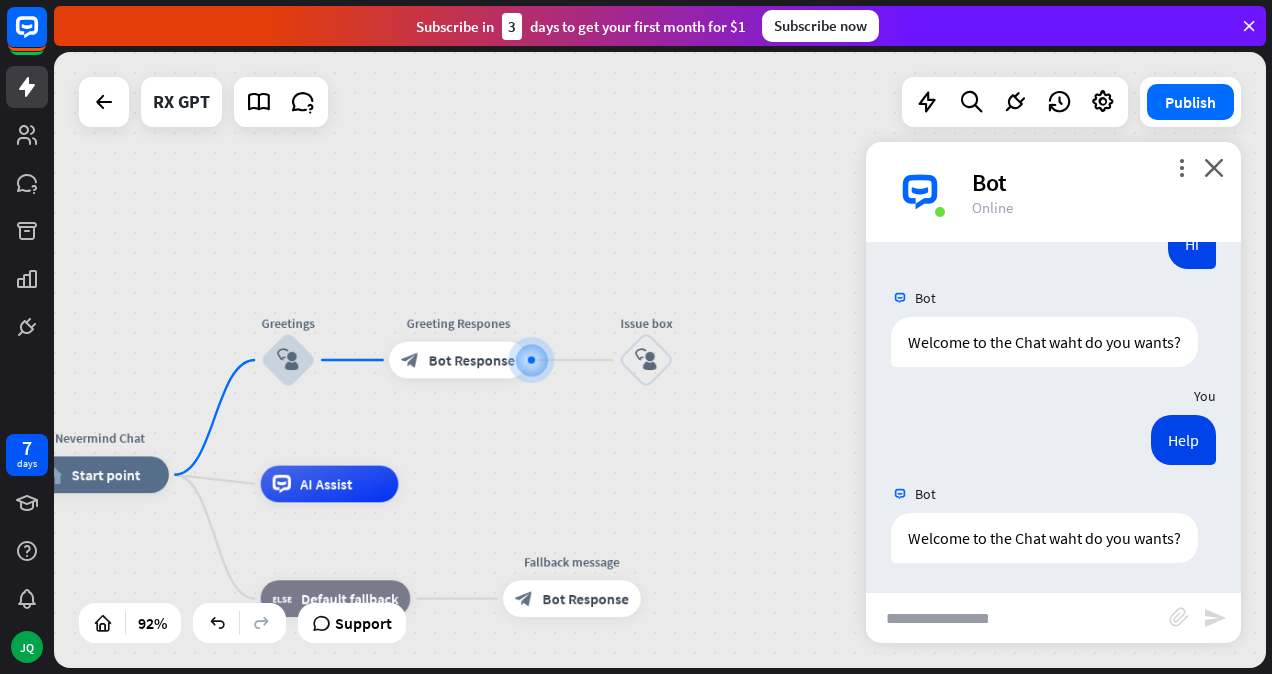 type on "*" 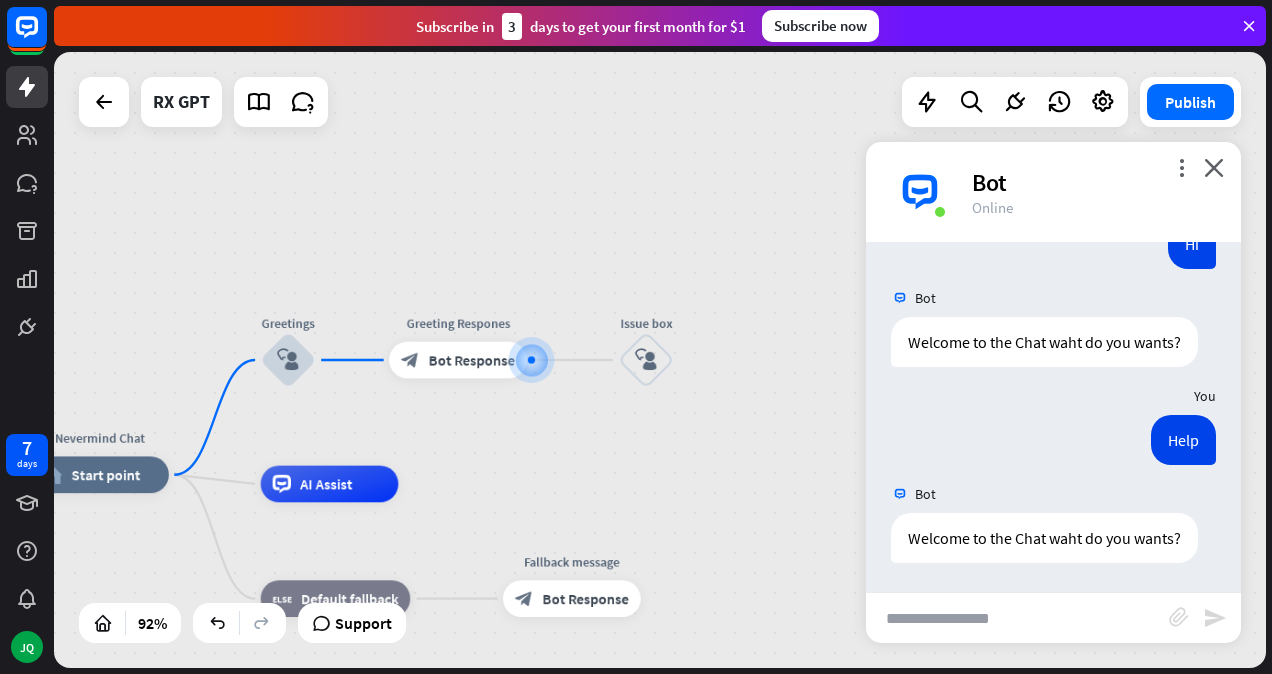 type on "*" 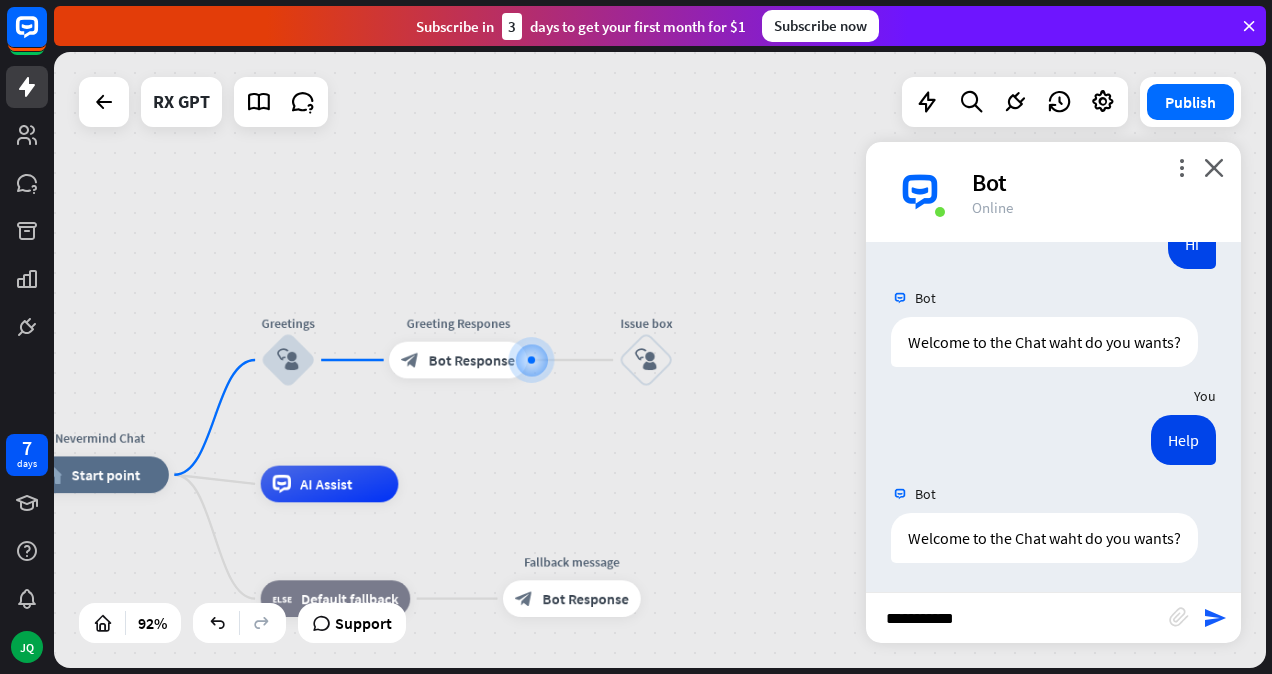 type on "**********" 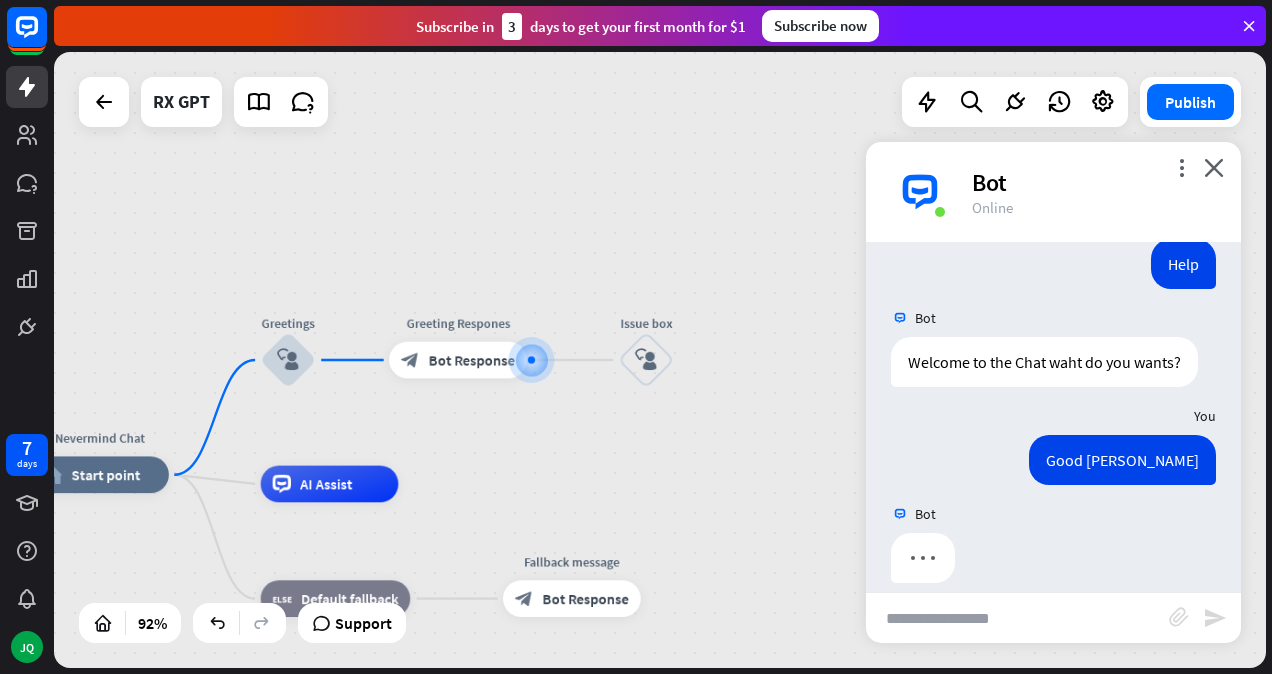 scroll, scrollTop: 277, scrollLeft: 0, axis: vertical 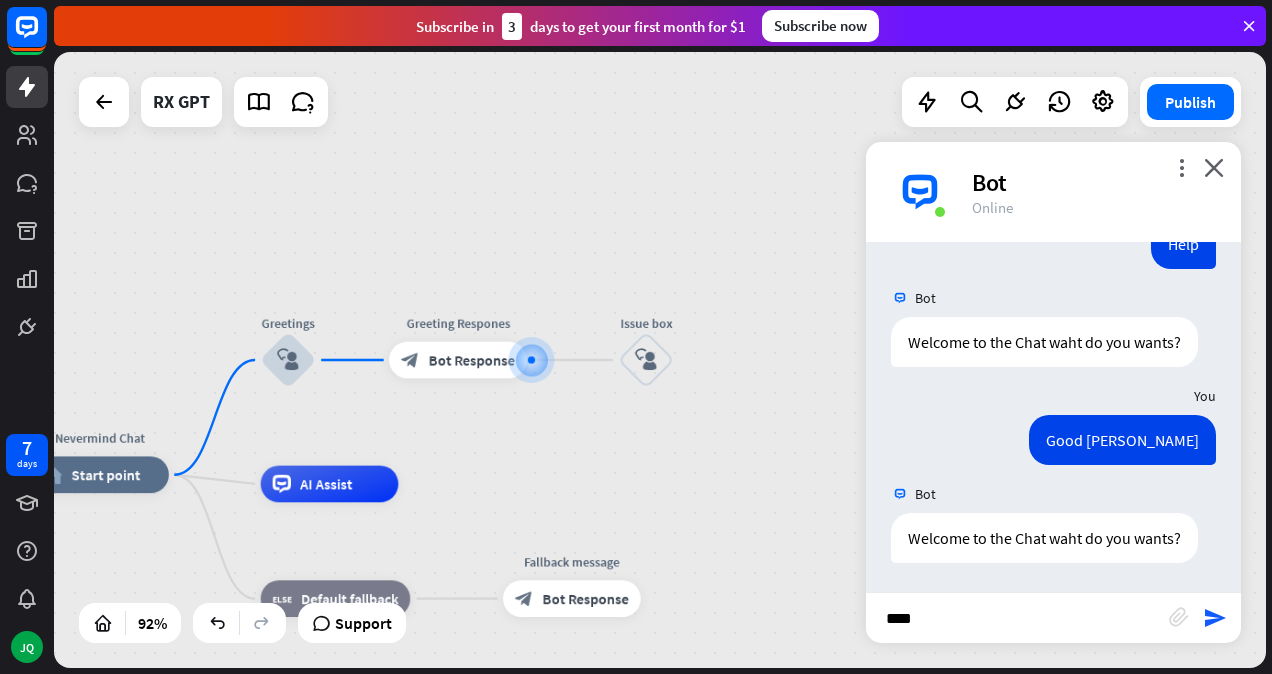 type on "****" 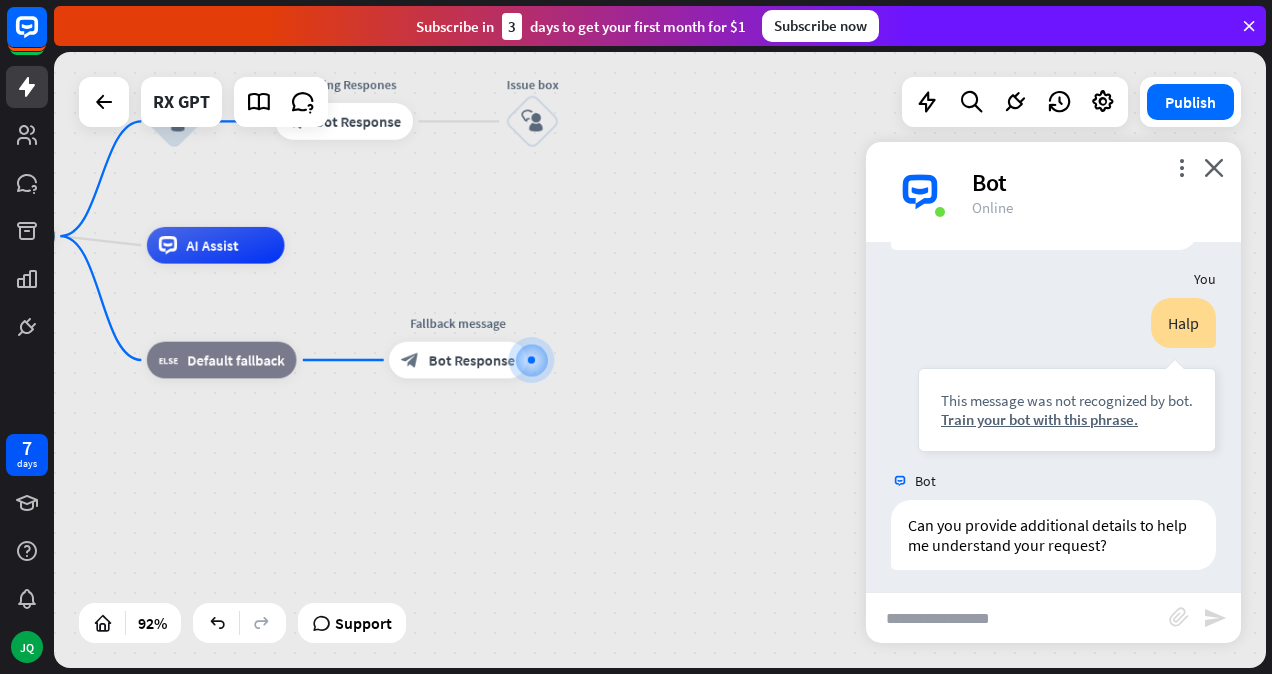 scroll, scrollTop: 596, scrollLeft: 0, axis: vertical 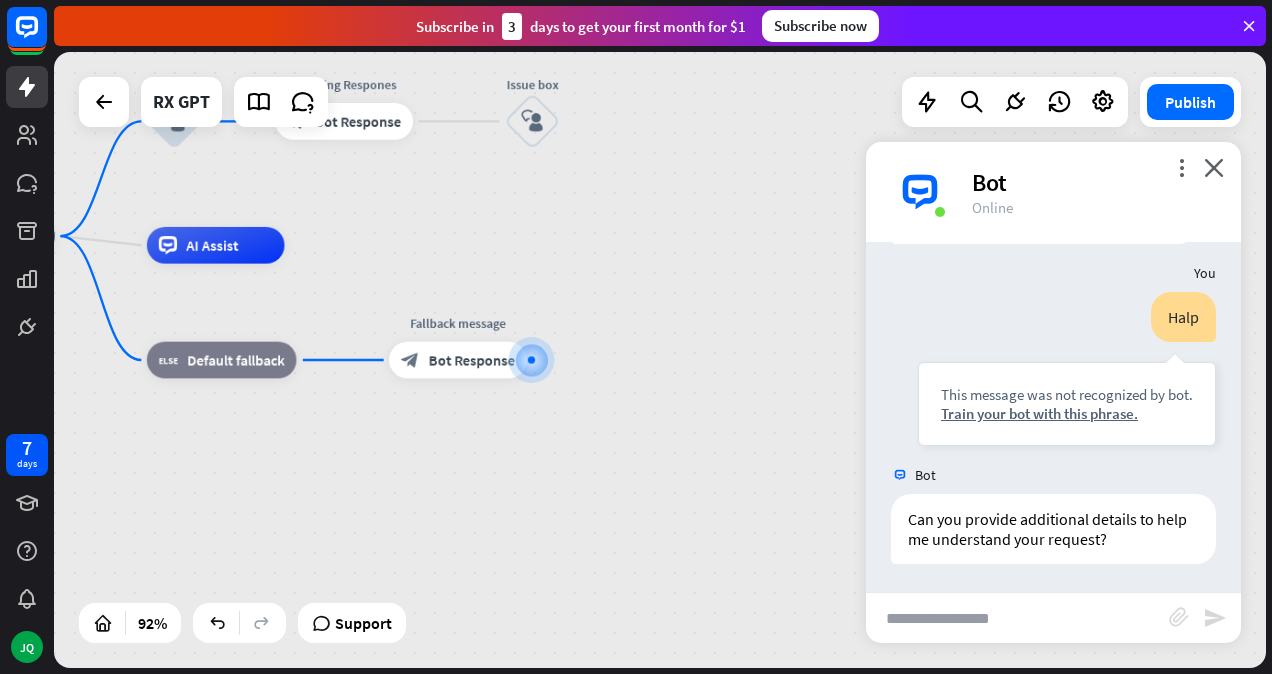 click at bounding box center [1017, 618] 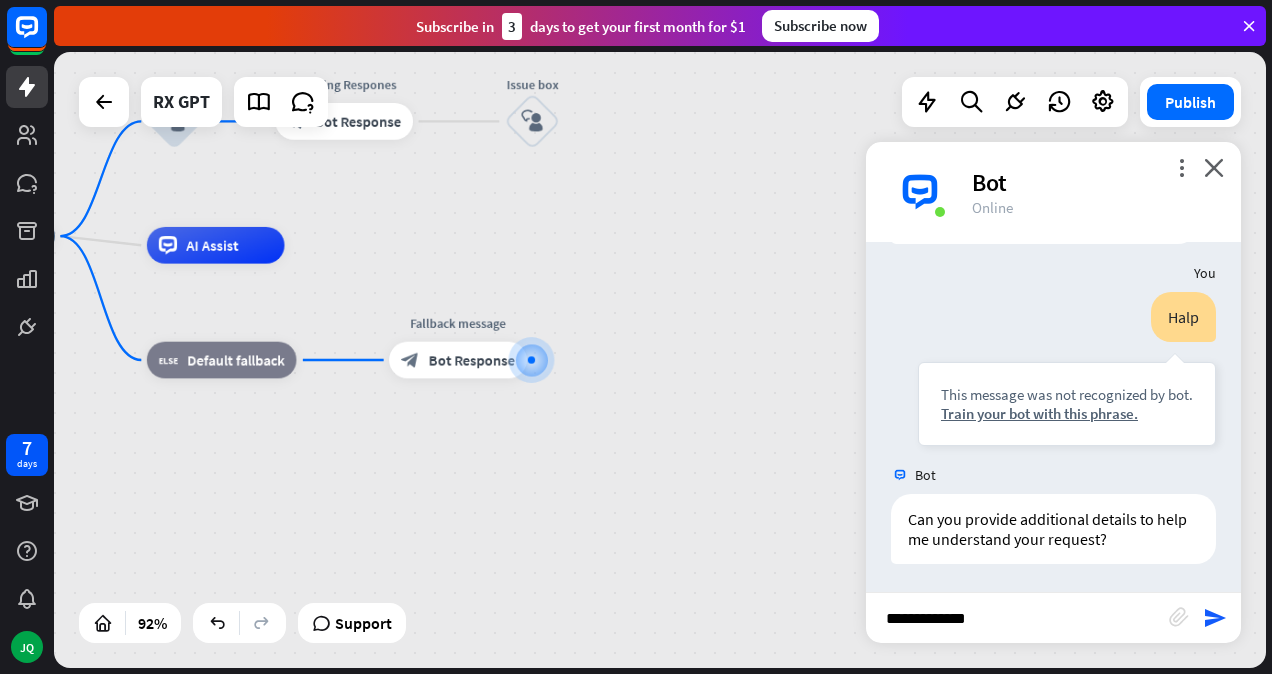 type on "**********" 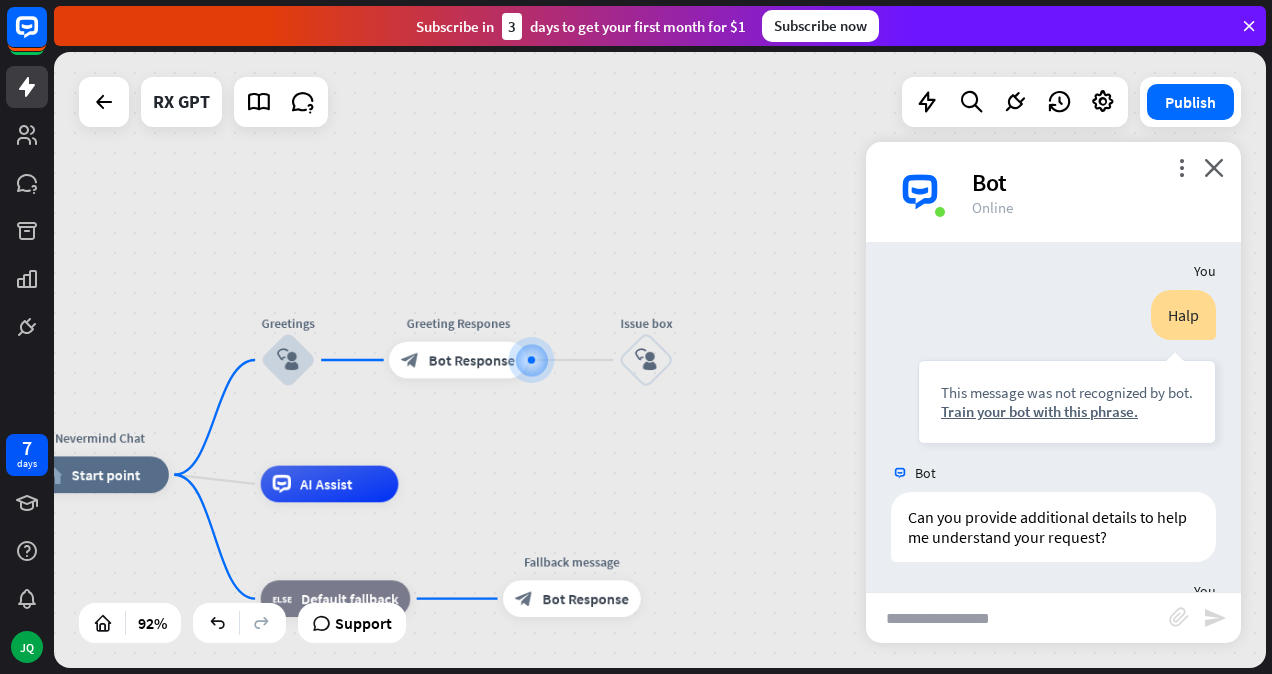 scroll, scrollTop: 576, scrollLeft: 0, axis: vertical 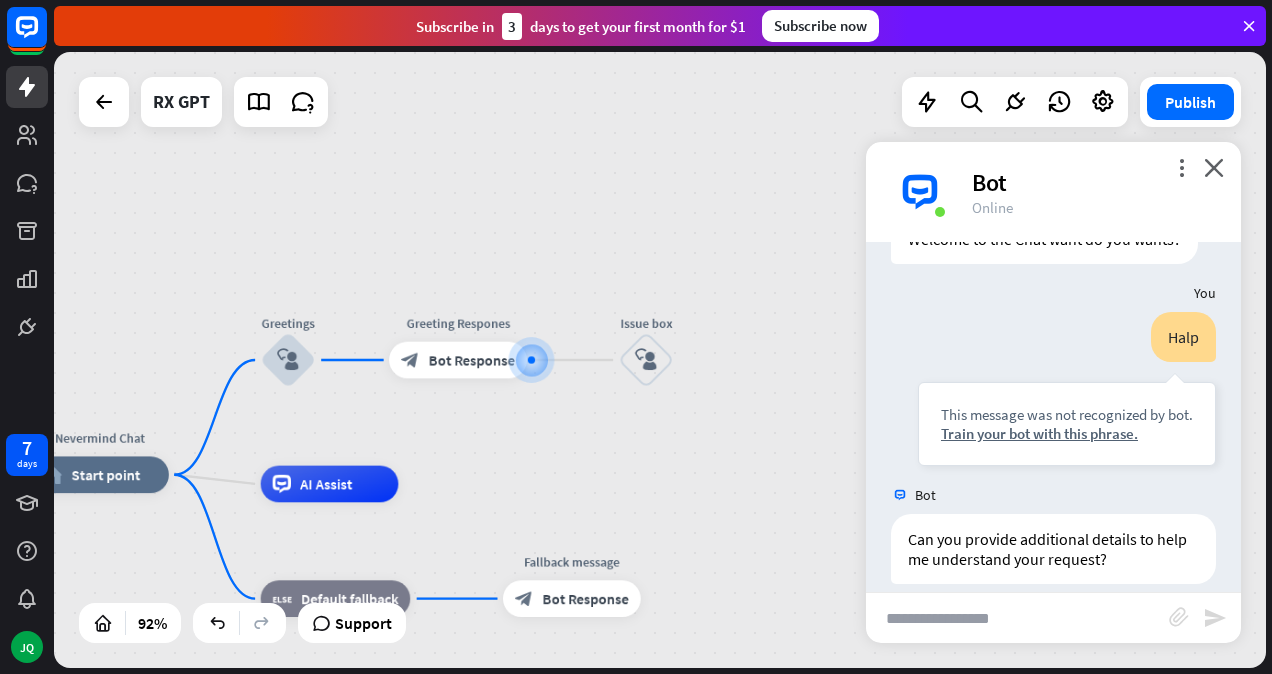 drag, startPoint x: 978, startPoint y: 307, endPoint x: 1039, endPoint y: 310, distance: 61.073727 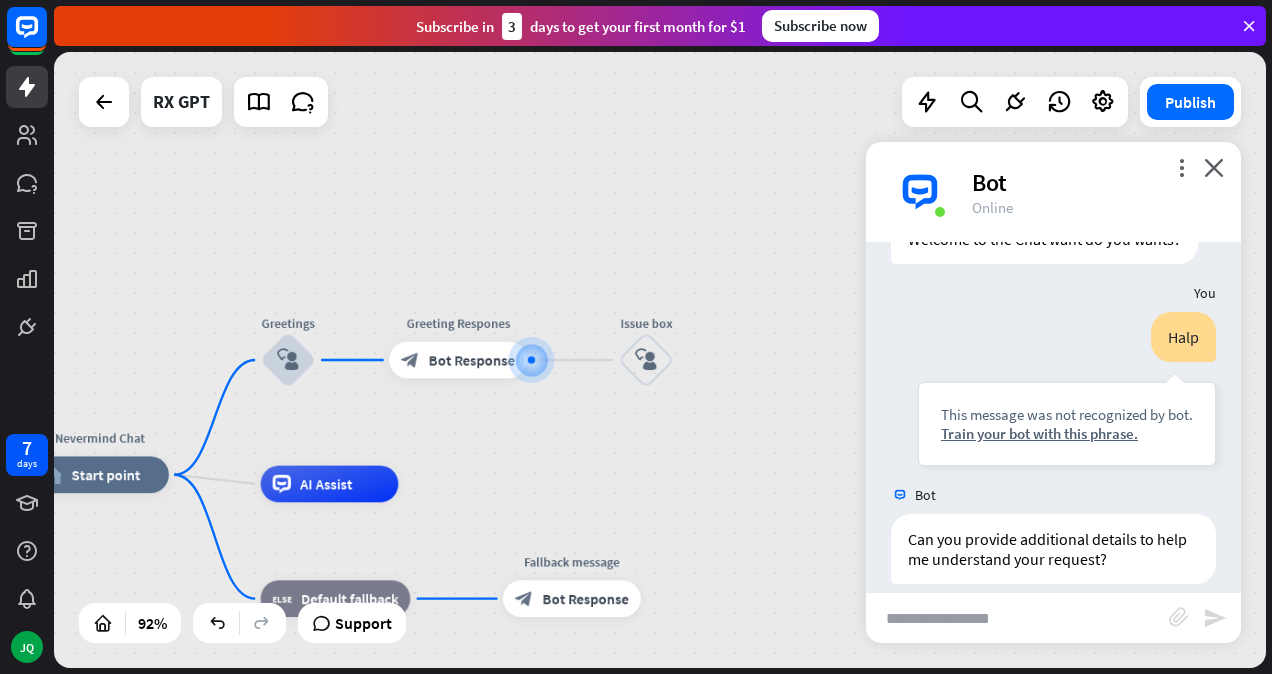 scroll, scrollTop: 792, scrollLeft: 0, axis: vertical 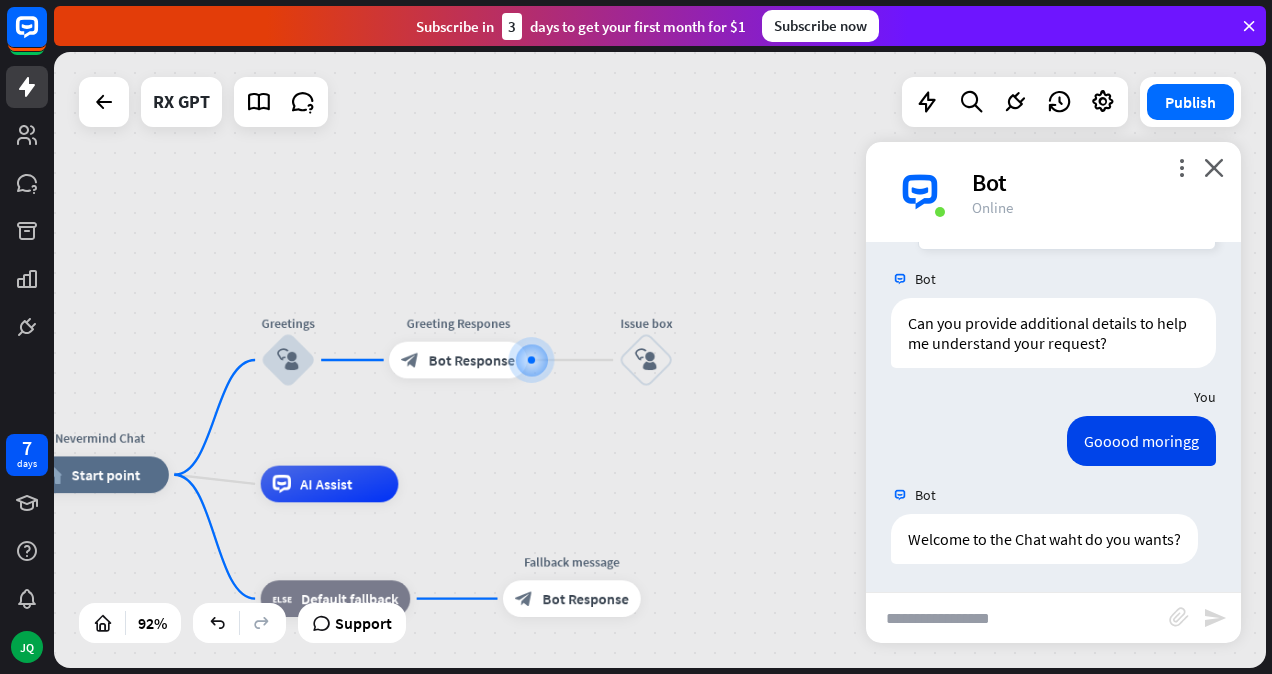 click at bounding box center [1017, 618] 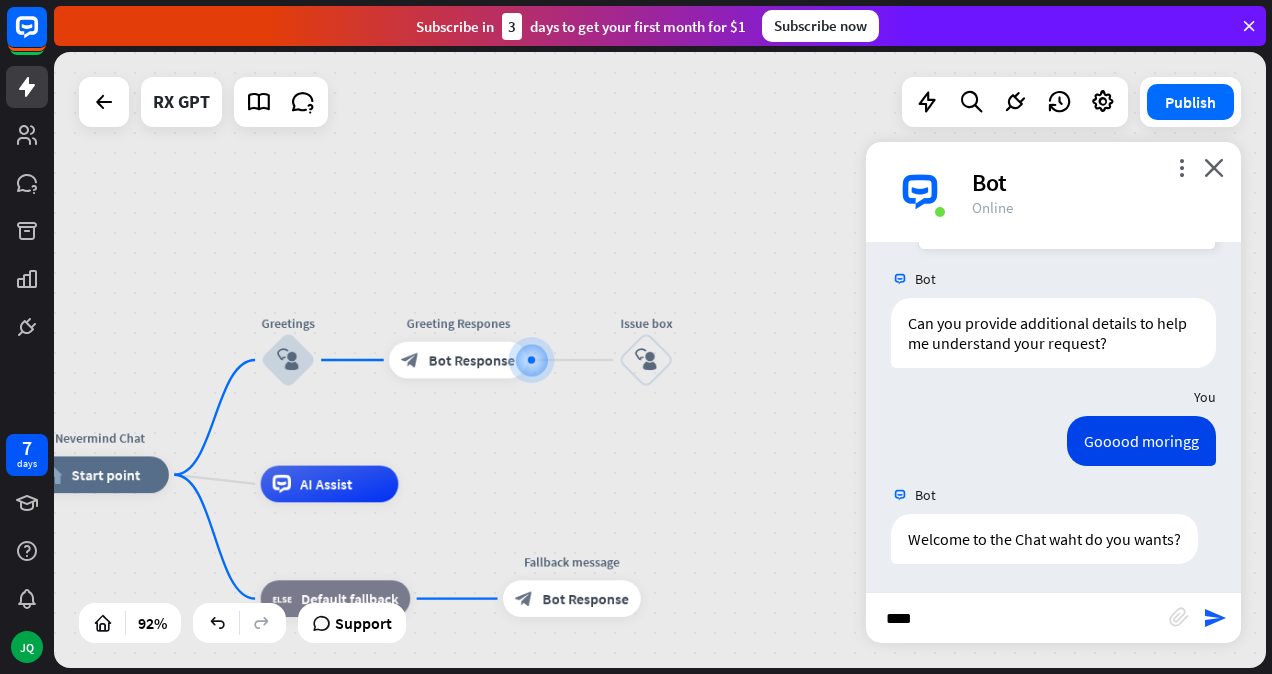 type on "*****" 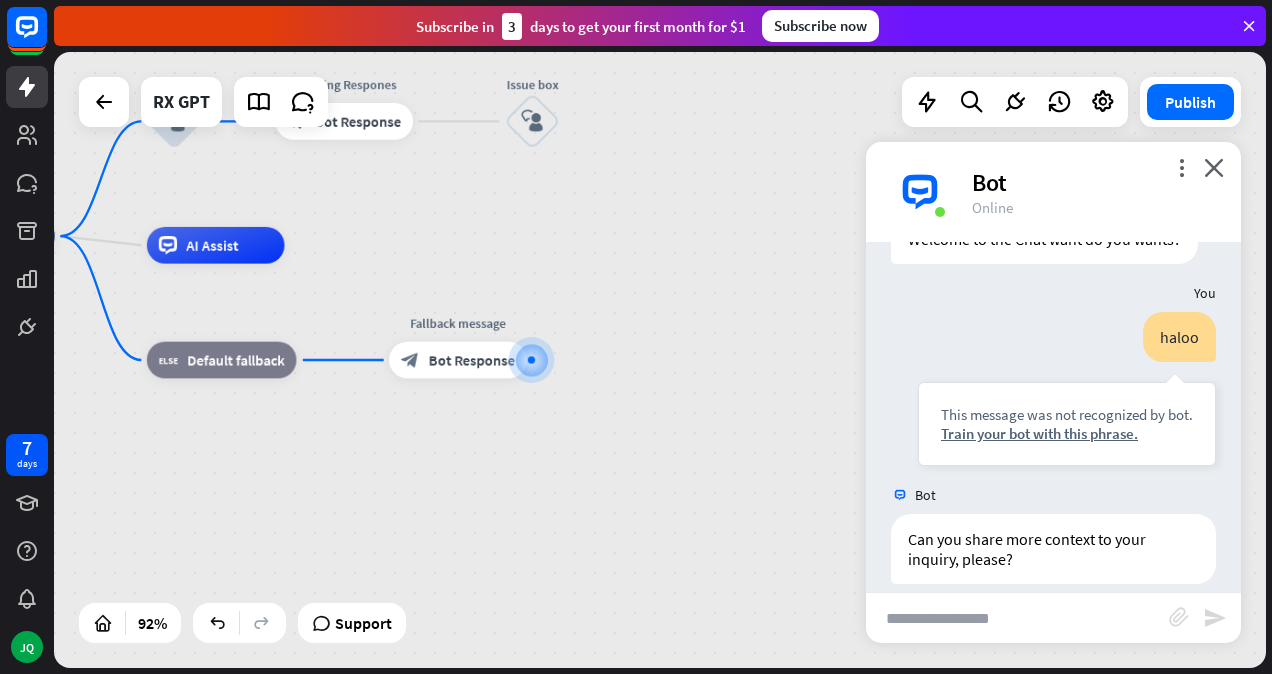 scroll, scrollTop: 1112, scrollLeft: 0, axis: vertical 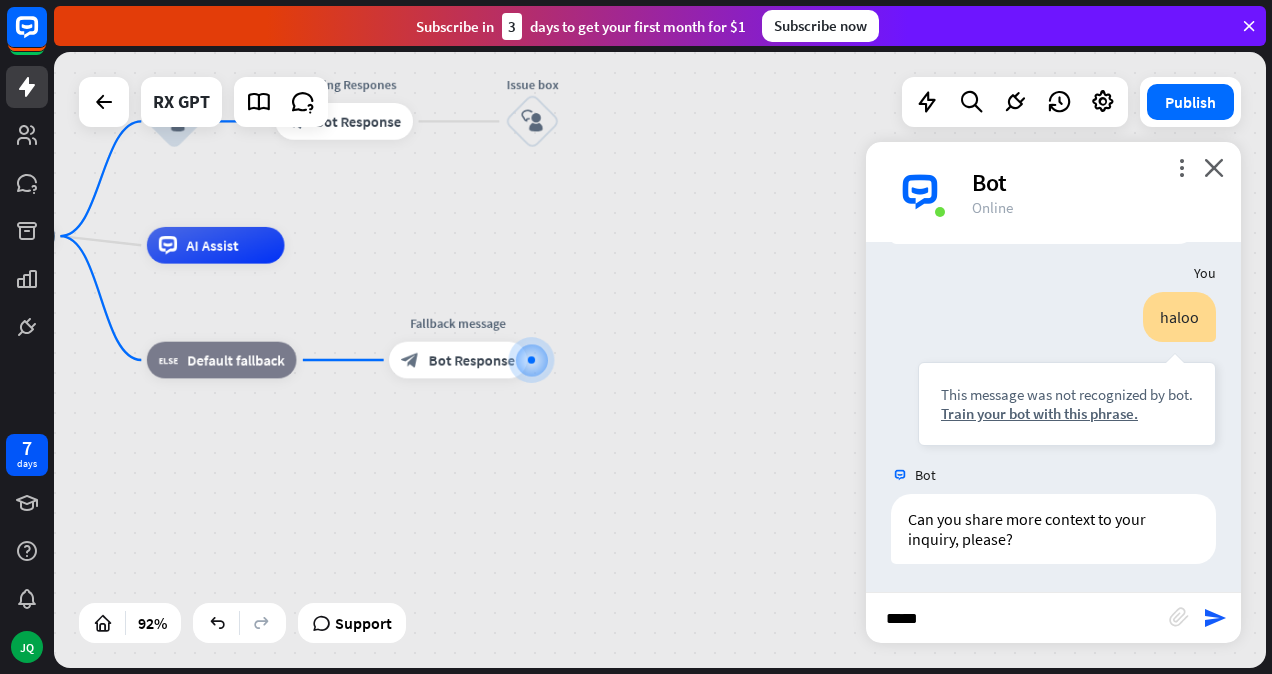 type on "*****" 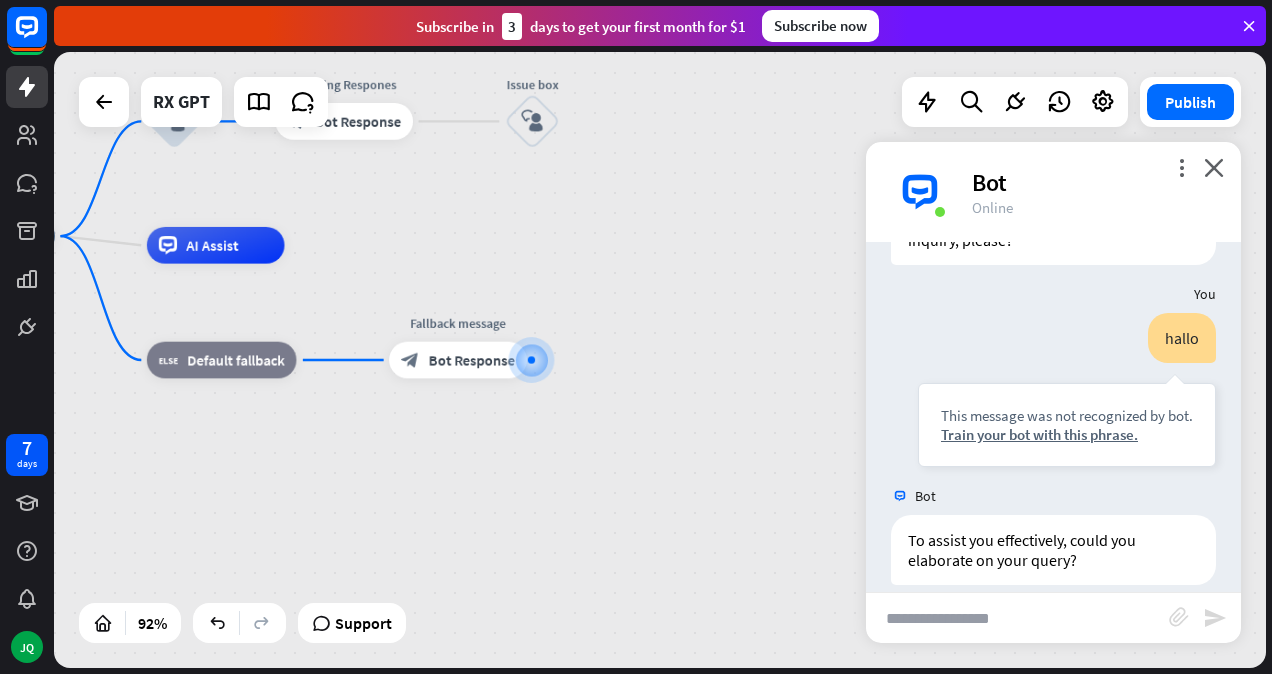 scroll, scrollTop: 1431, scrollLeft: 0, axis: vertical 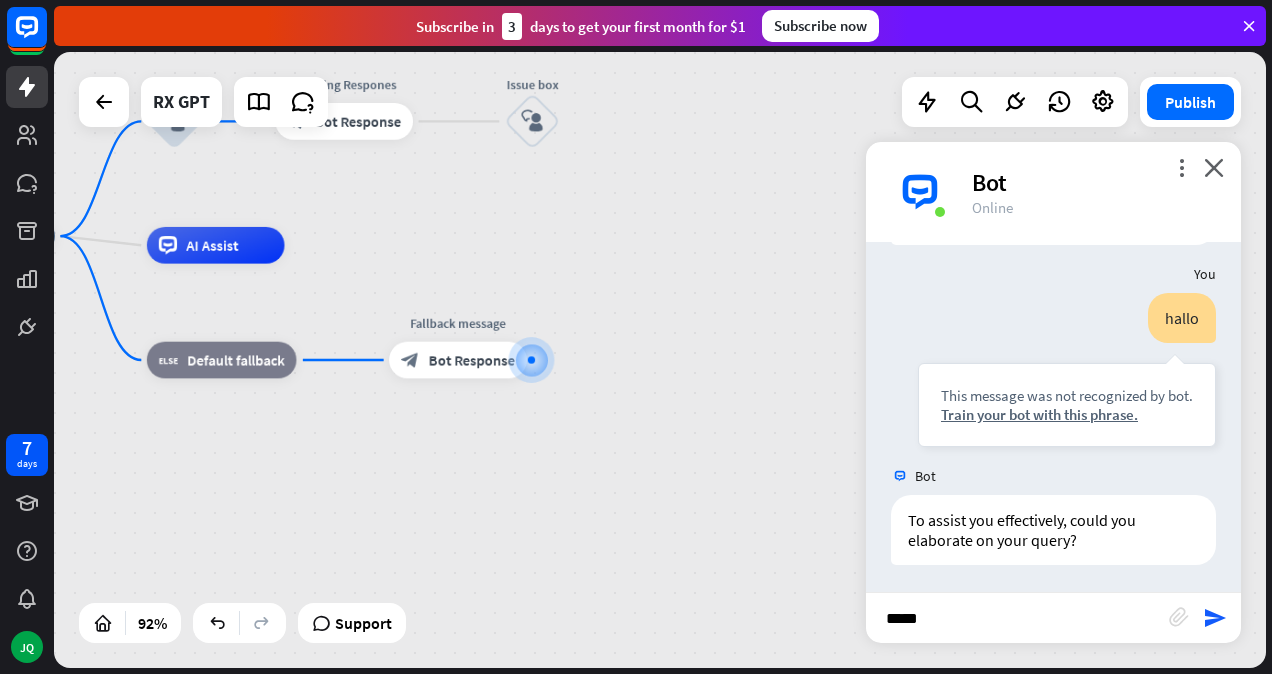type on "******" 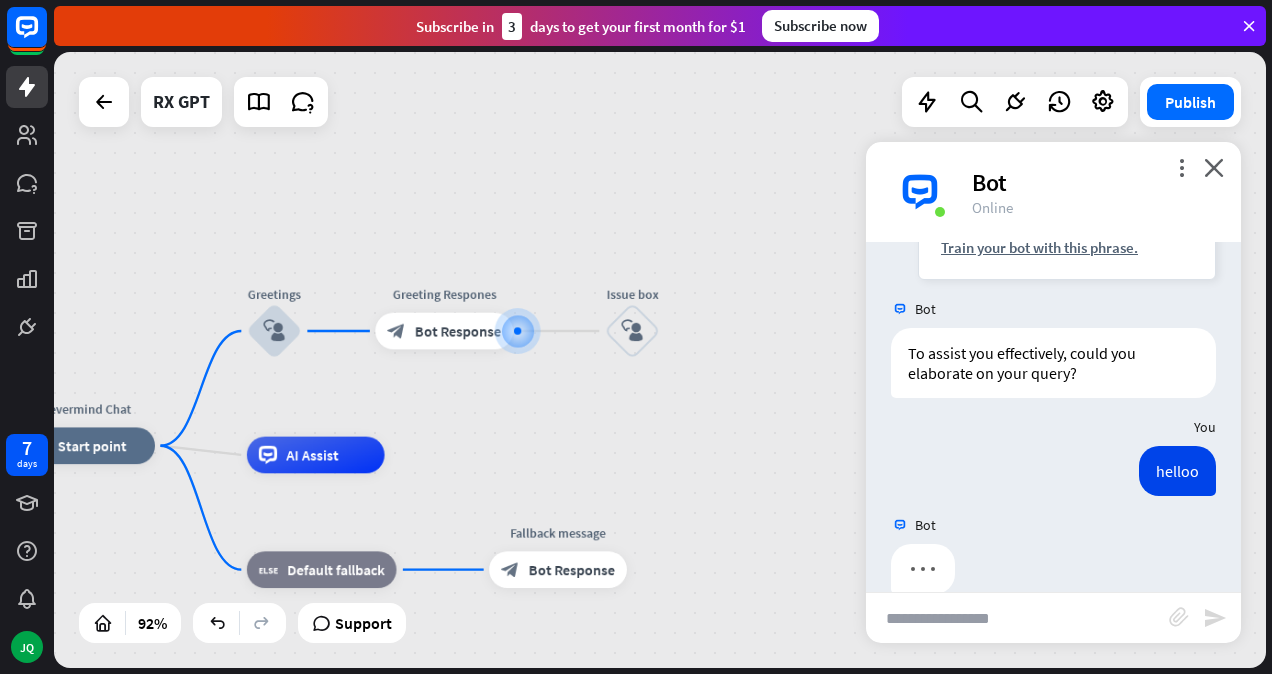 scroll, scrollTop: 1627, scrollLeft: 0, axis: vertical 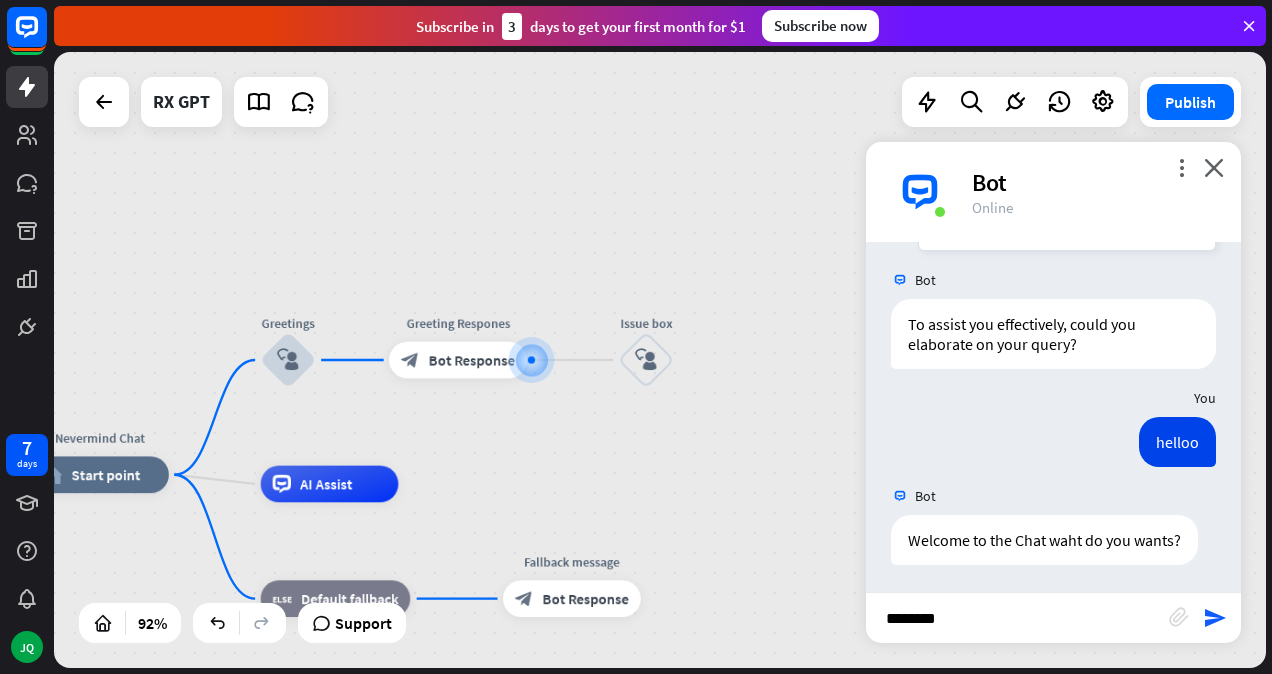 type on "*********" 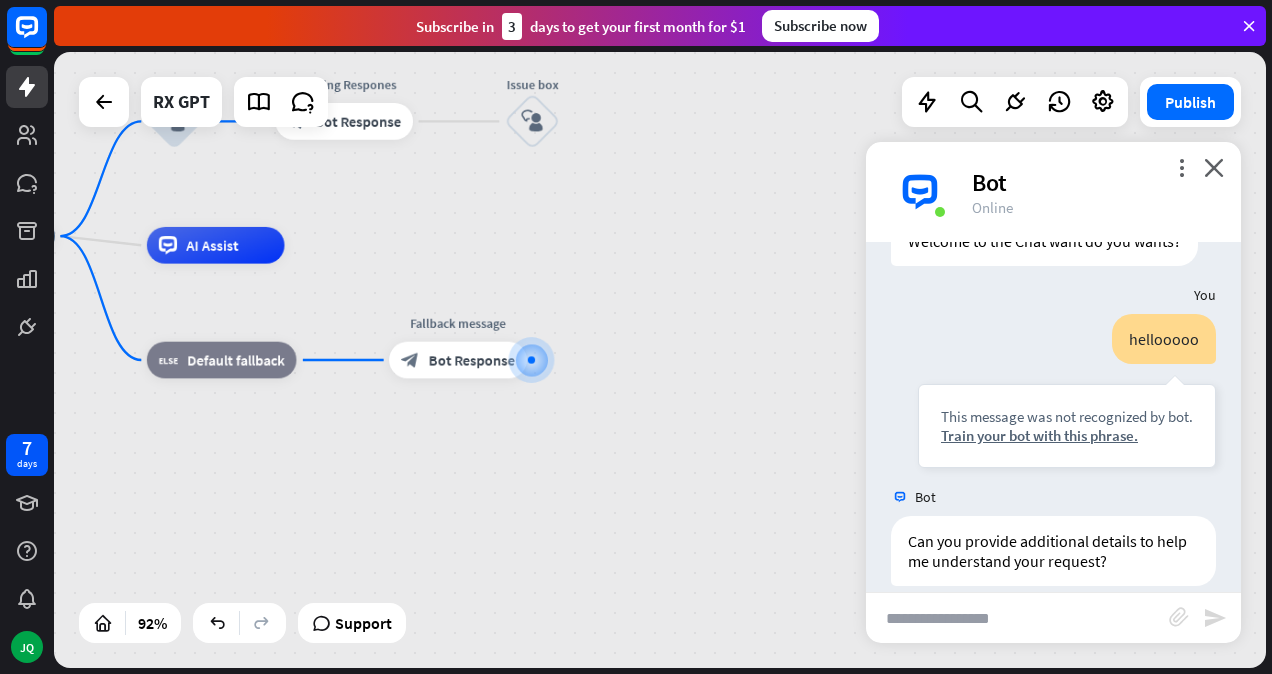 scroll, scrollTop: 1946, scrollLeft: 0, axis: vertical 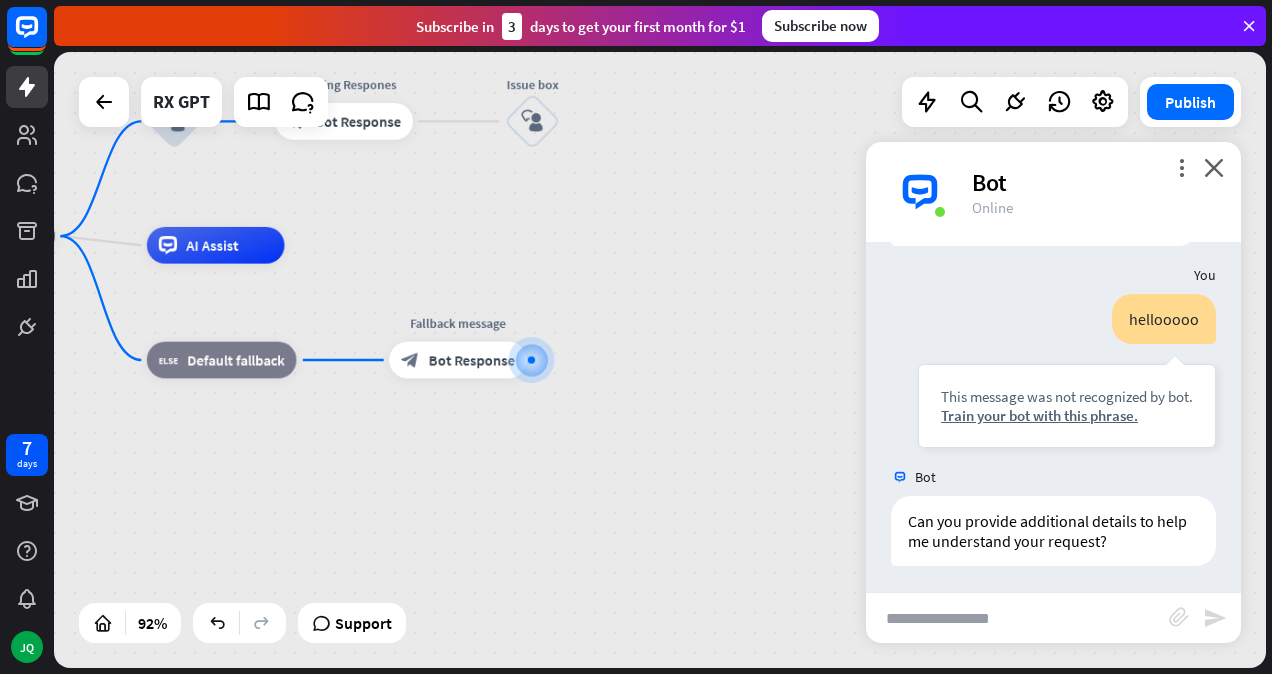 click at bounding box center (1017, 618) 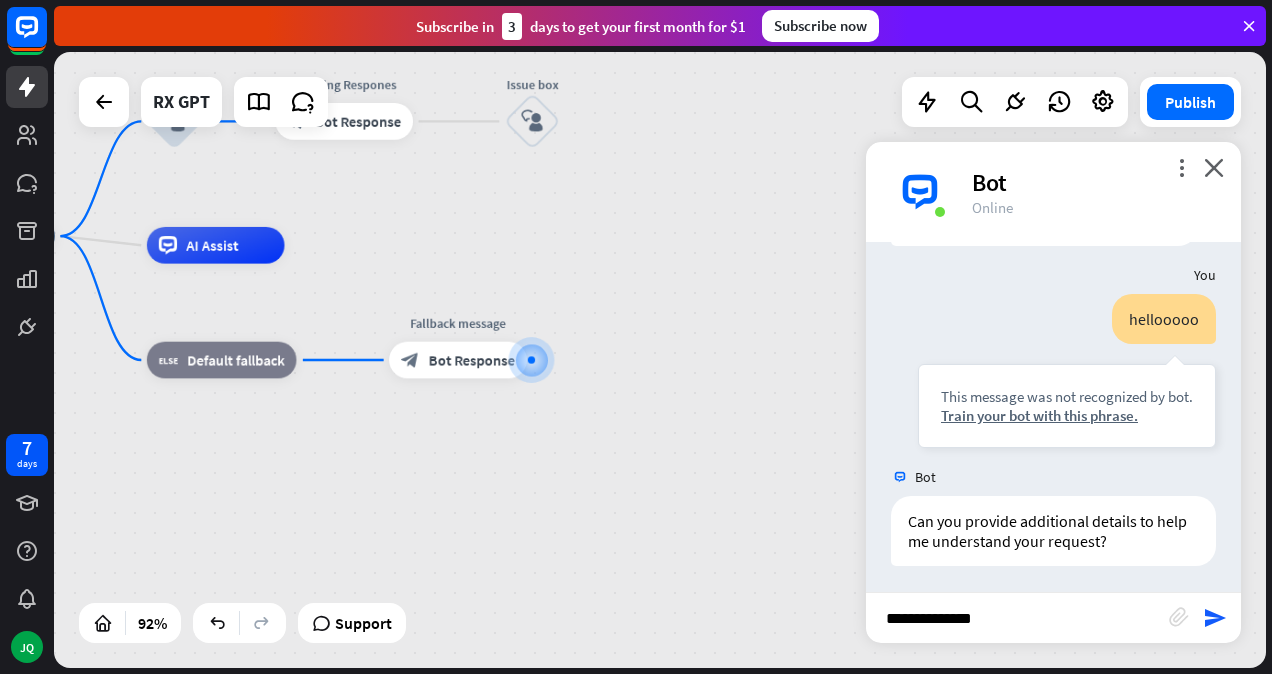 type on "**********" 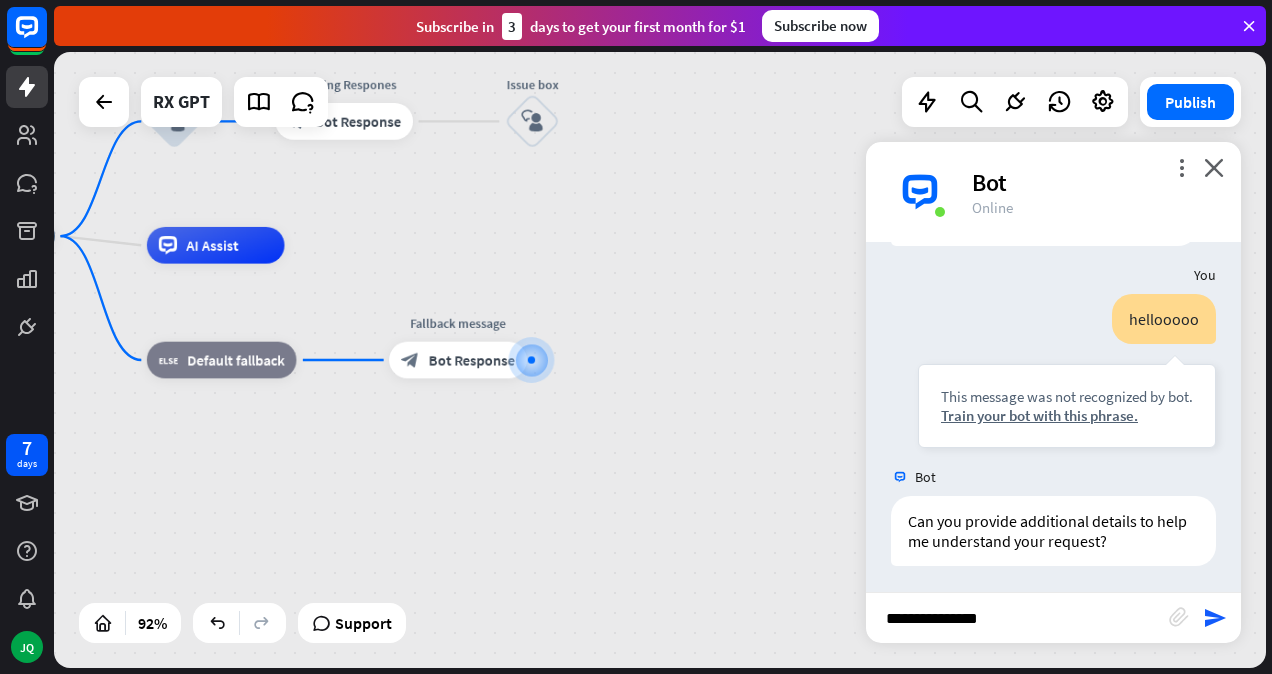 type 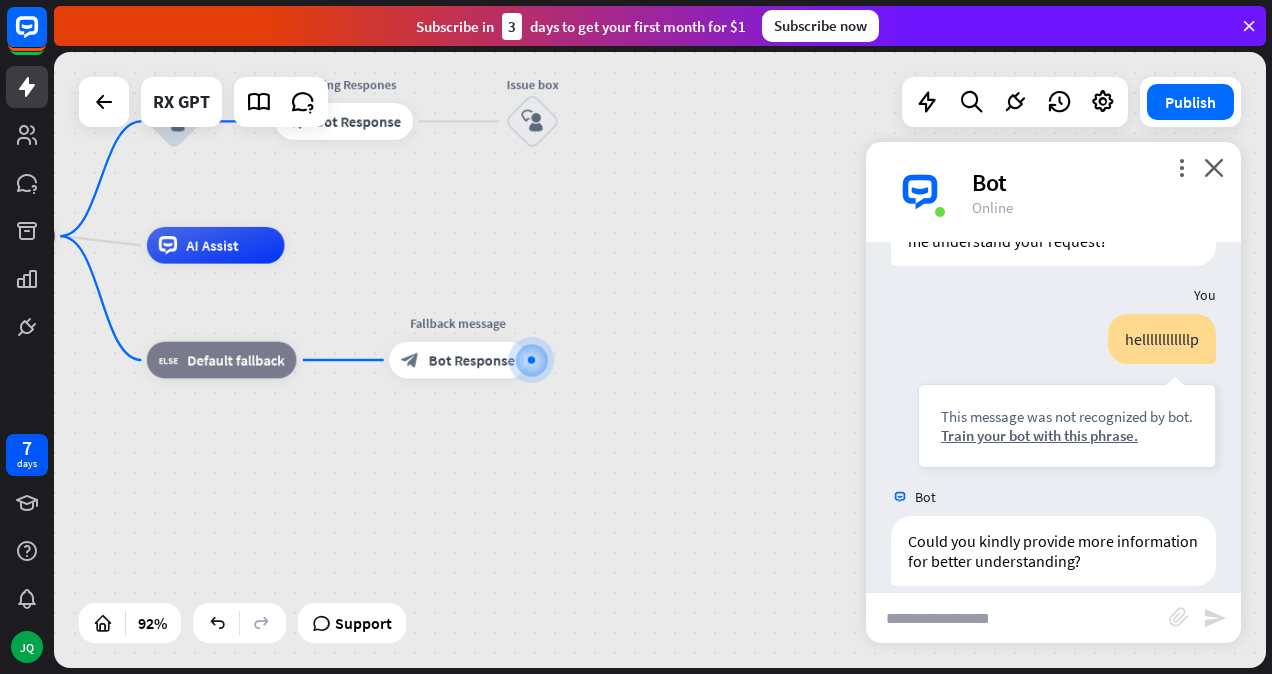 scroll, scrollTop: 2266, scrollLeft: 0, axis: vertical 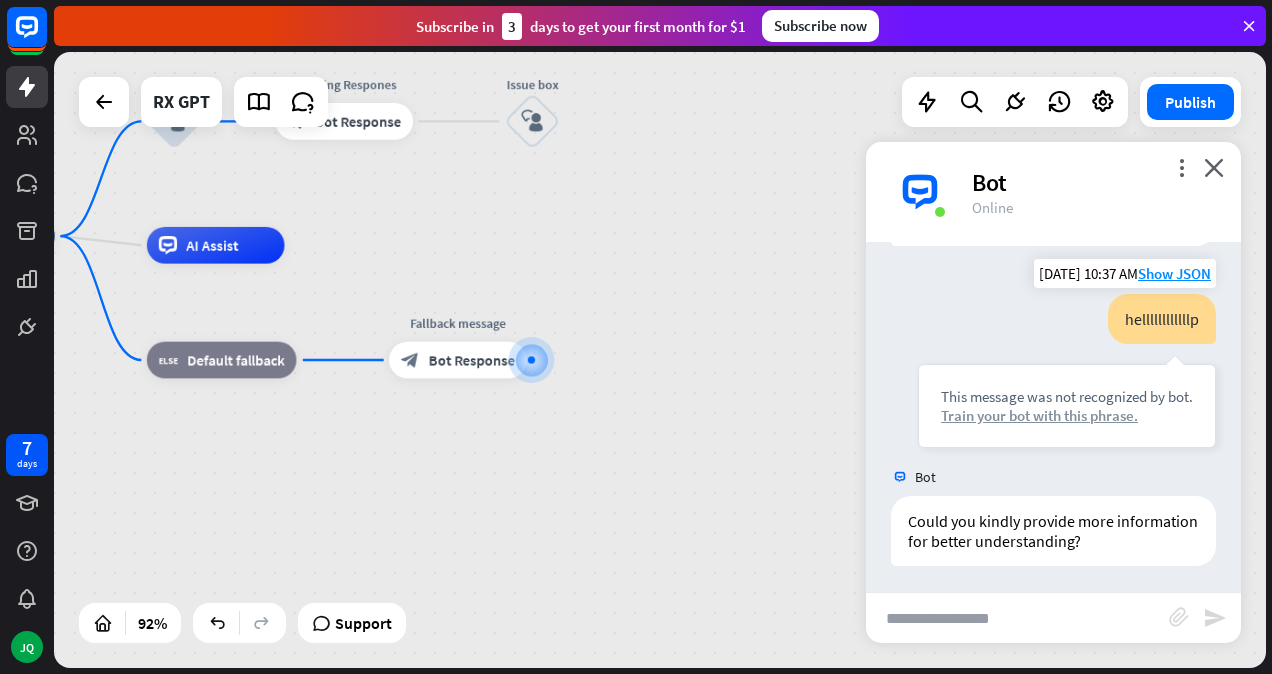 click on "Train your bot with this phrase." at bounding box center [1067, 415] 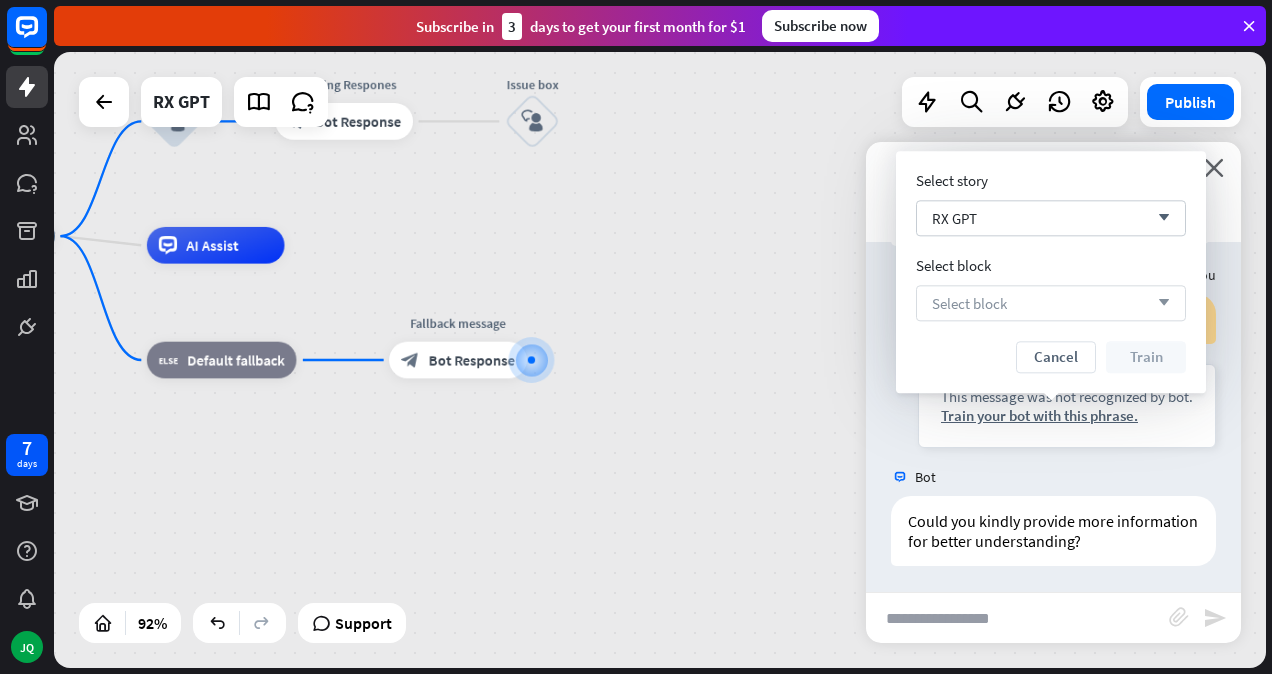 click on "Select block
arrow_down" at bounding box center (1051, 303) 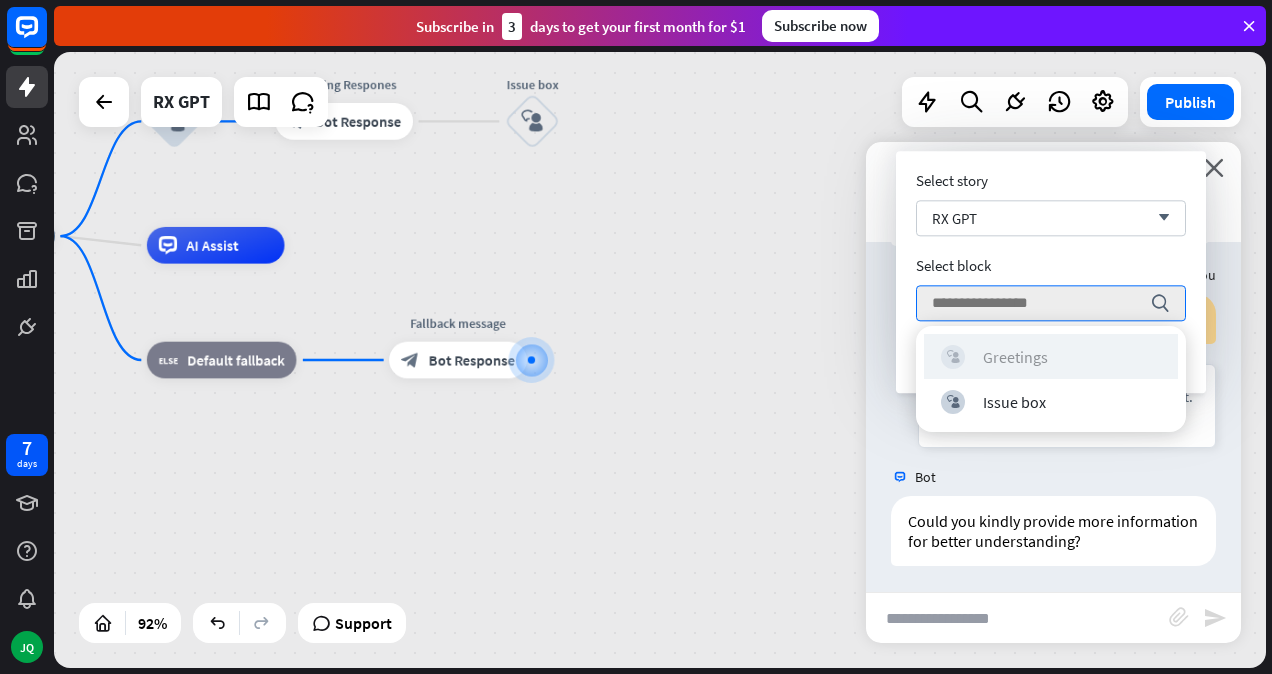 click on "Greetings" at bounding box center (1015, 357) 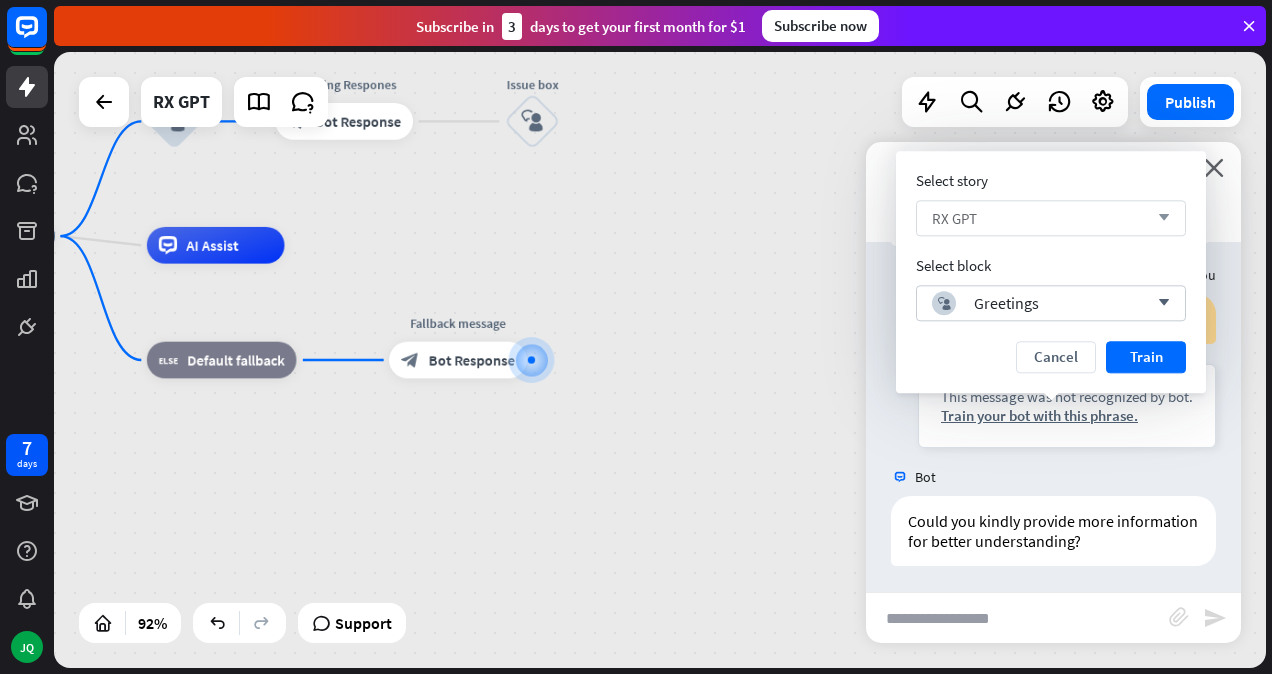 click on "RX GPT
arrow_down" at bounding box center (1051, 218) 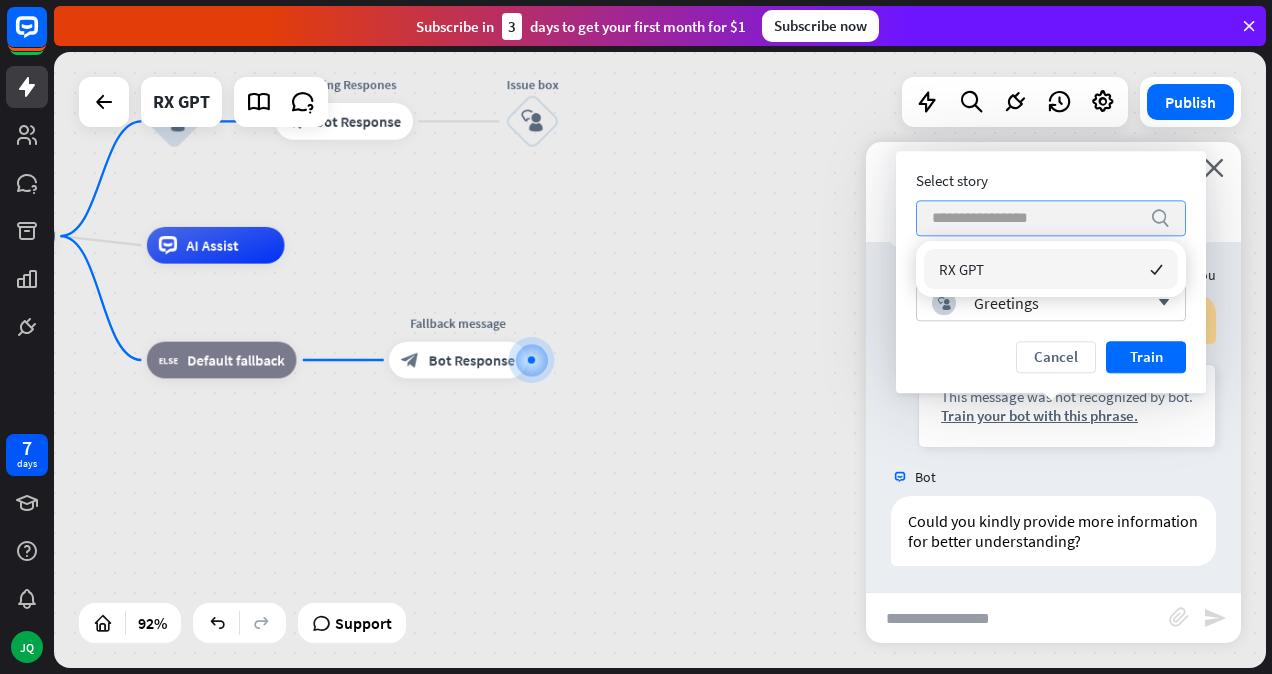 click at bounding box center (1036, 218) 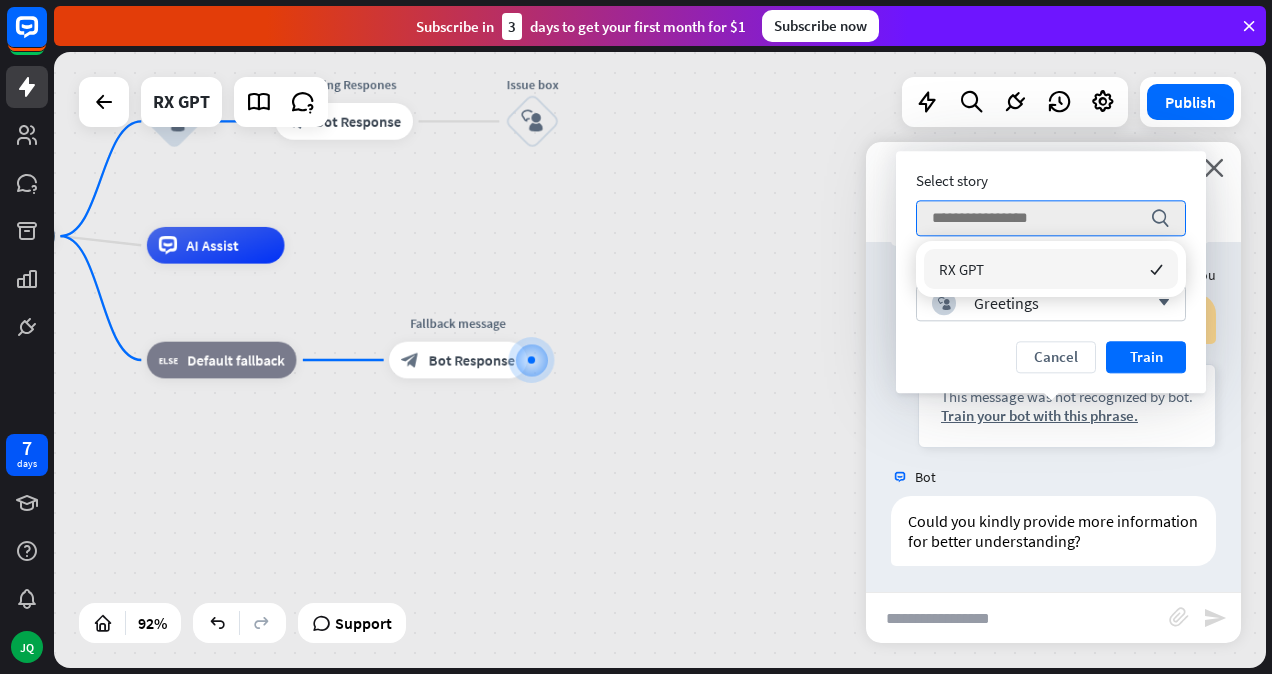 click on "Select story
search
Select block
block_user_input
Greetings
arrow_down
Cancel
Train" at bounding box center (1051, 272) 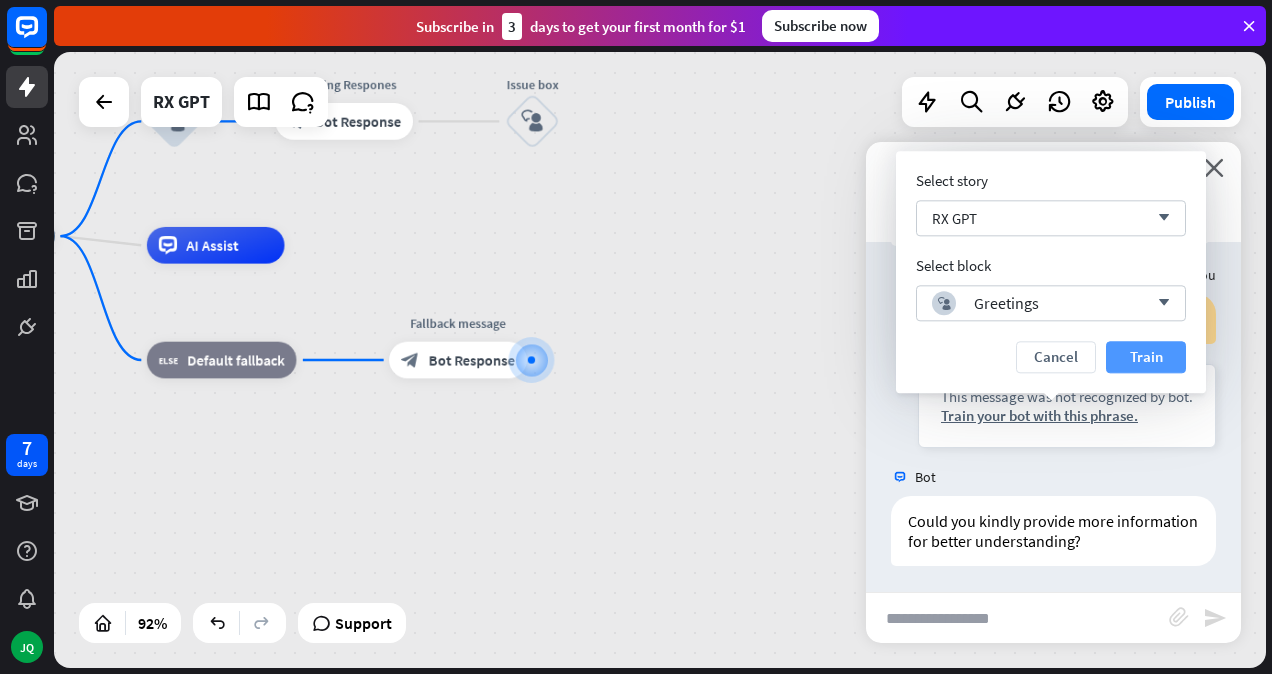 click on "Train" at bounding box center (1146, 357) 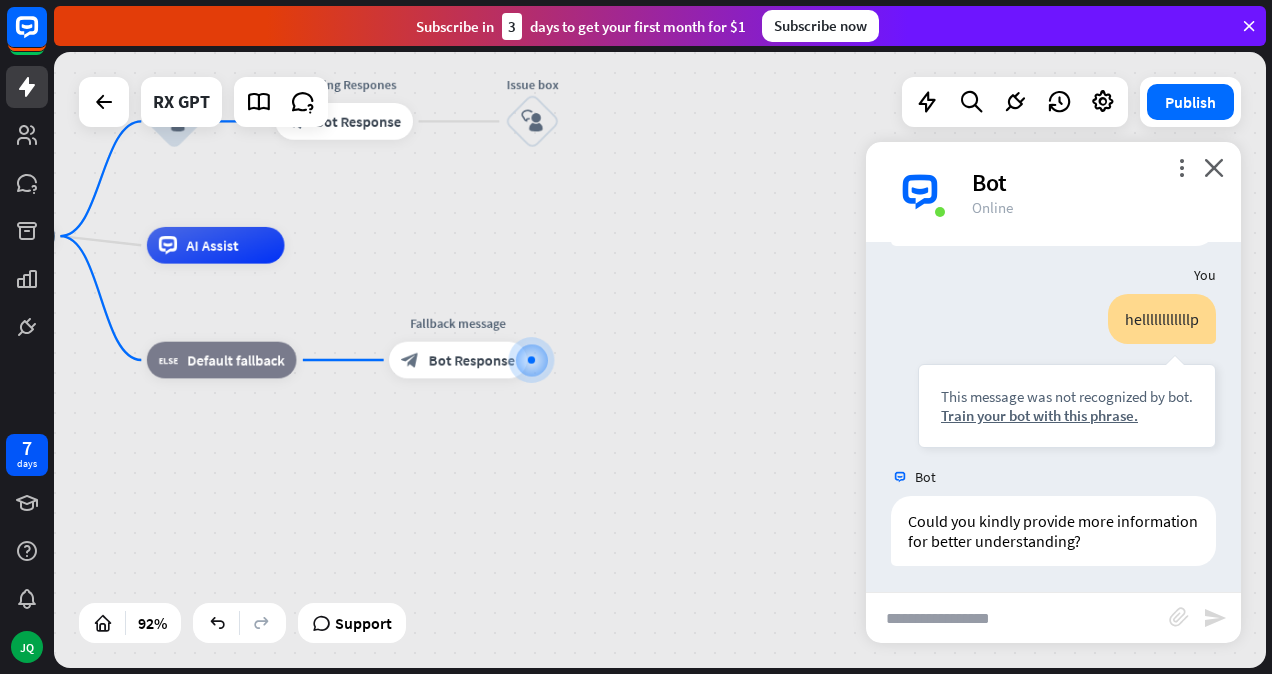 scroll, scrollTop: 2247, scrollLeft: 0, axis: vertical 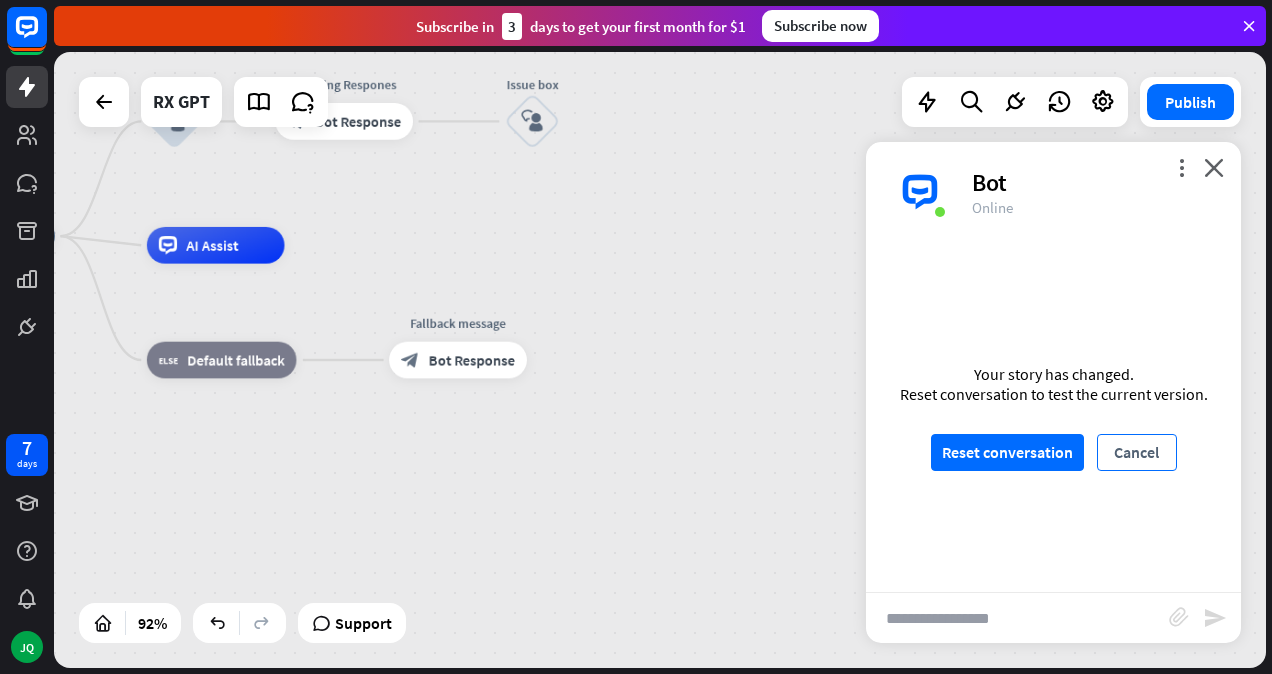 click on "Cancel" at bounding box center (1137, 452) 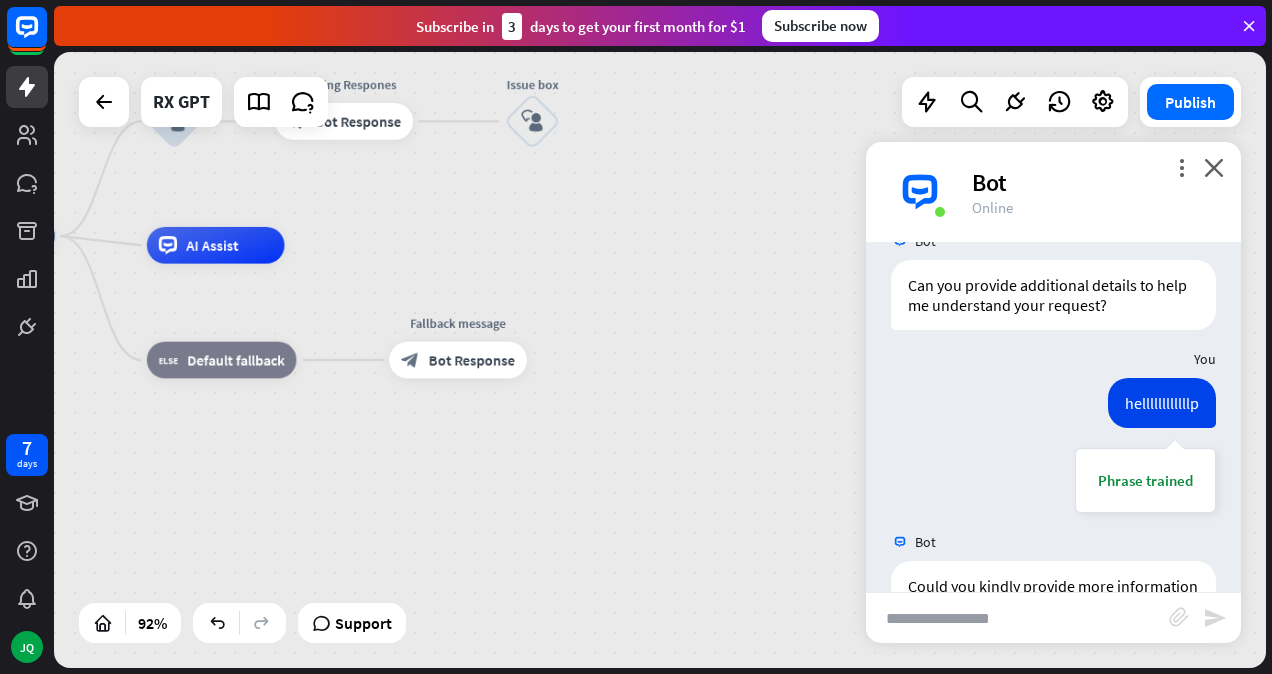 scroll, scrollTop: 2180, scrollLeft: 0, axis: vertical 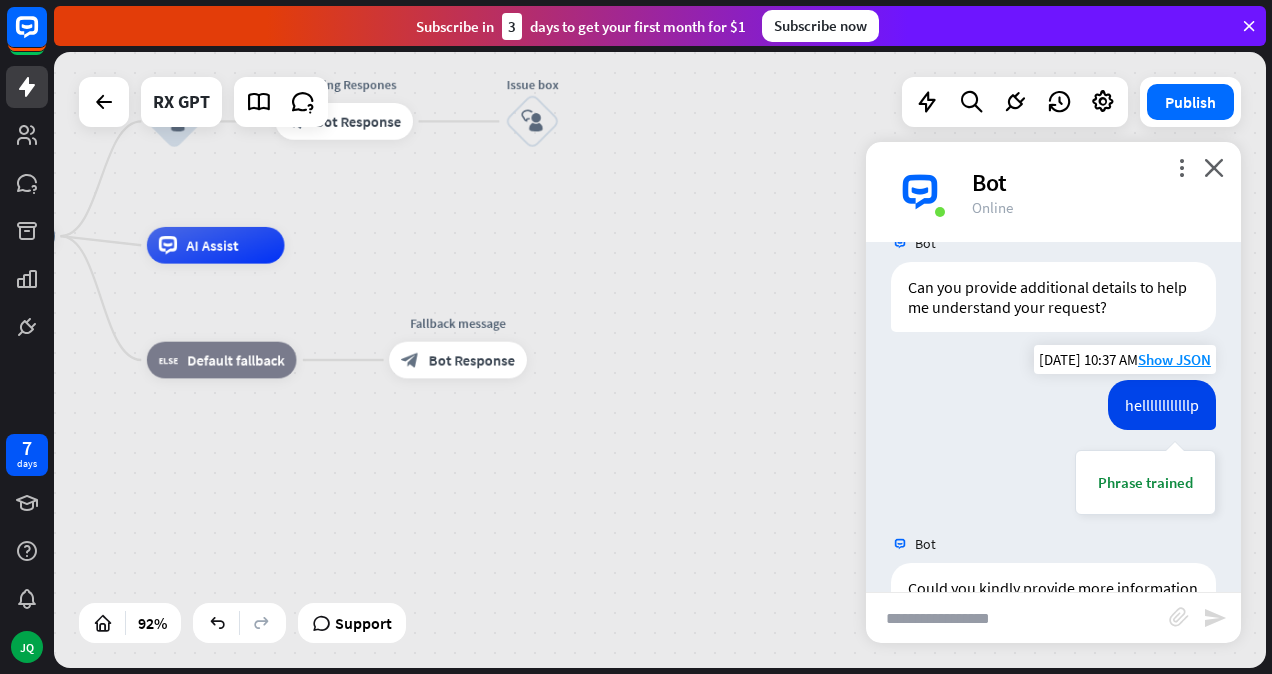 click on "hellllllllllllp
Phrase trained" at bounding box center (1145, 447) 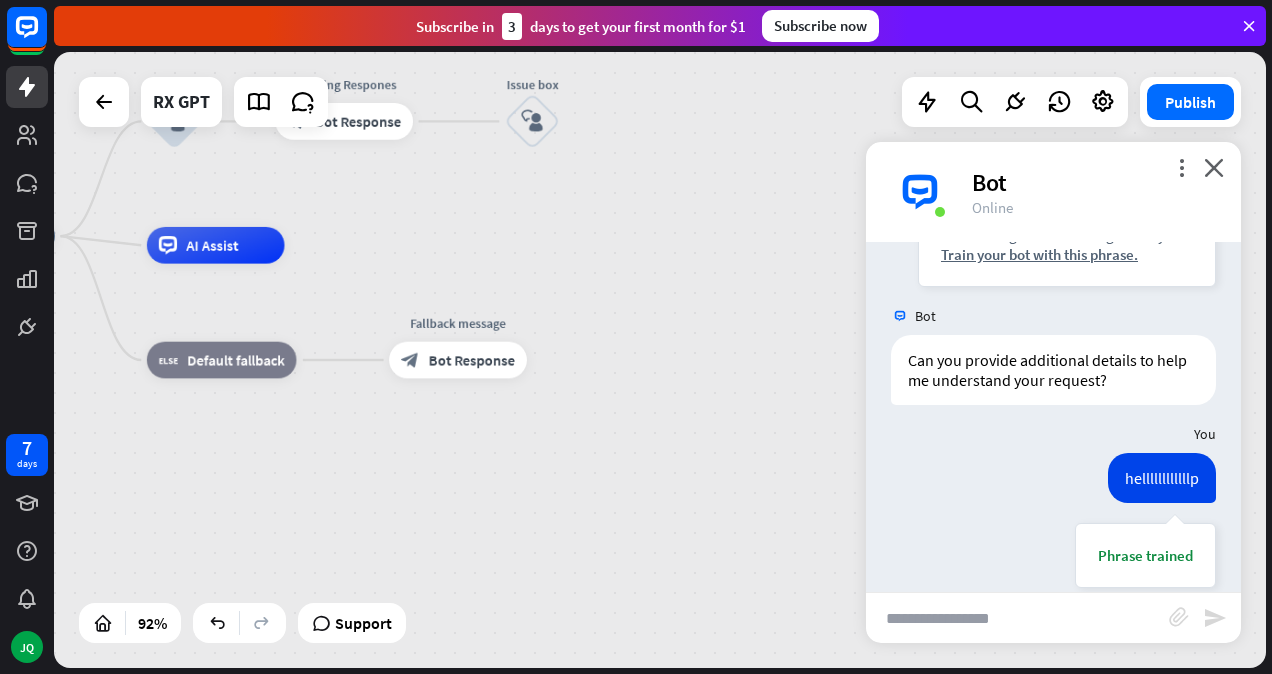 scroll, scrollTop: 2247, scrollLeft: 0, axis: vertical 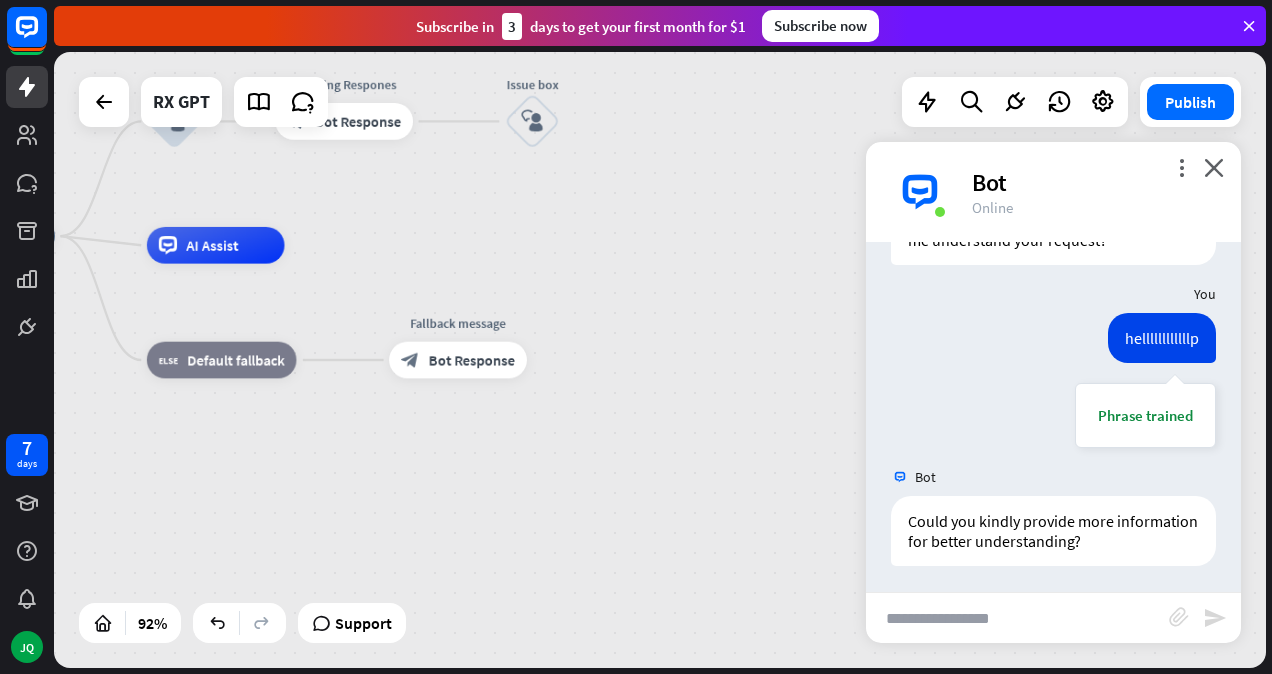 click on "hellllllllllllp
Phrase trained
[DATE] 10:37 AM
Show JSON" at bounding box center [1053, 385] 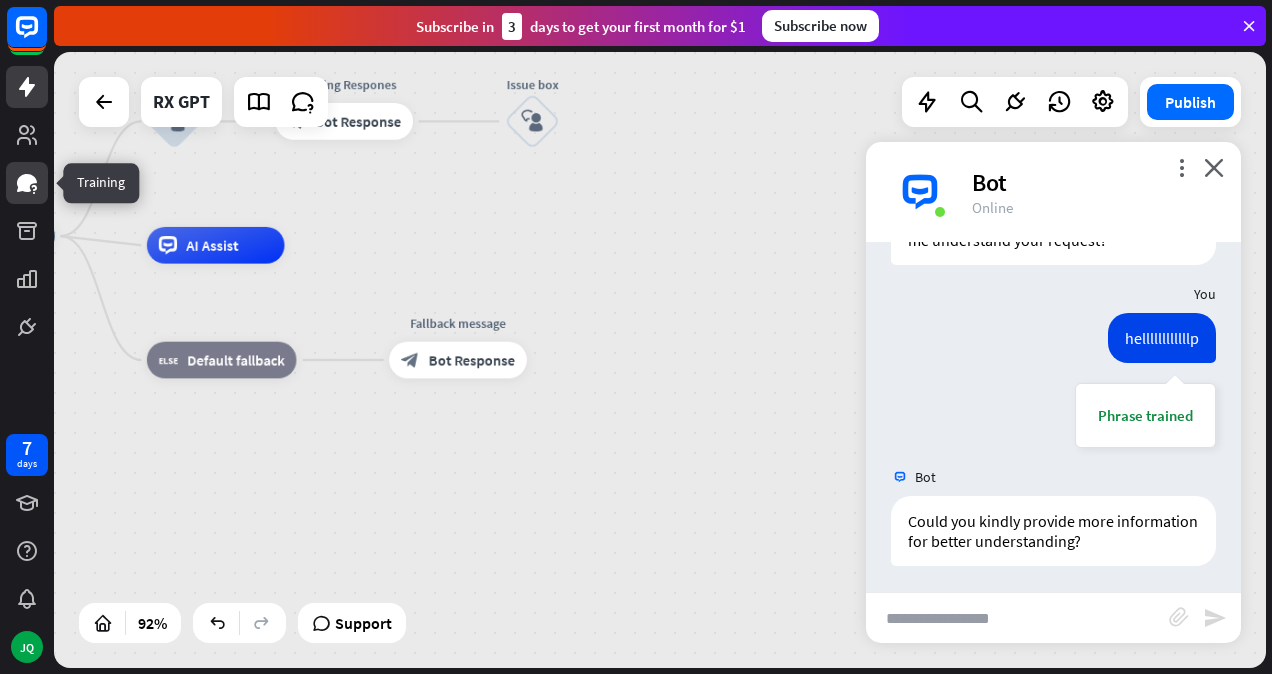 click 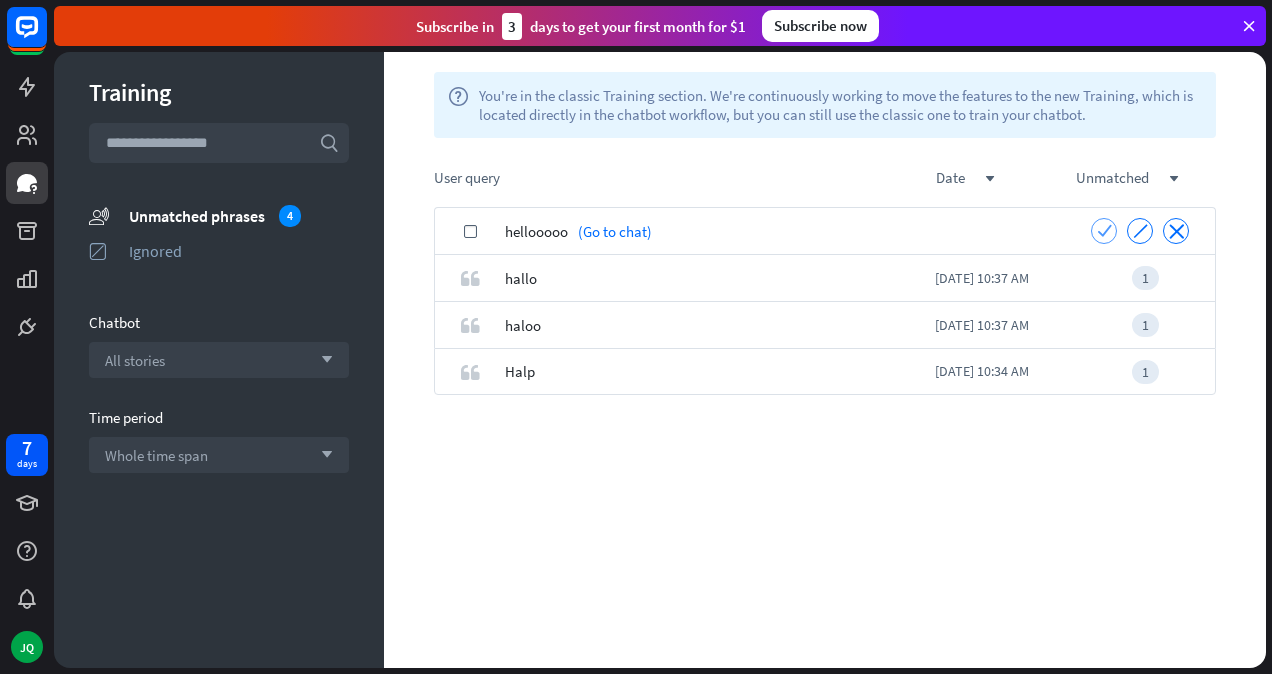 click on "check" at bounding box center [1104, 230] 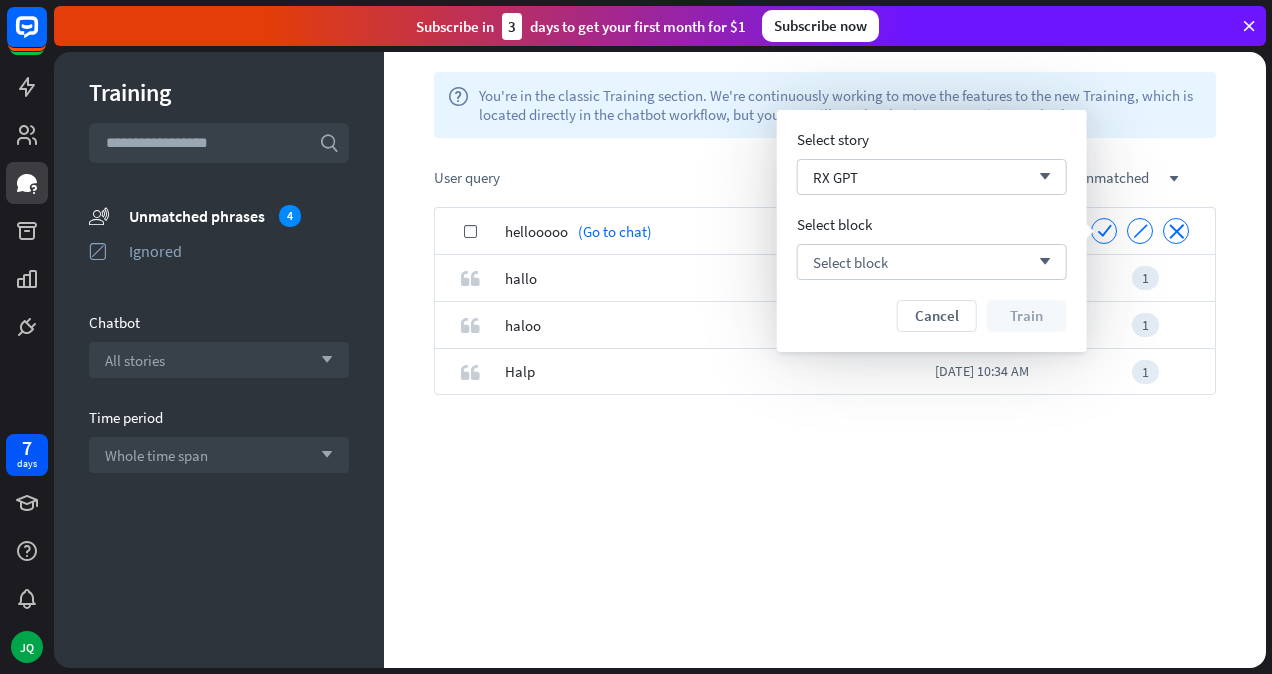 click on "Select story
RX GPT
arrow_down
Select block
Select block
arrow_down
Cancel
Train" at bounding box center (932, 231) 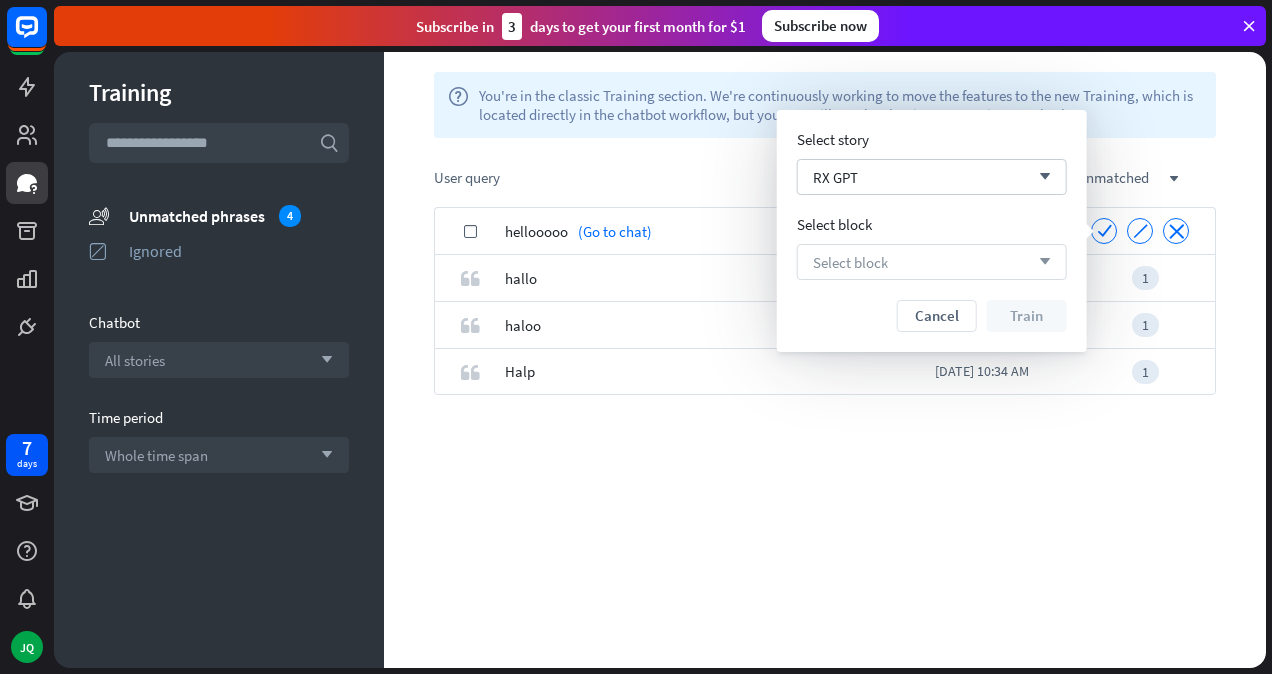 click on "Select block" at bounding box center (850, 262) 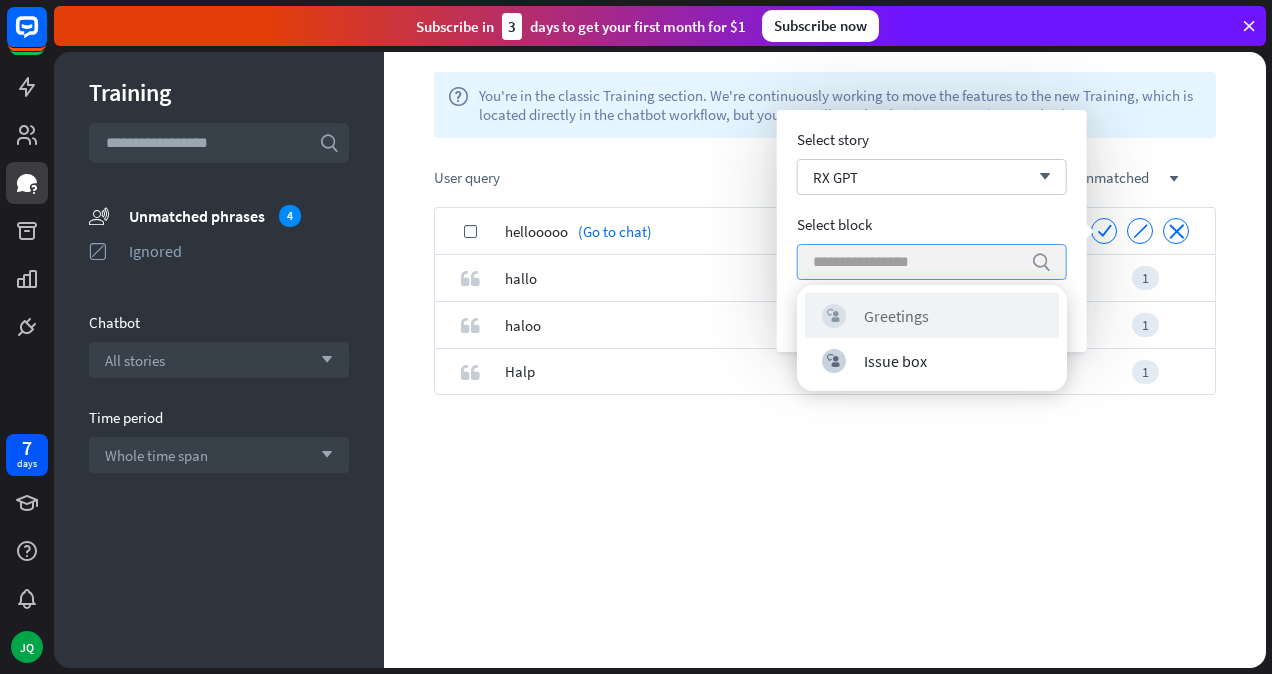 click on "block_user_input
Greetings" at bounding box center (932, 315) 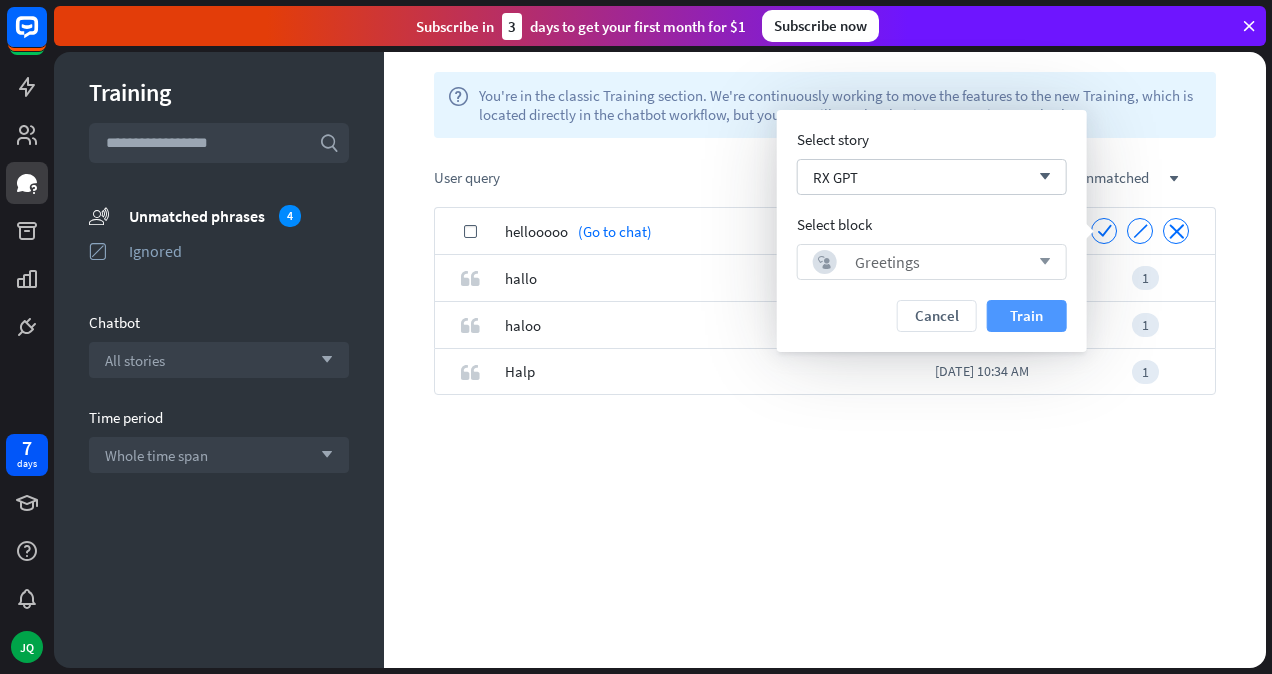 click on "Train" at bounding box center [1027, 316] 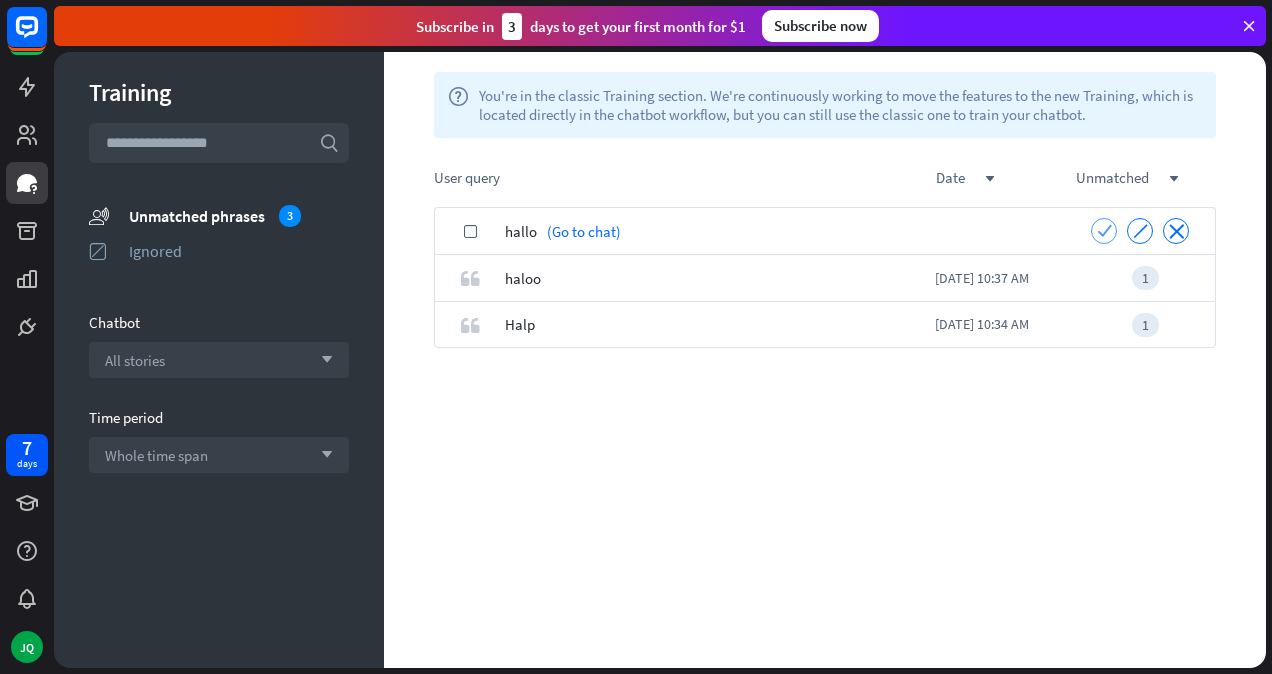 click on "check" at bounding box center (1104, 230) 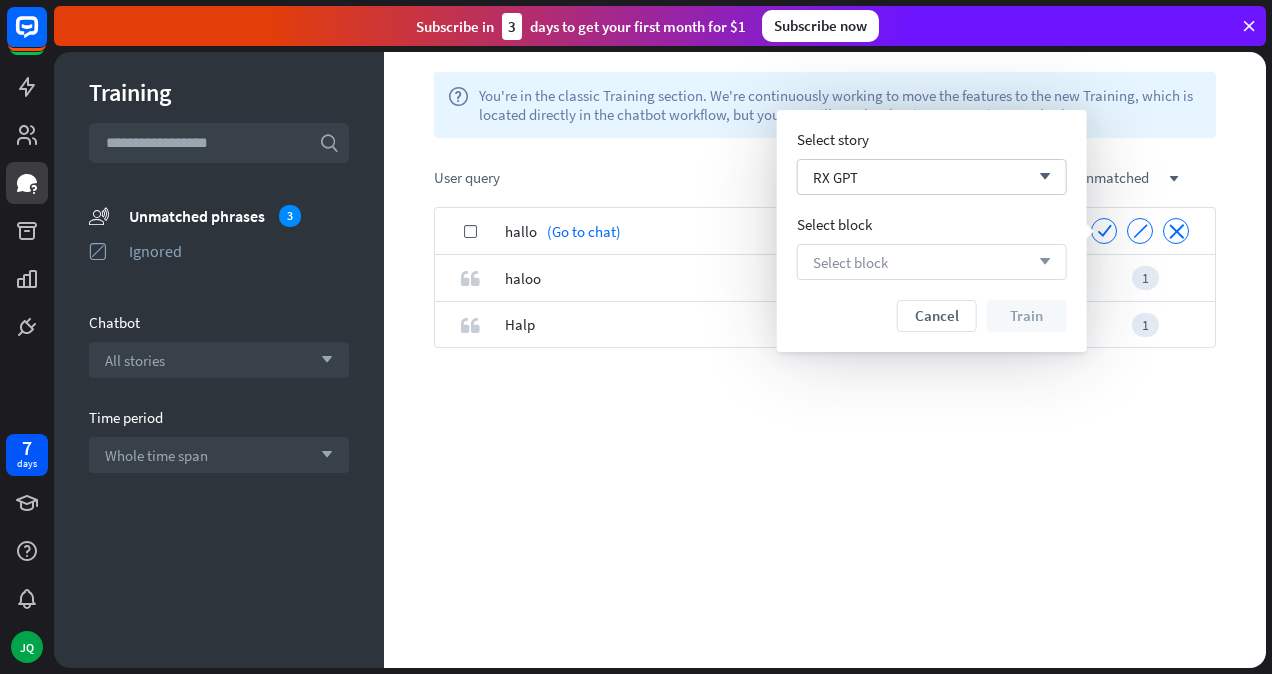 click on "Select block
arrow_down" at bounding box center (932, 262) 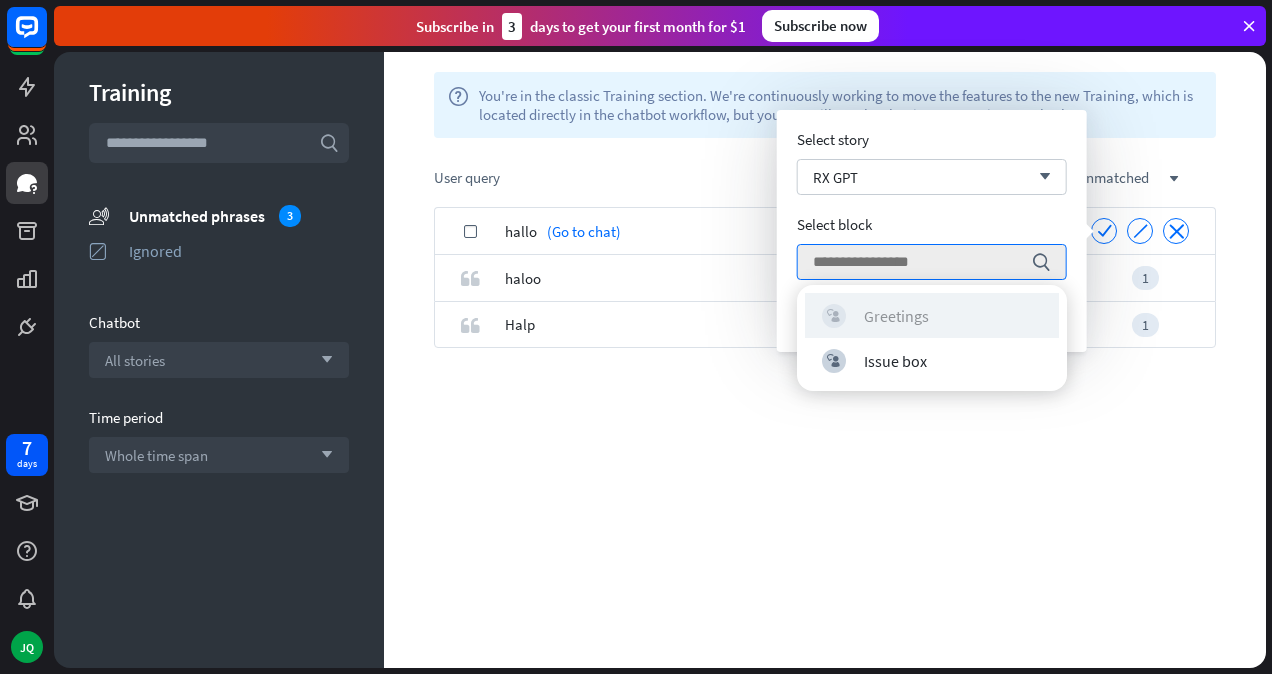 click on "Greetings" at bounding box center (896, 316) 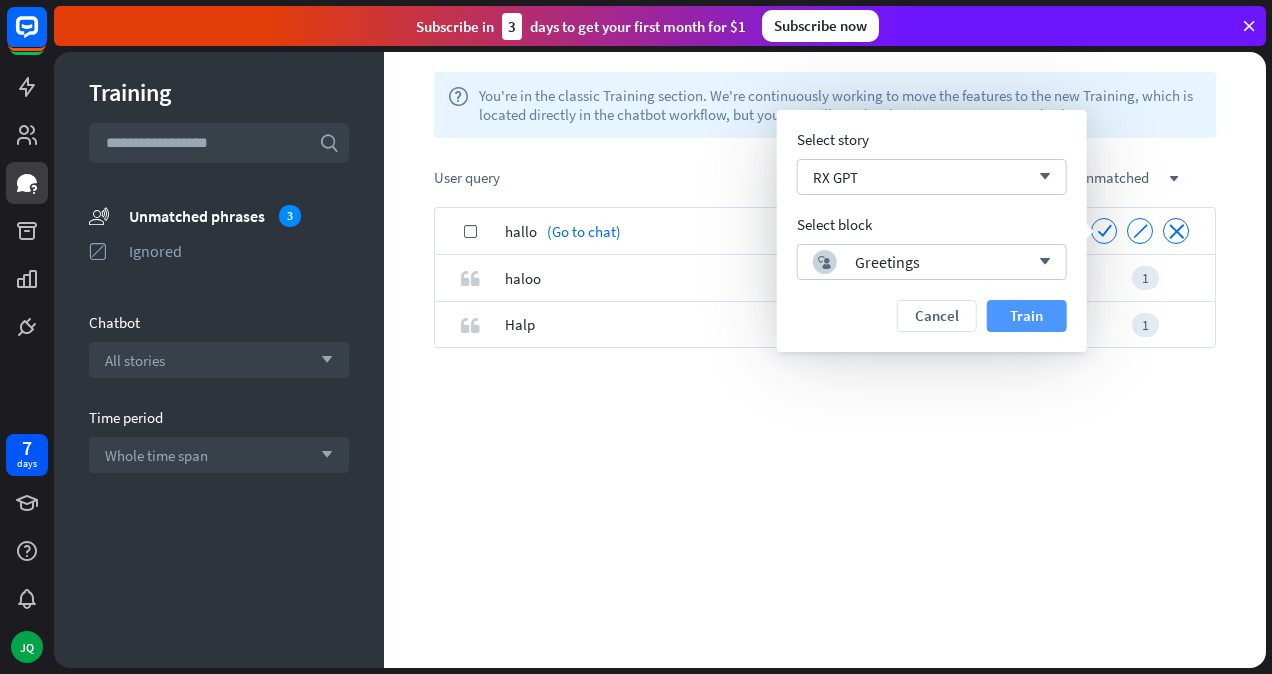 click on "Train" at bounding box center [1027, 316] 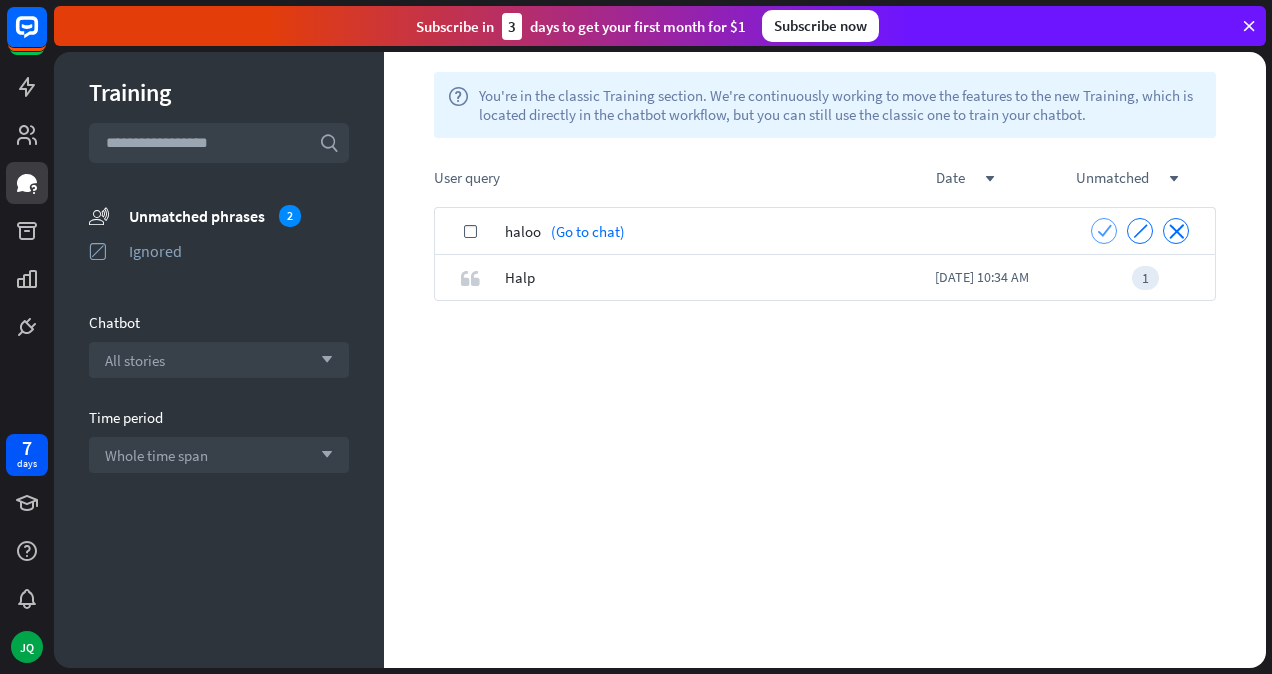 click on "check" at bounding box center [1104, 230] 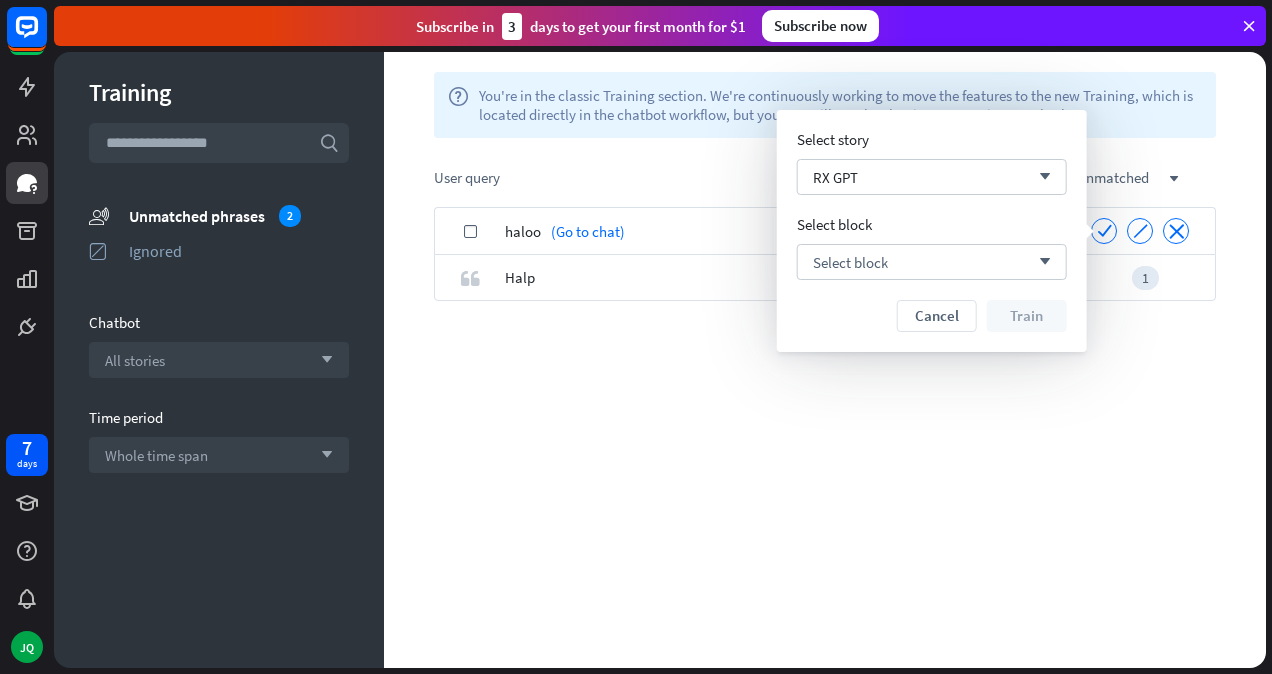 click on "Select story
RX GPT
arrow_down
Select block
Select block
arrow_down
Cancel
Train" at bounding box center [932, 231] 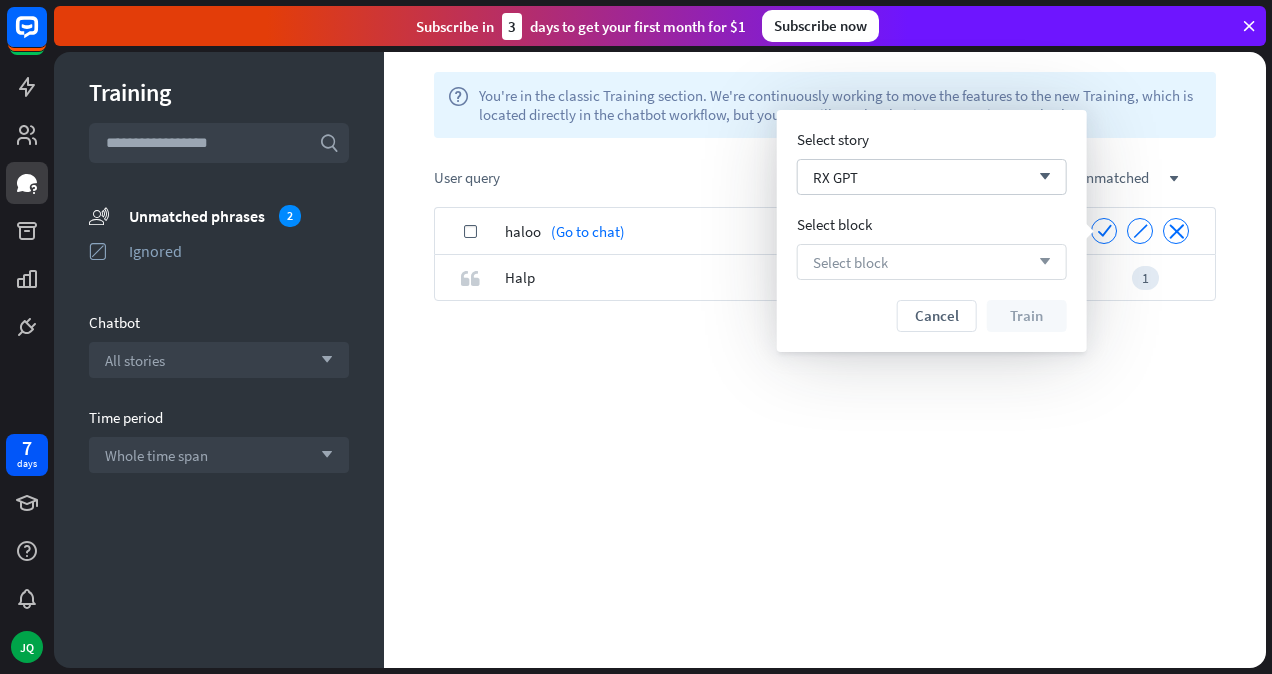 click on "Select block
arrow_down" at bounding box center (932, 262) 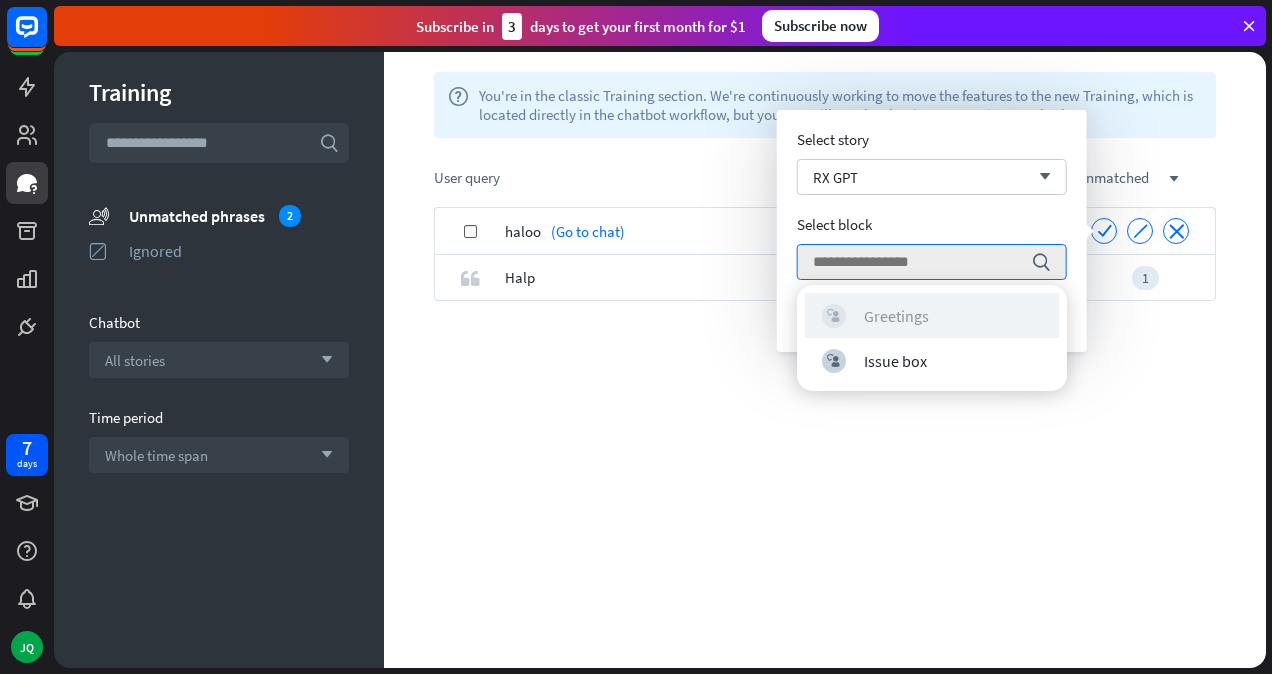 click on "Greetings" at bounding box center [896, 316] 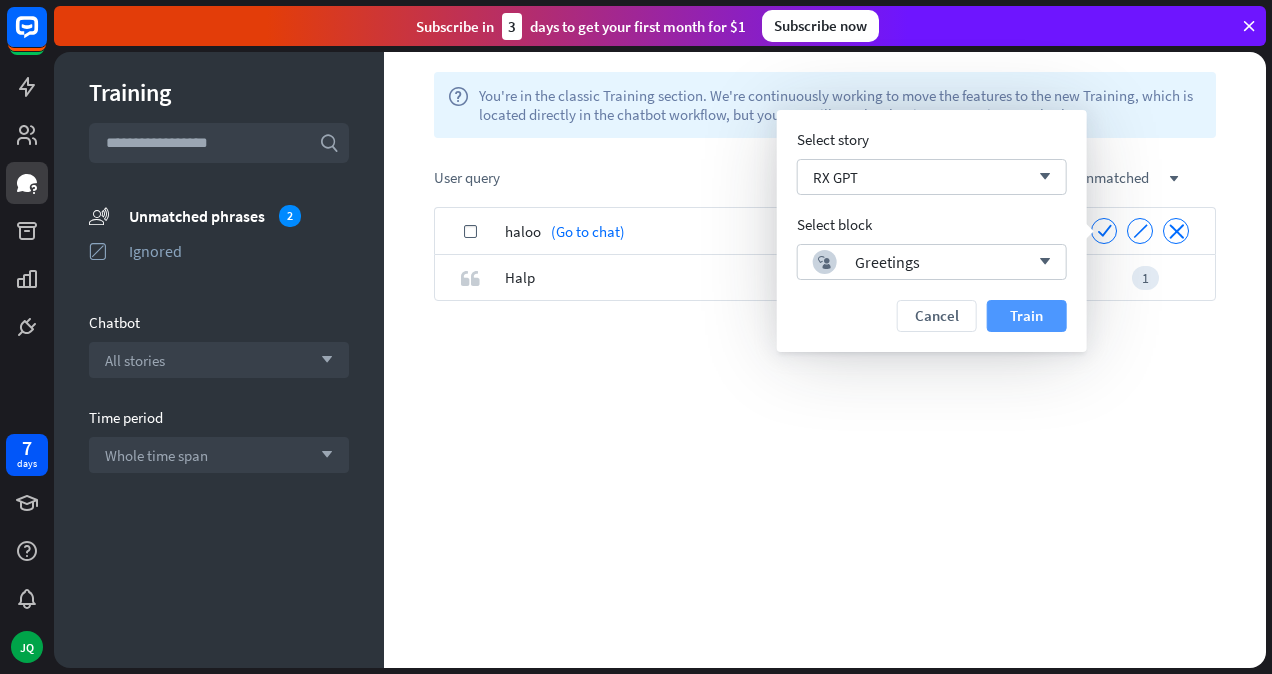 click on "Train" at bounding box center (1027, 316) 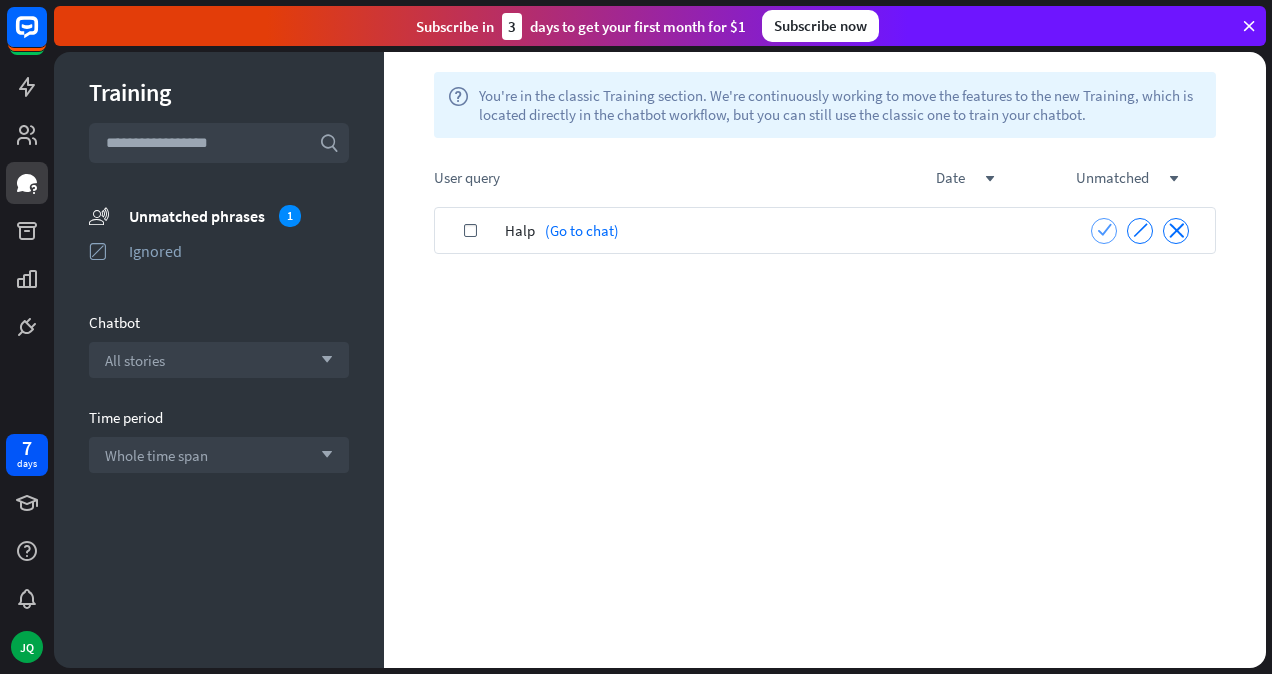 click on "check" at bounding box center [1104, 231] 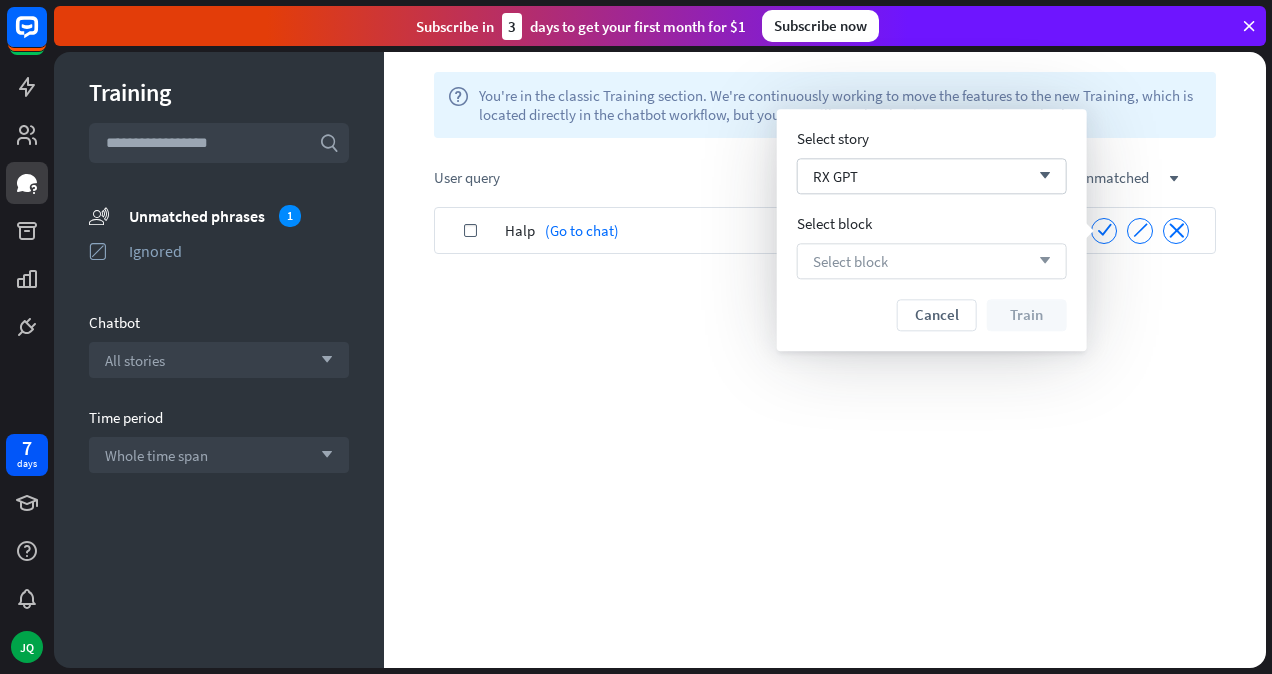 click on "Select block
arrow_down" at bounding box center (932, 261) 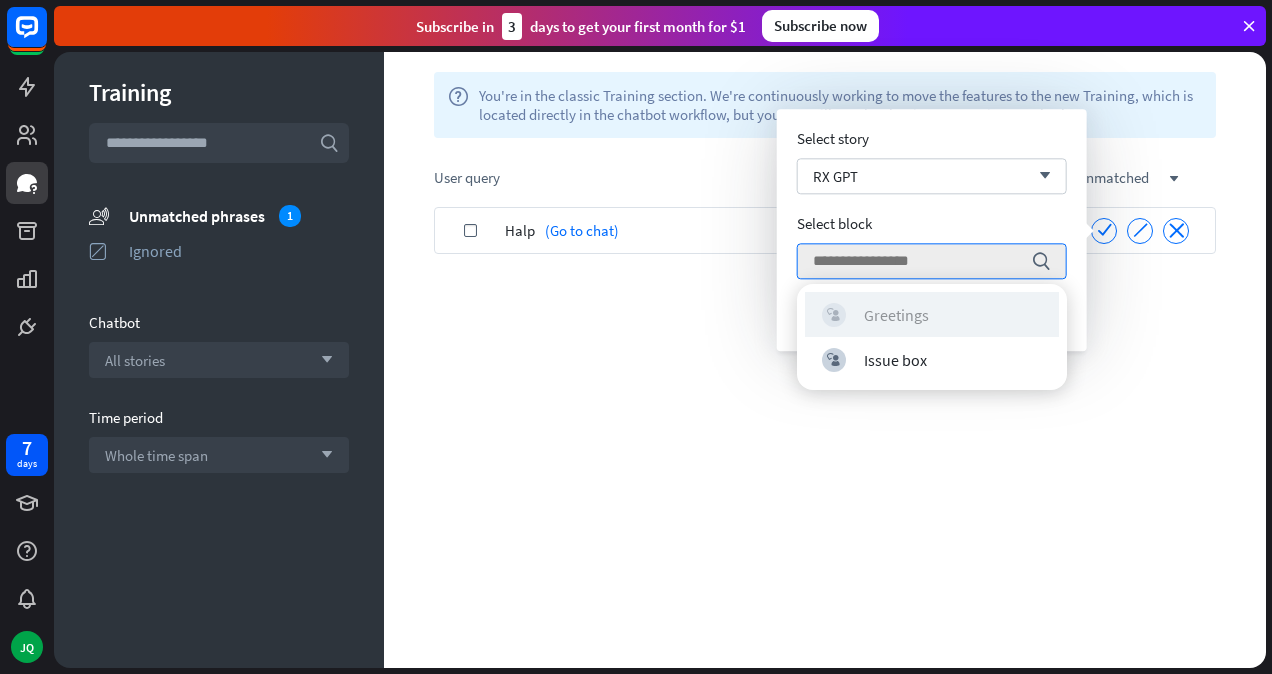 click on "Greetings" at bounding box center [896, 315] 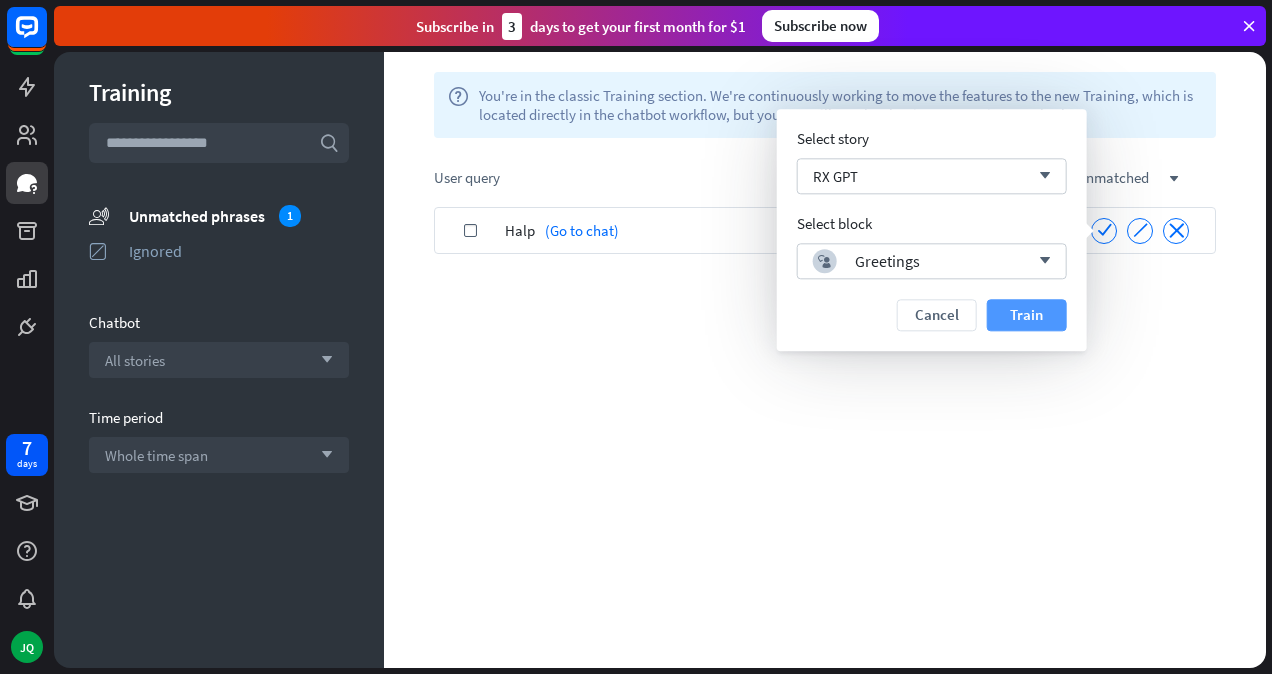 click on "Select story
RX GPT
arrow_down
Select block
block_user_input
Greetings
arrow_down
Cancel
Train" at bounding box center [932, 230] 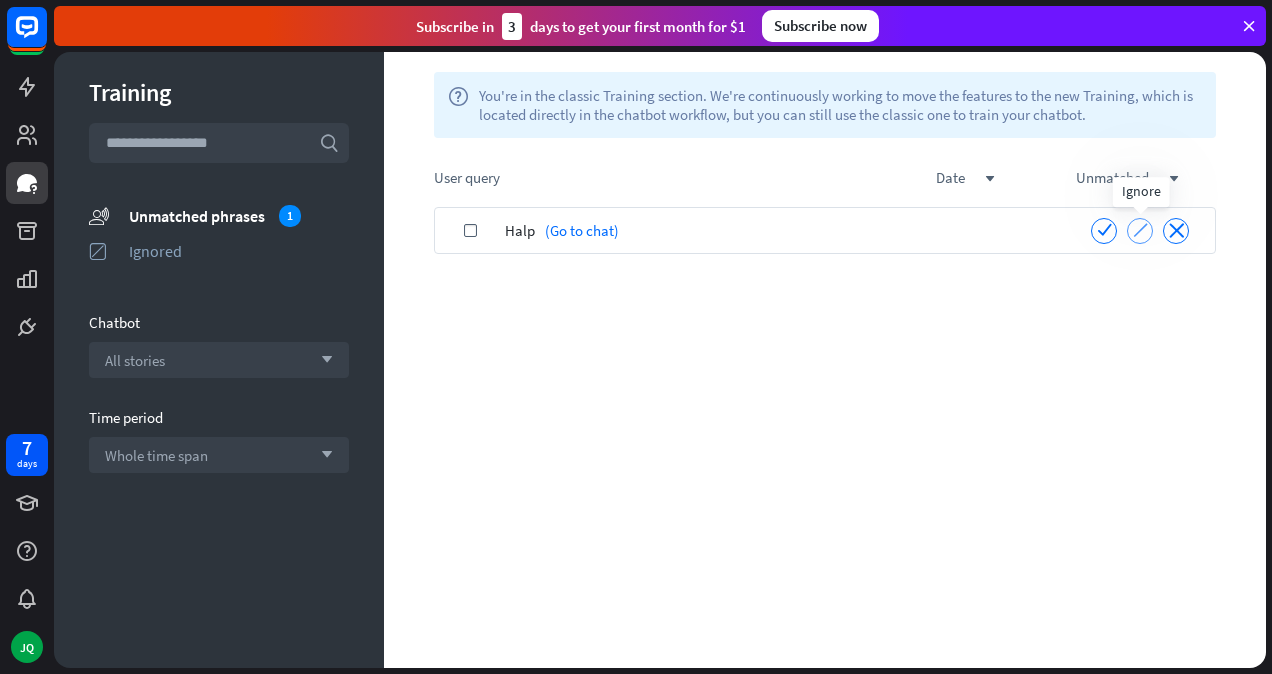 click on "ignore" at bounding box center [1140, 230] 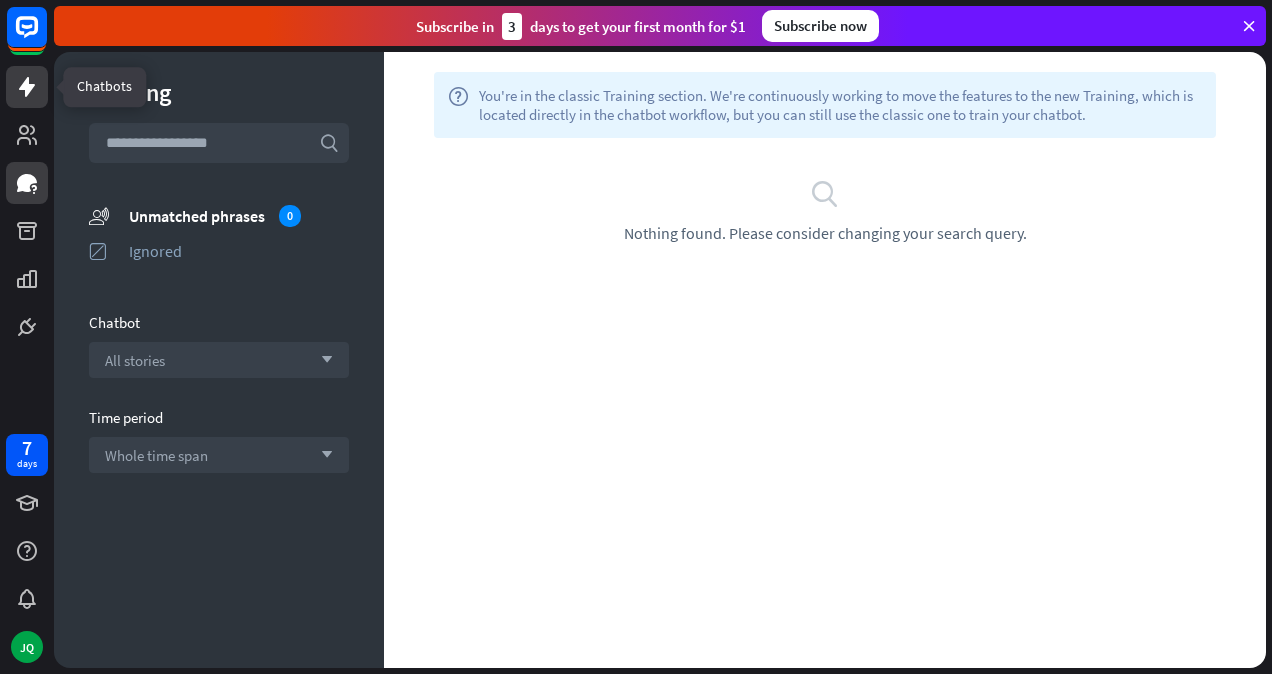 click 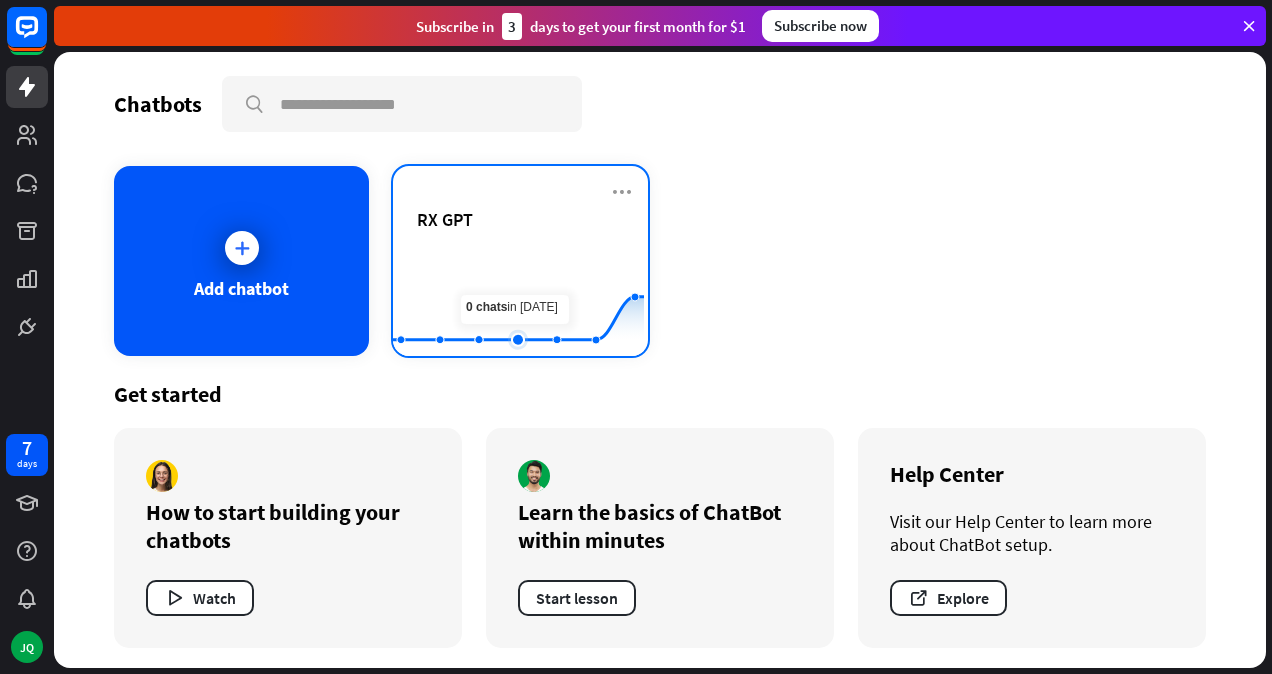 click 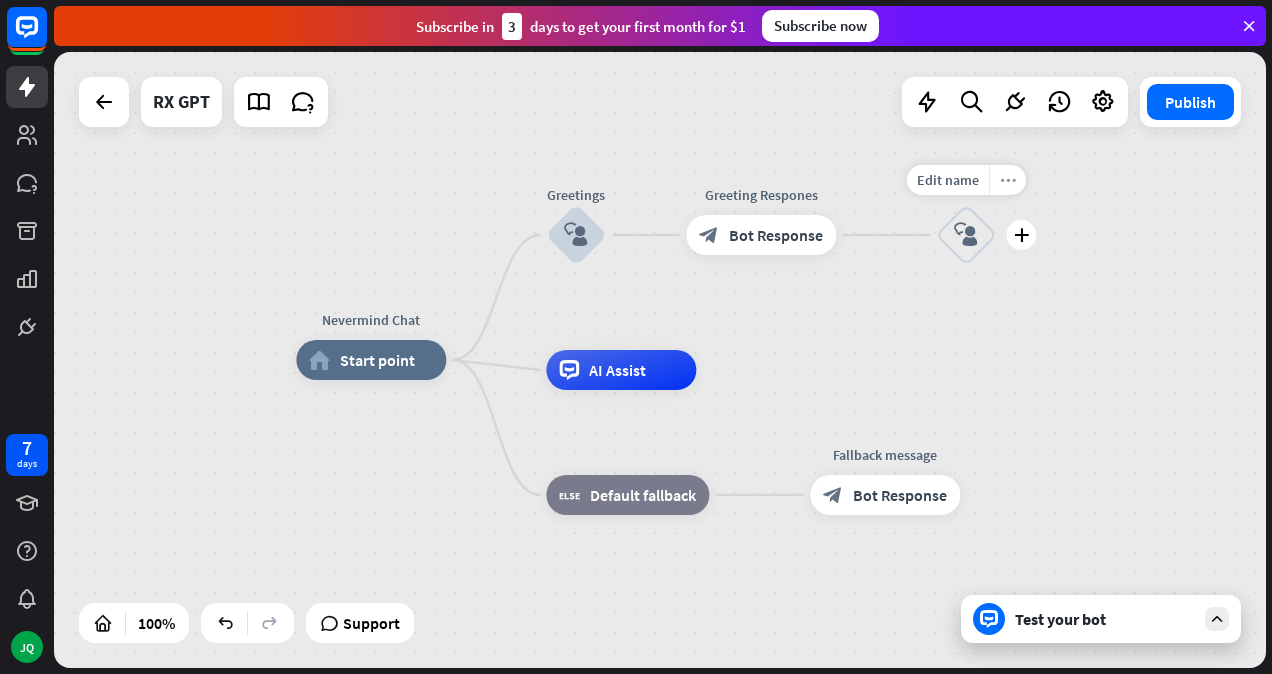click on "more_horiz" at bounding box center [1007, 180] 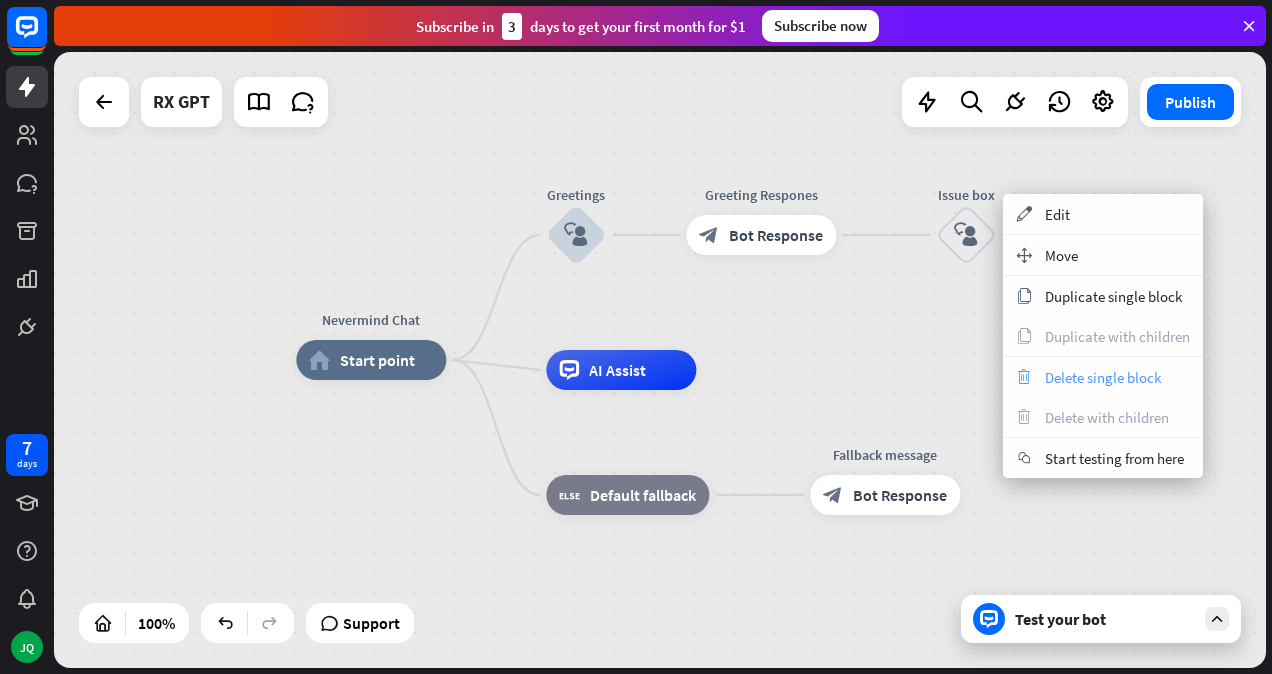 click on "Delete single block" at bounding box center [1103, 377] 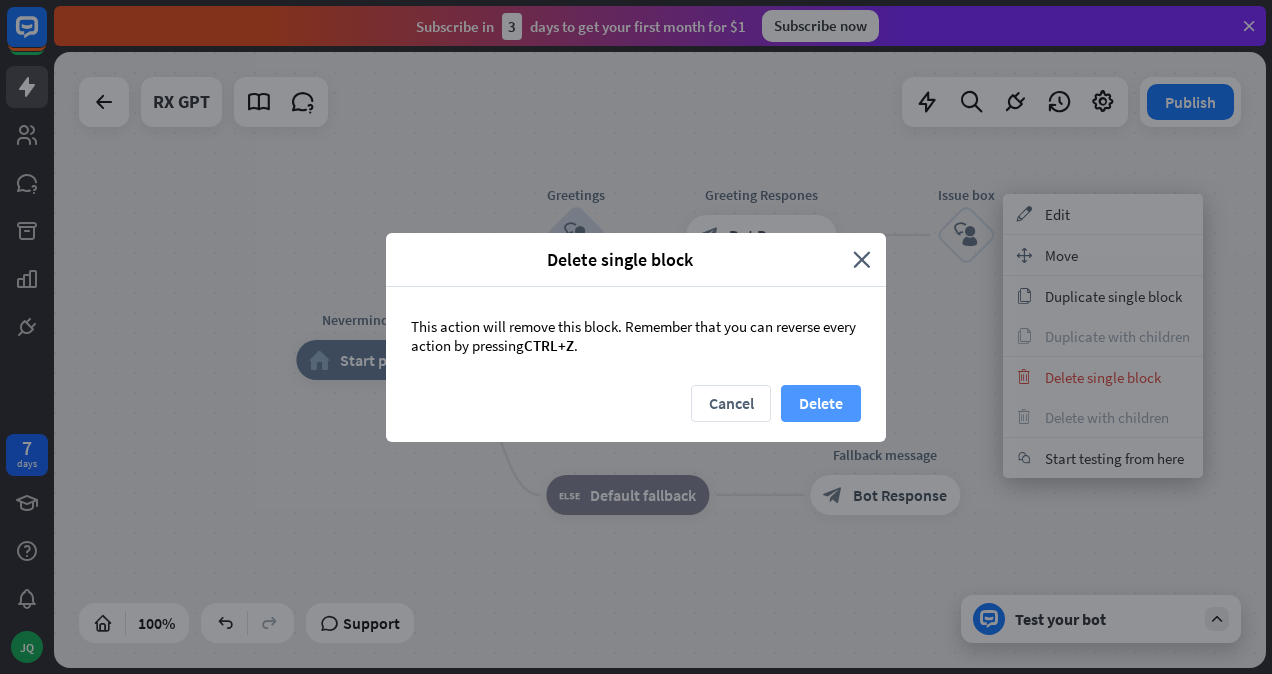 click on "Delete" at bounding box center (821, 403) 